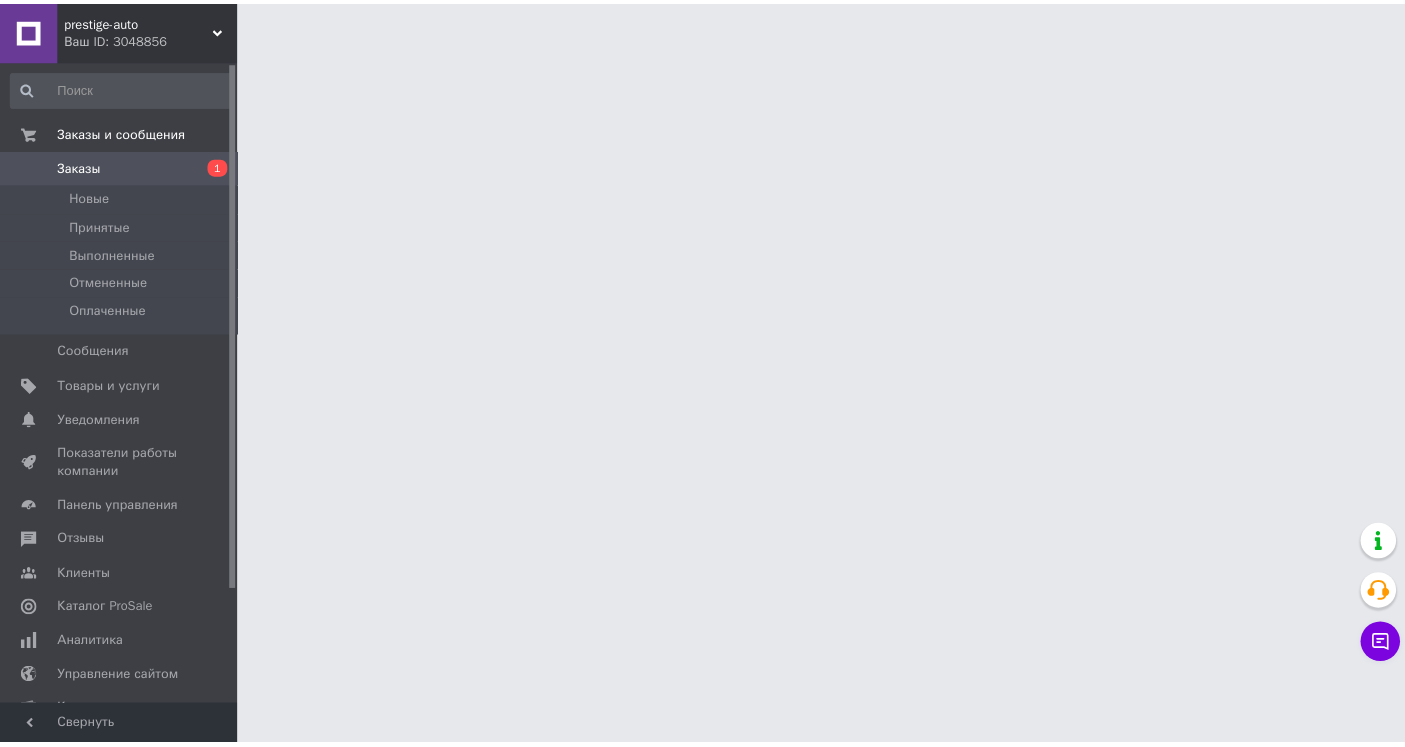 scroll, scrollTop: 0, scrollLeft: 0, axis: both 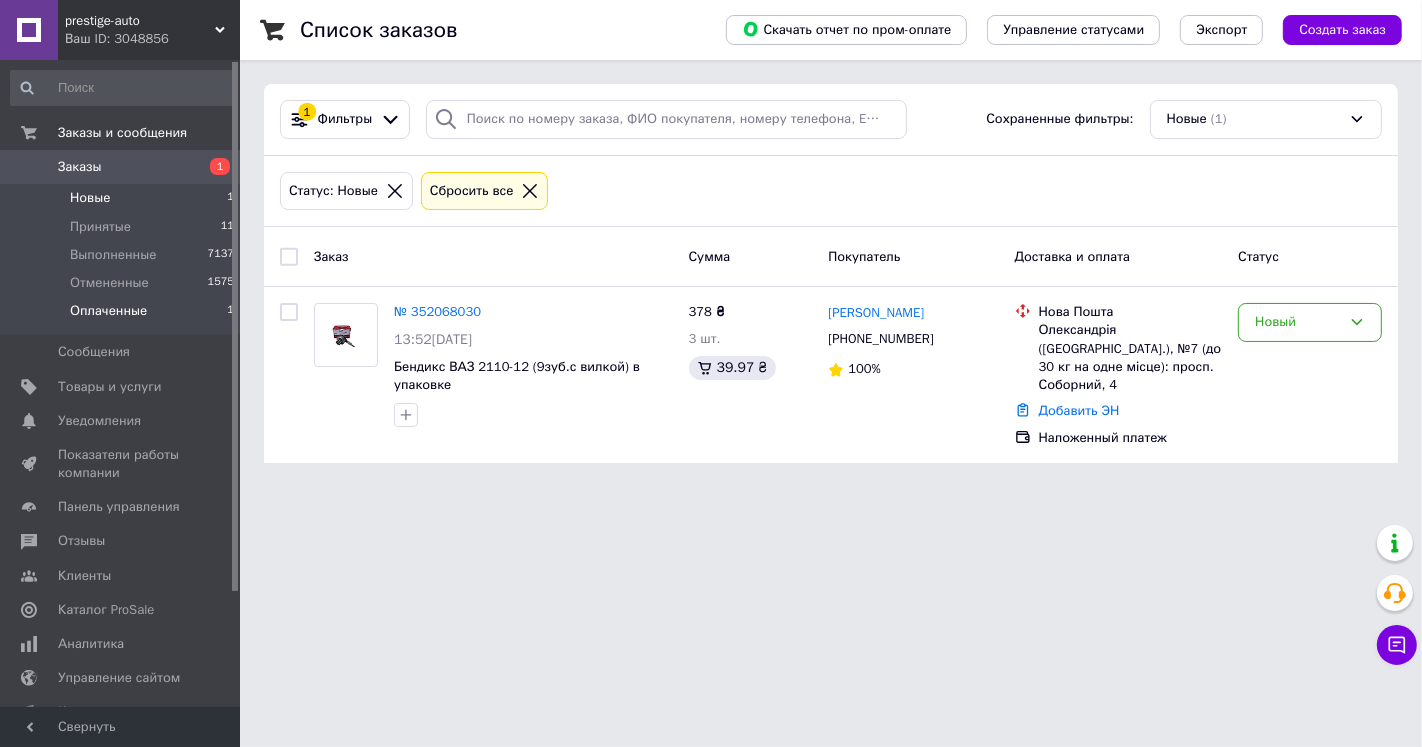 click on "Оплаченные 1" at bounding box center [123, 316] 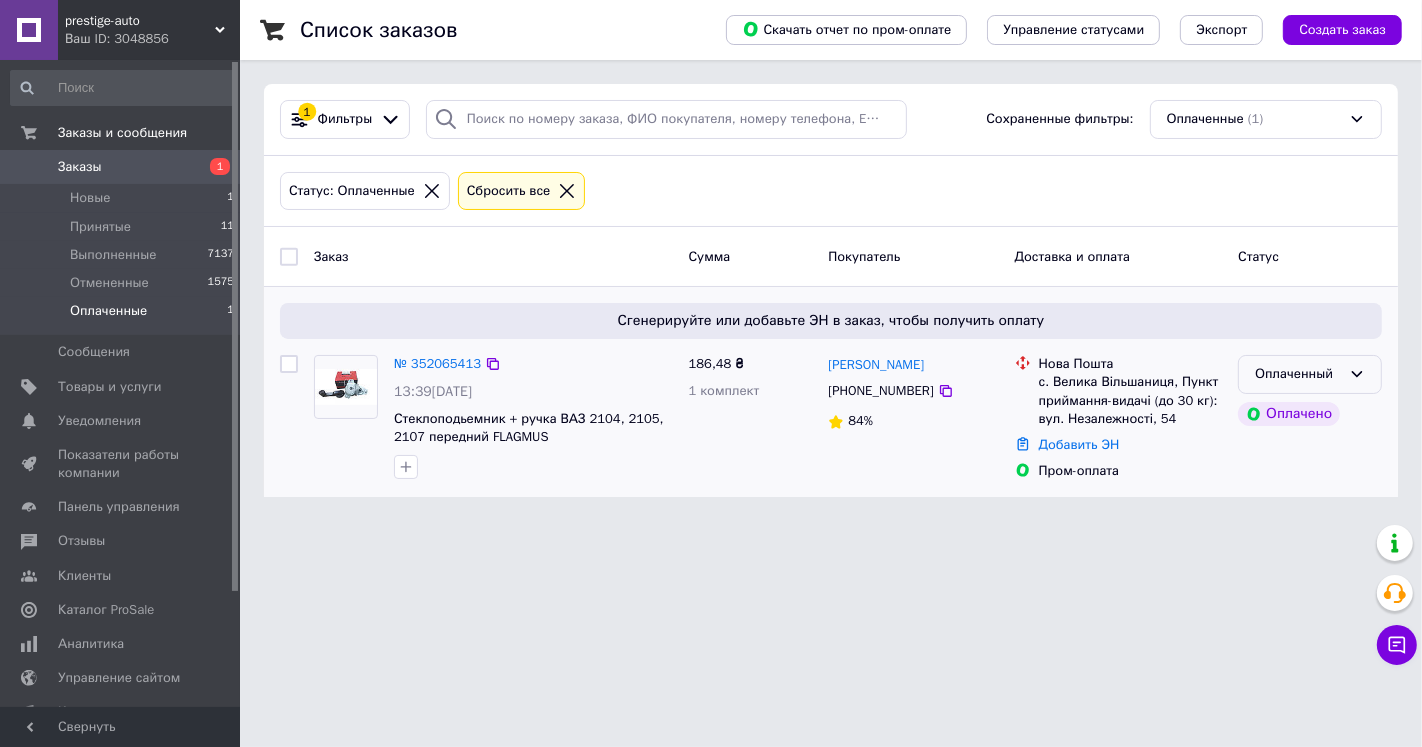 click on "Оплаченный" at bounding box center [1298, 374] 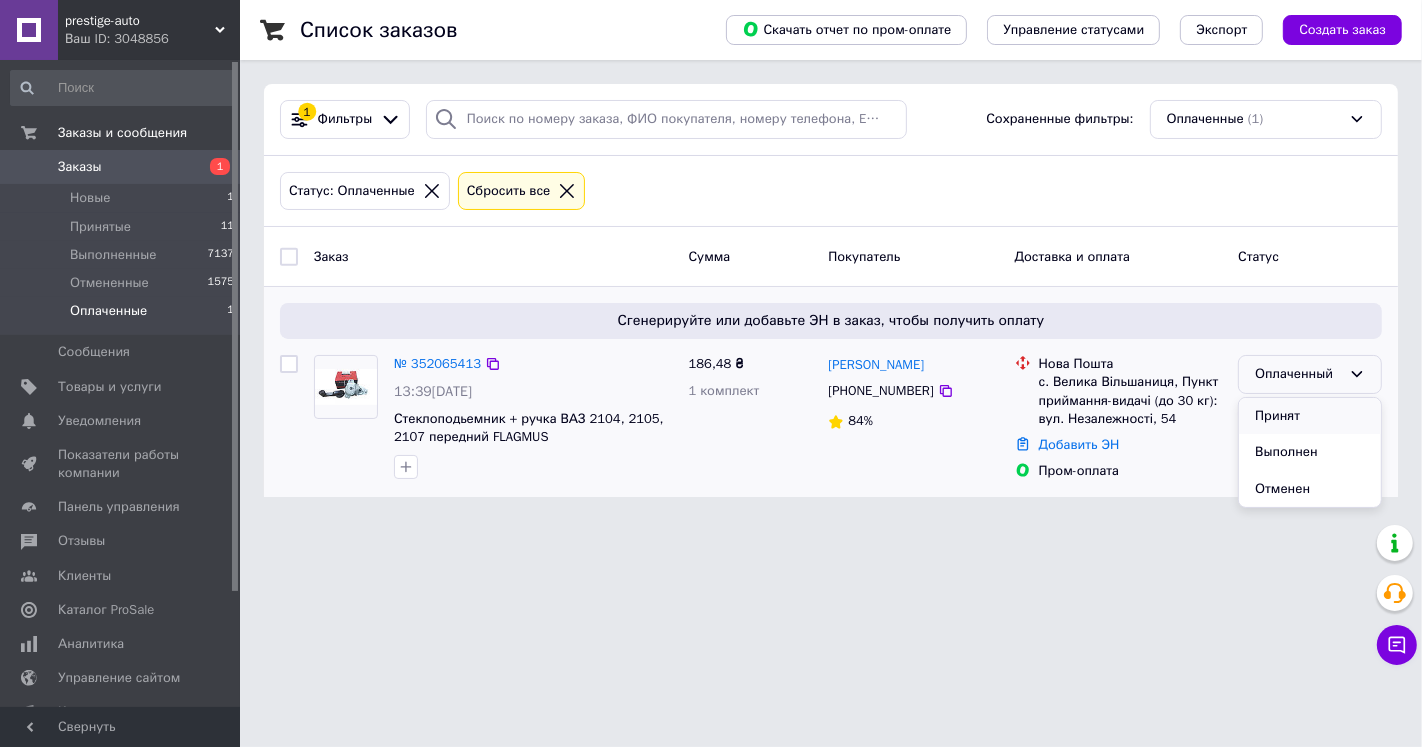 click on "Принят" at bounding box center [1310, 416] 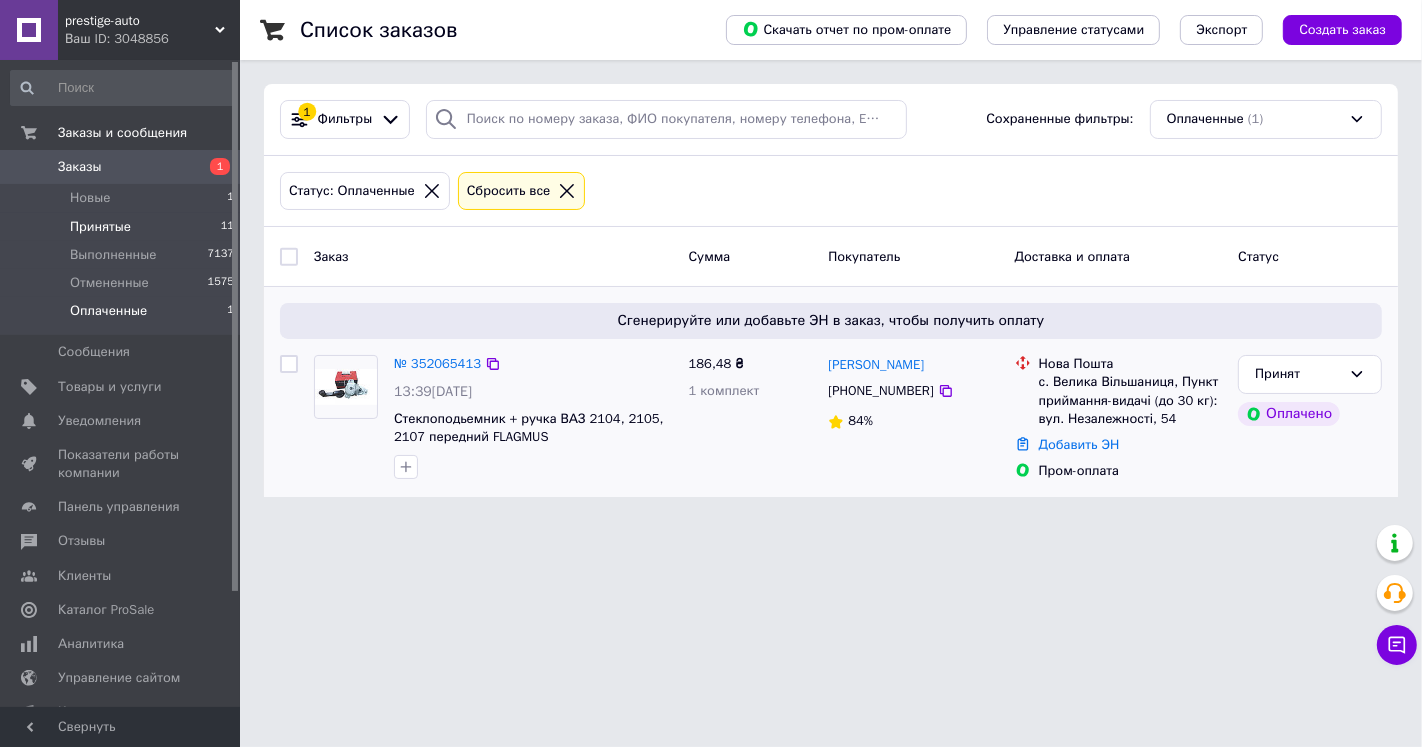 click on "Принятые" at bounding box center (100, 227) 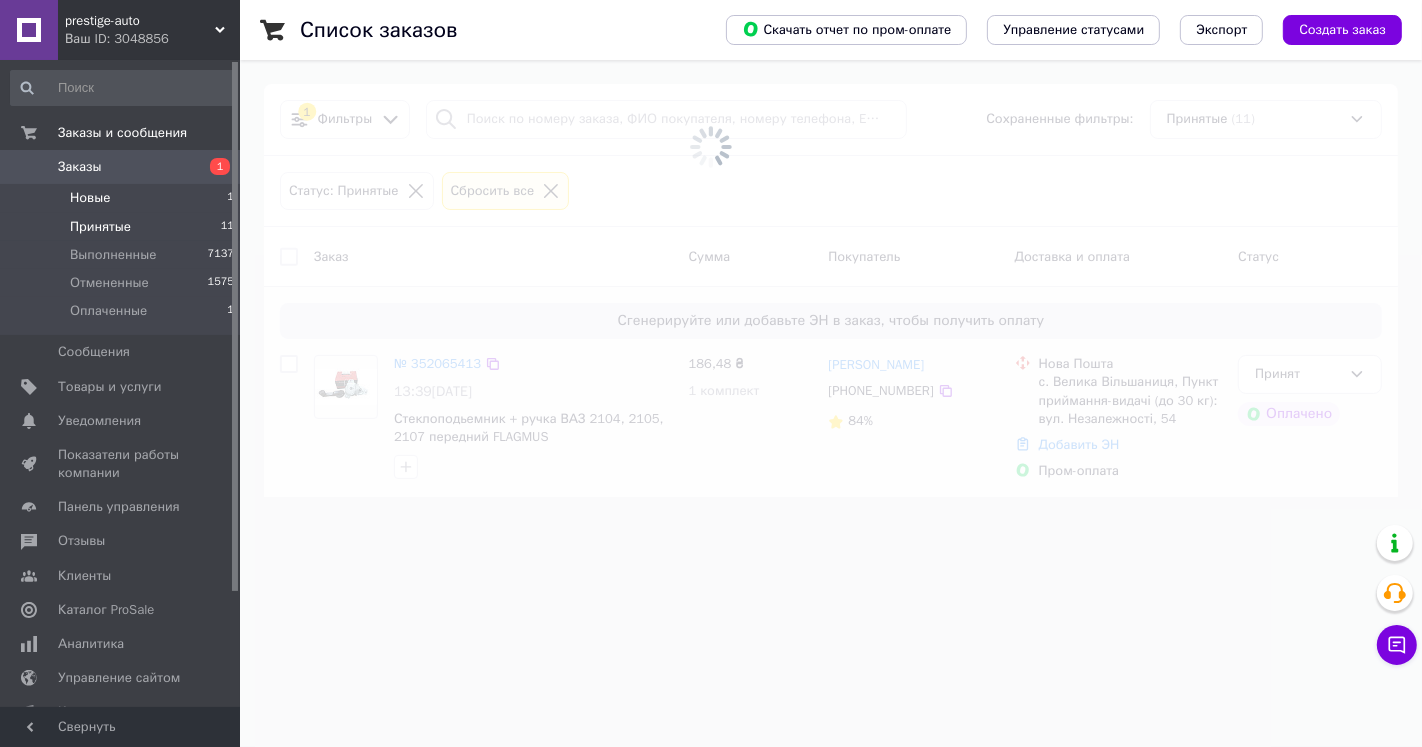 click on "Новые" at bounding box center [90, 198] 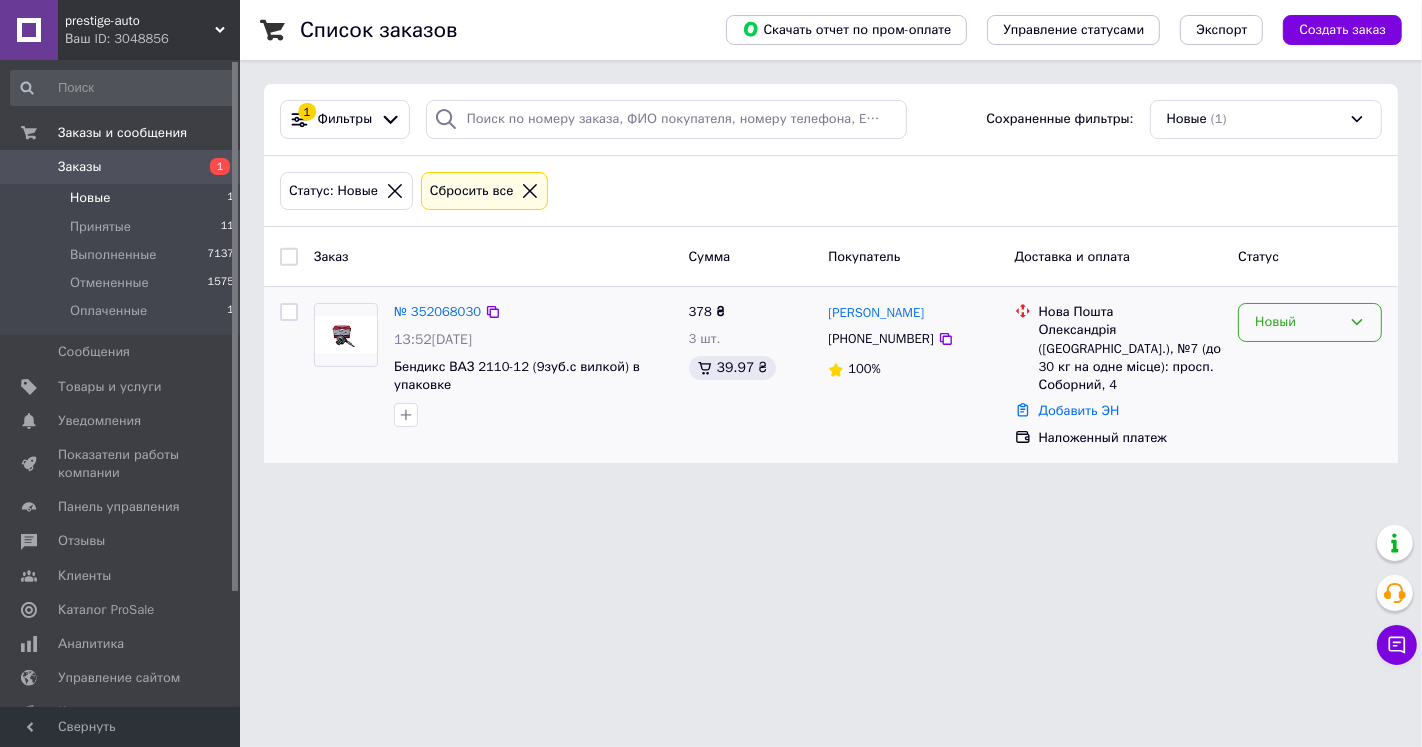 click on "Новый" at bounding box center (1298, 322) 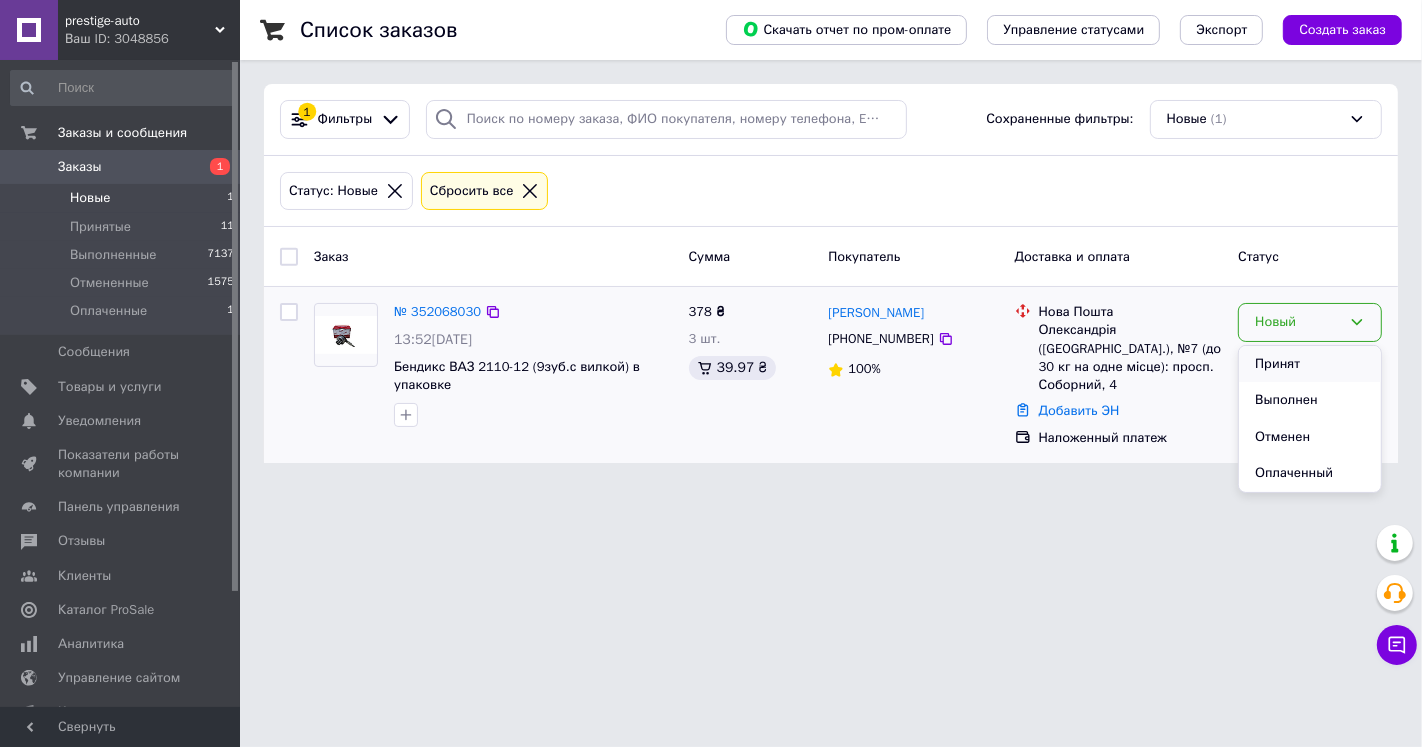 click on "Принят" at bounding box center (1310, 364) 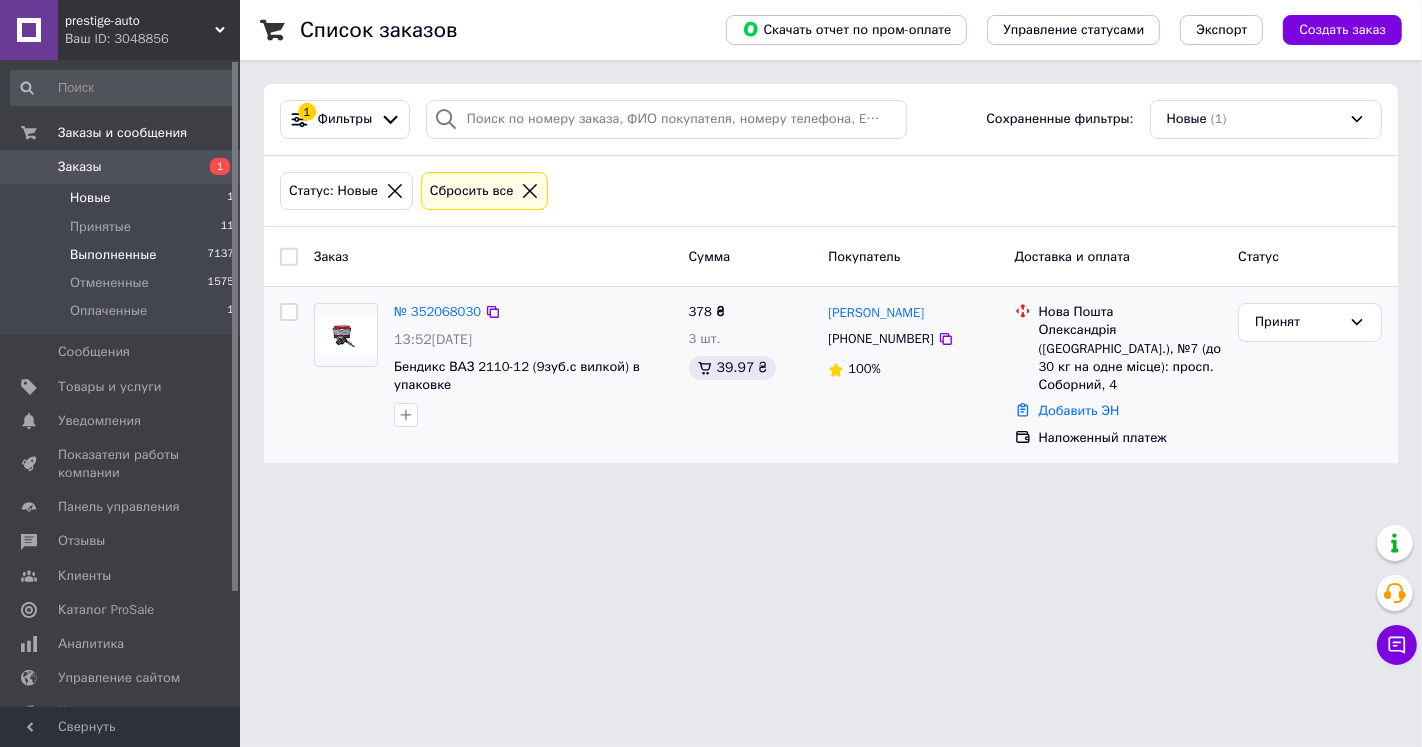 click on "Выполненные 7137" at bounding box center [123, 255] 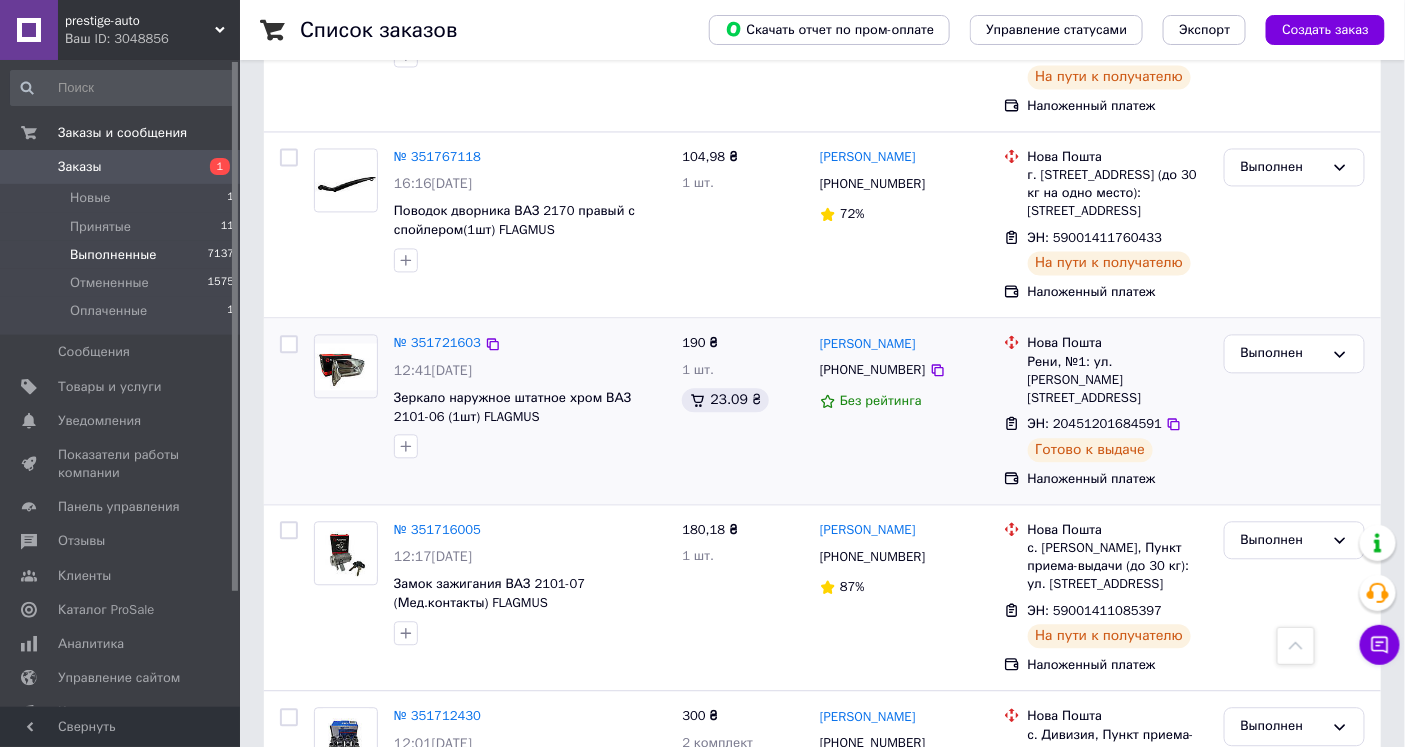 scroll, scrollTop: 3811, scrollLeft: 0, axis: vertical 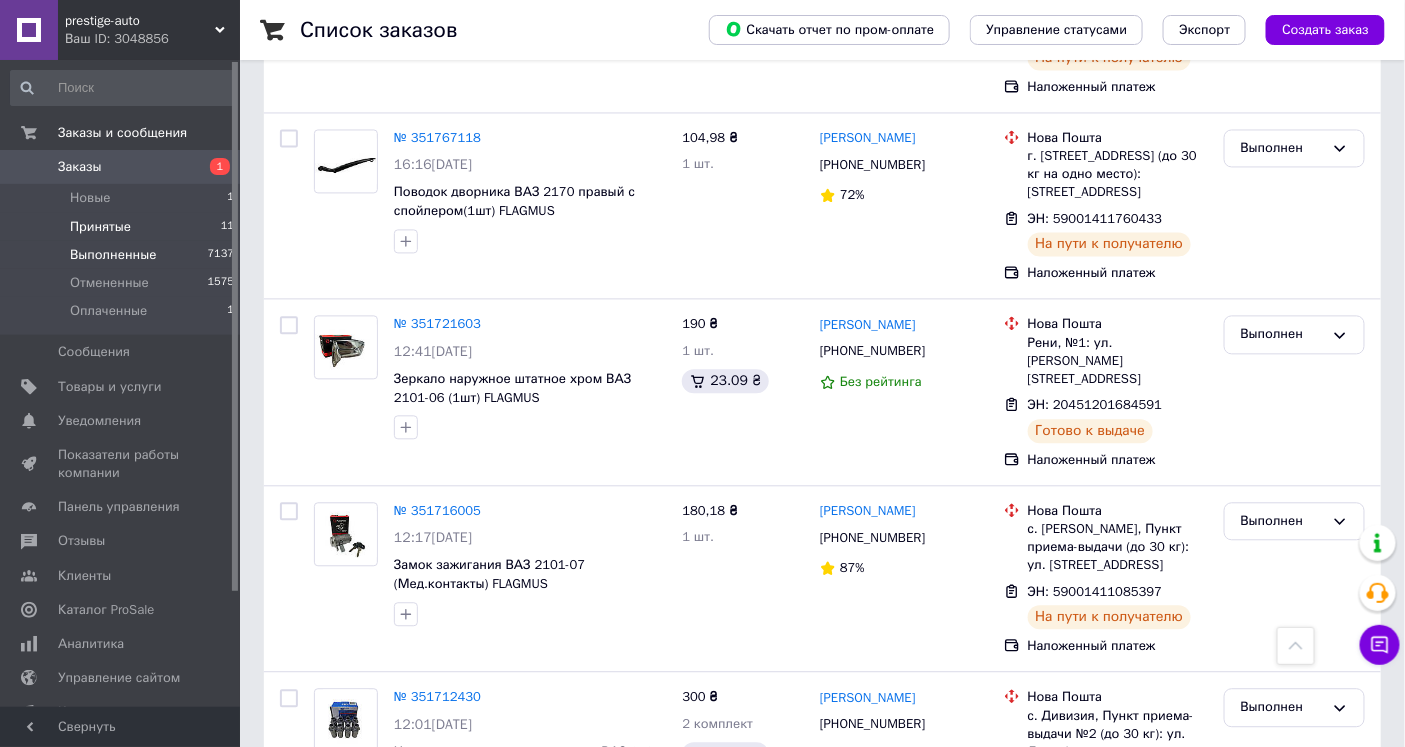 click on "Принятые" at bounding box center [100, 227] 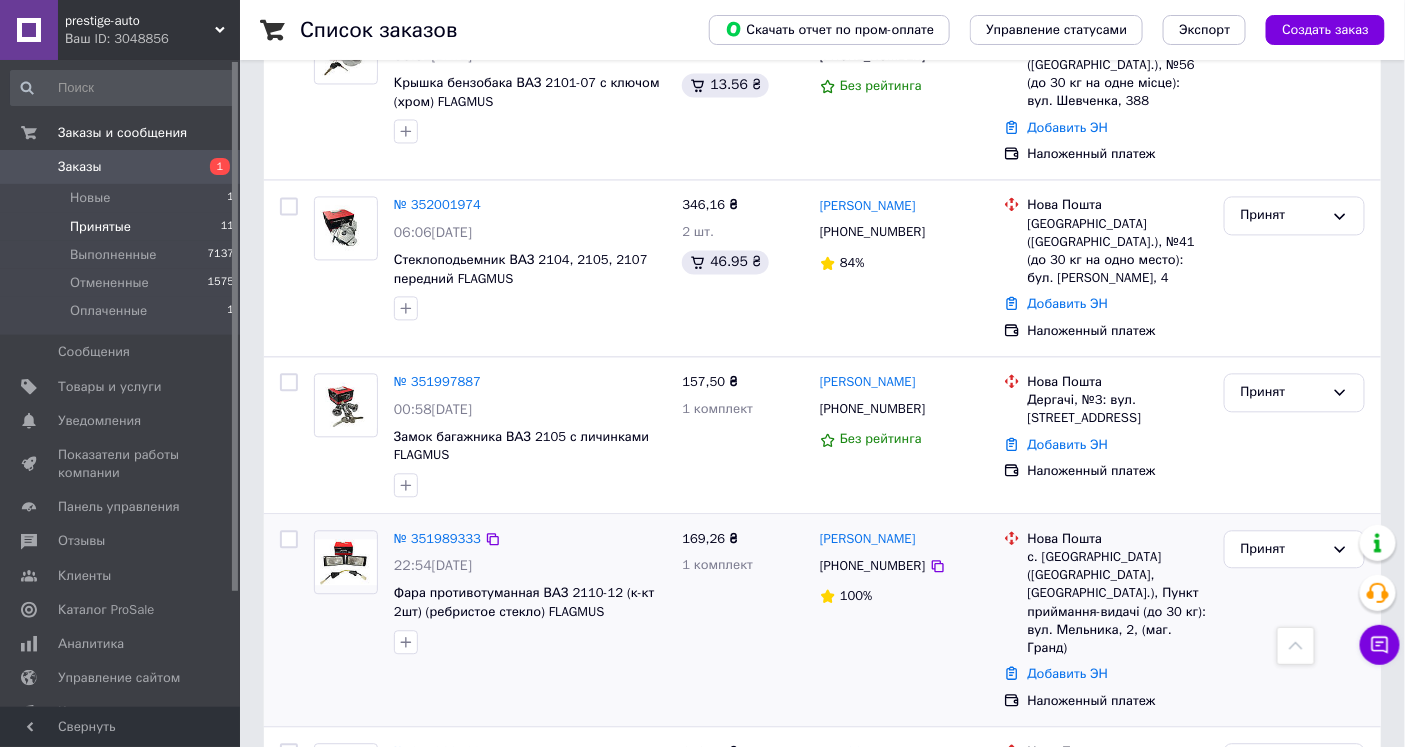 scroll, scrollTop: 1193, scrollLeft: 0, axis: vertical 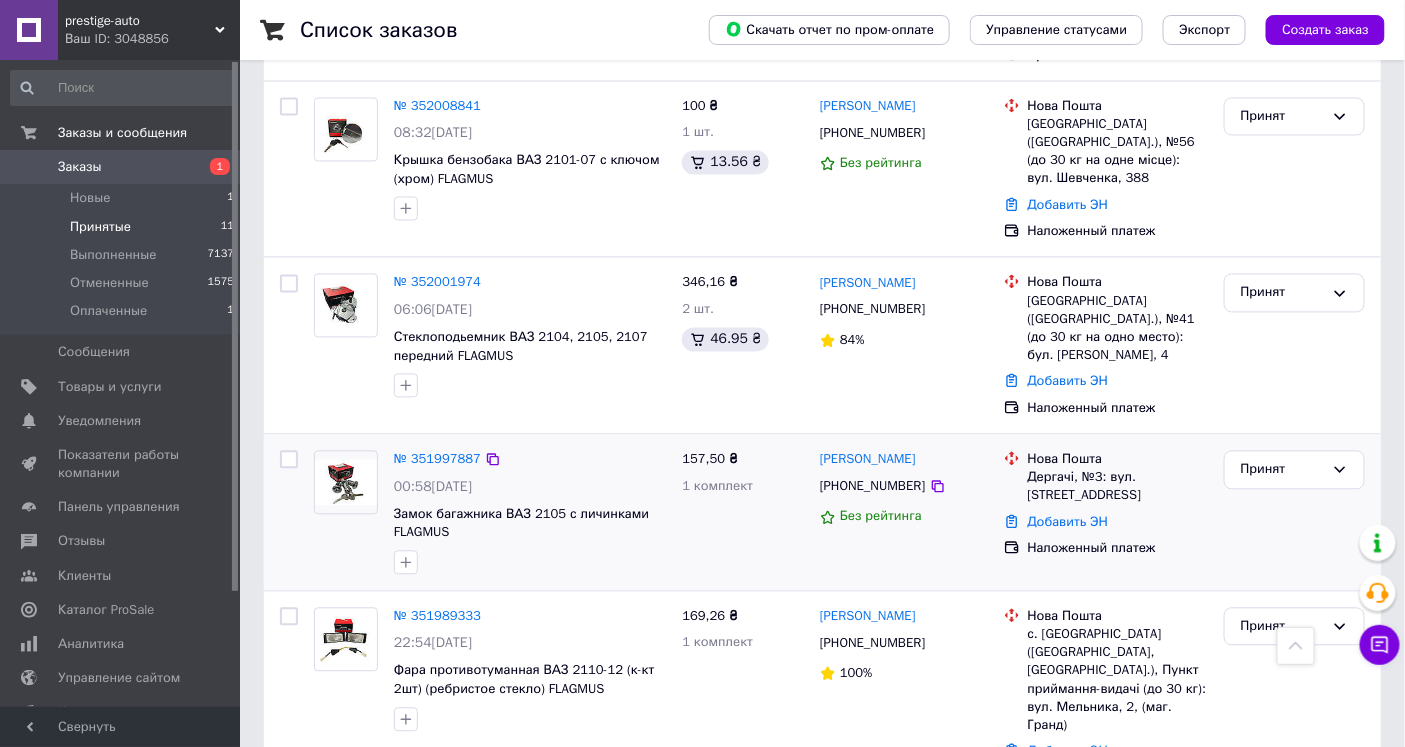 click on "157,50 ₴ 1 комплект" at bounding box center [743, 513] 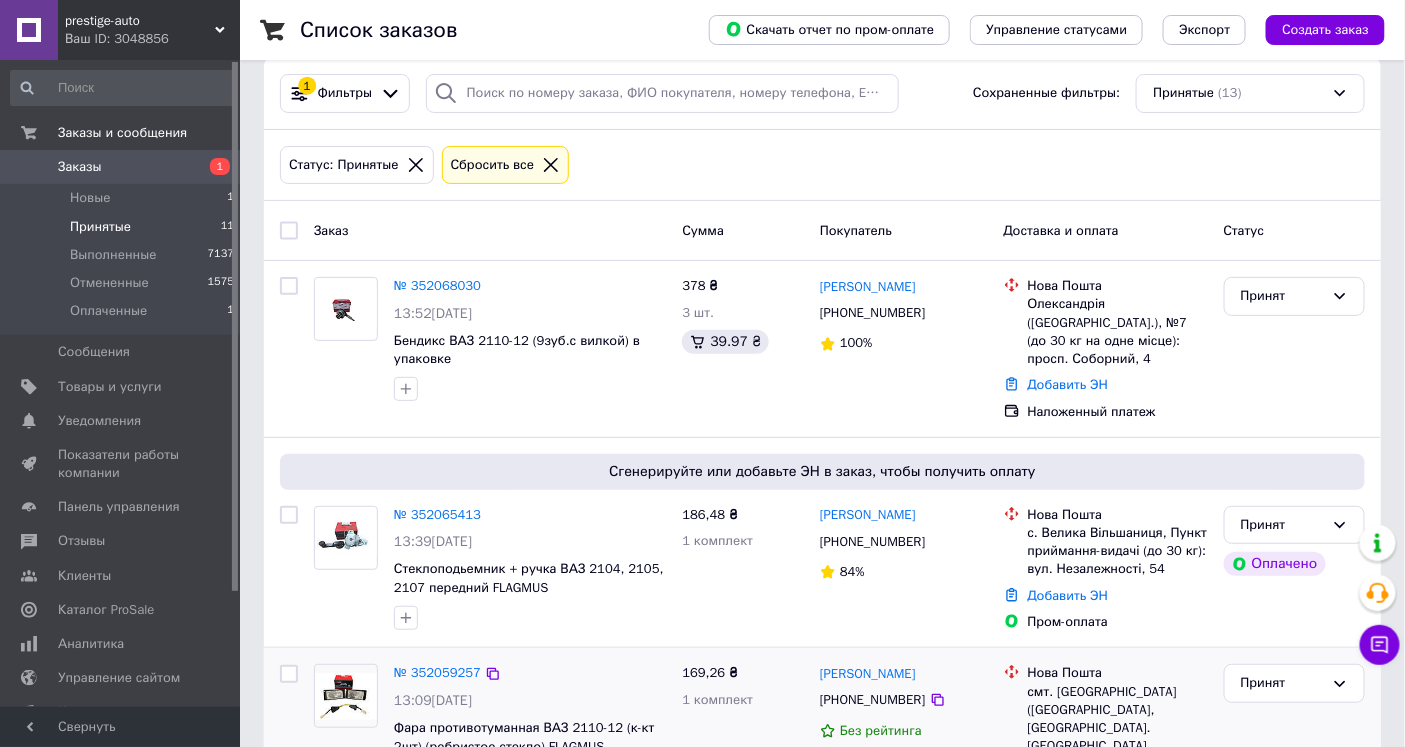 scroll, scrollTop: 6, scrollLeft: 0, axis: vertical 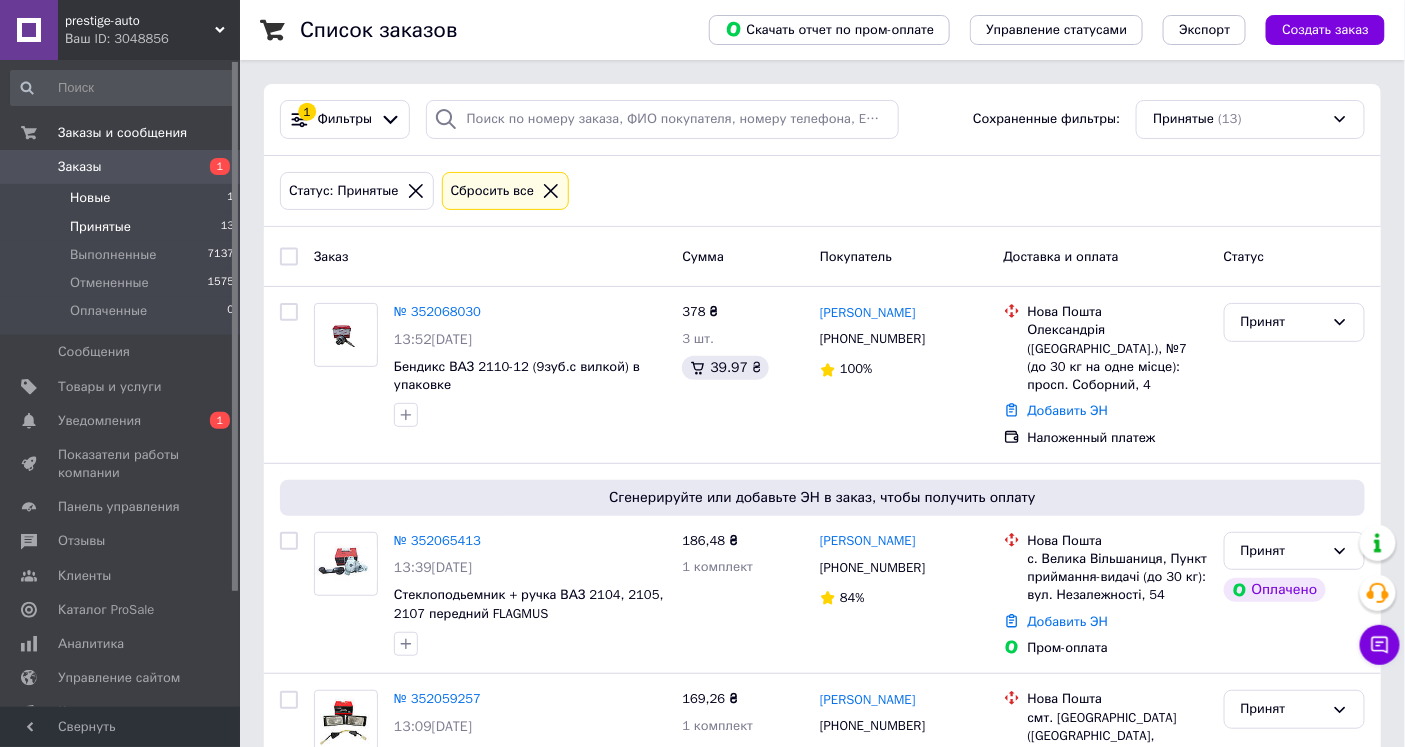 click on "Новые" at bounding box center [90, 198] 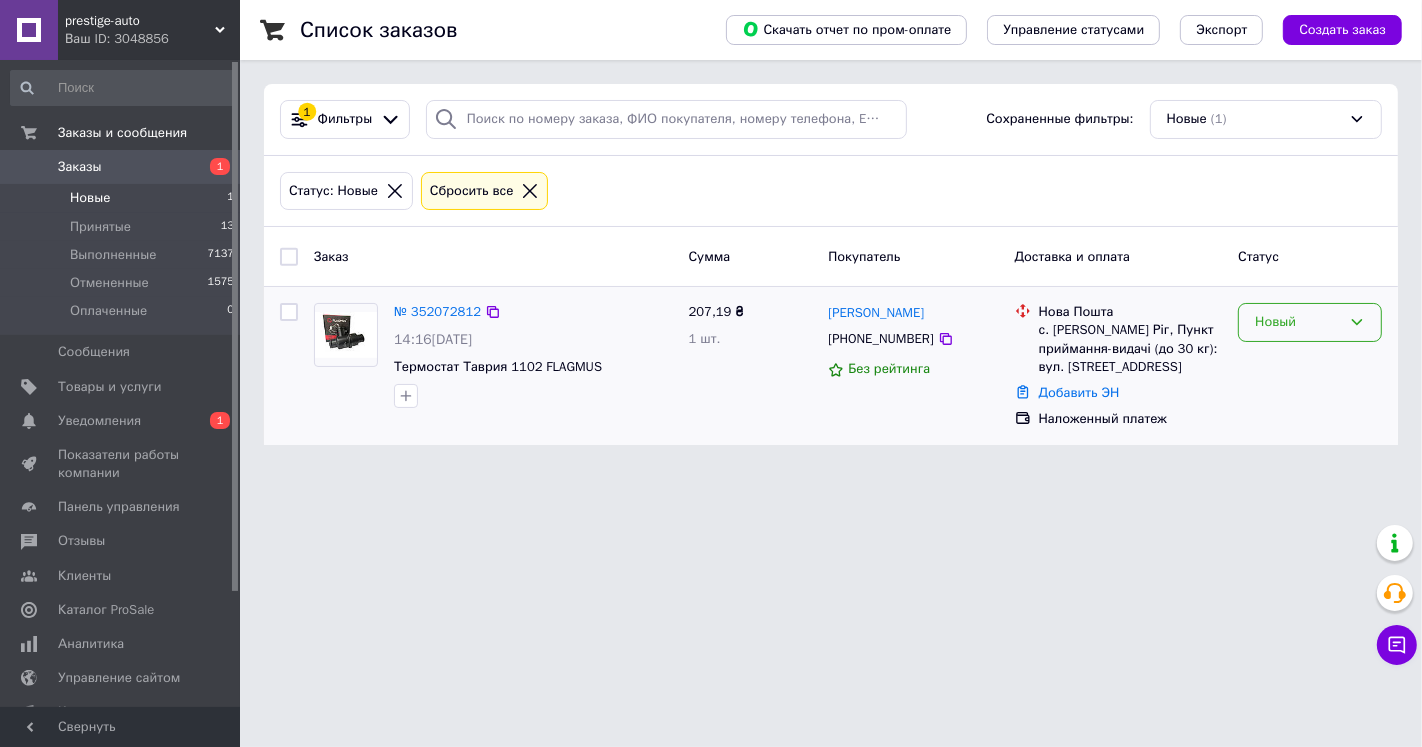 click on "Новый" at bounding box center [1310, 322] 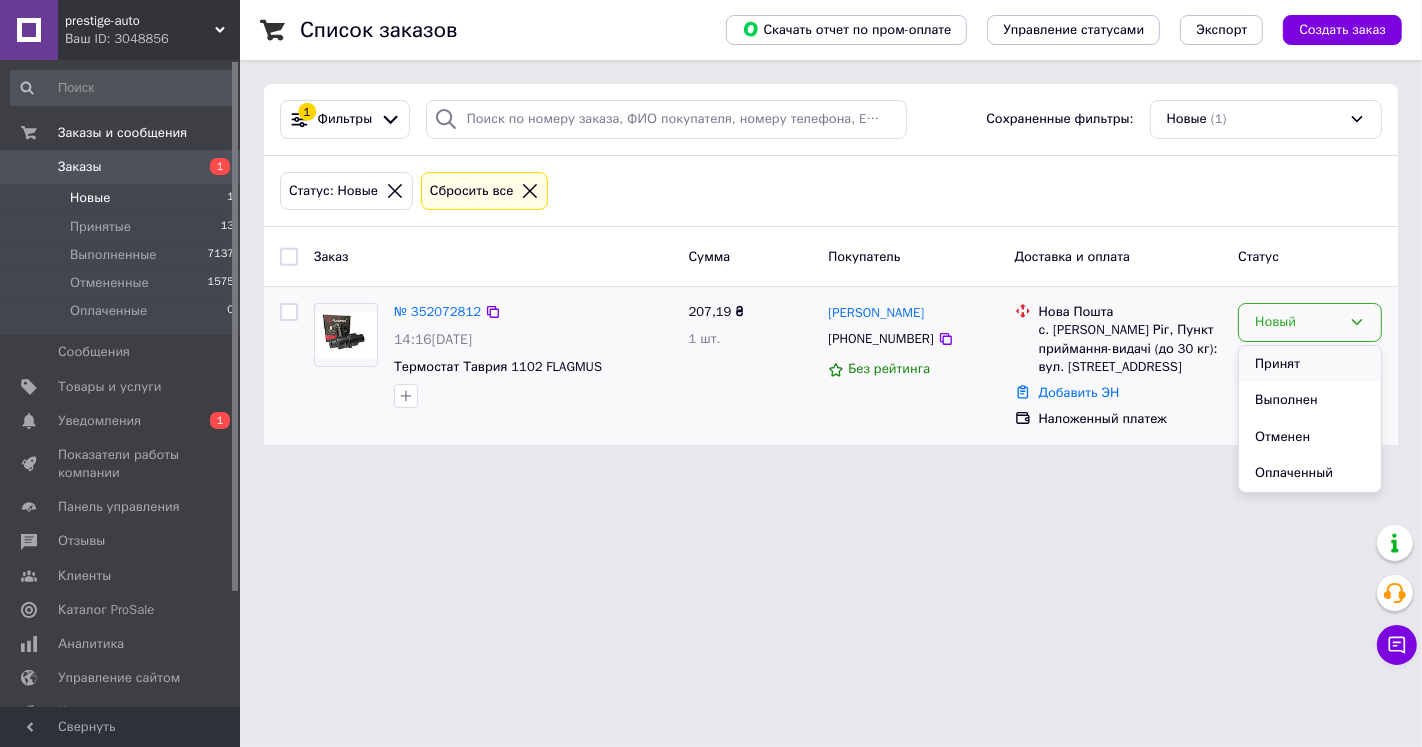 click on "Принят" at bounding box center (1310, 364) 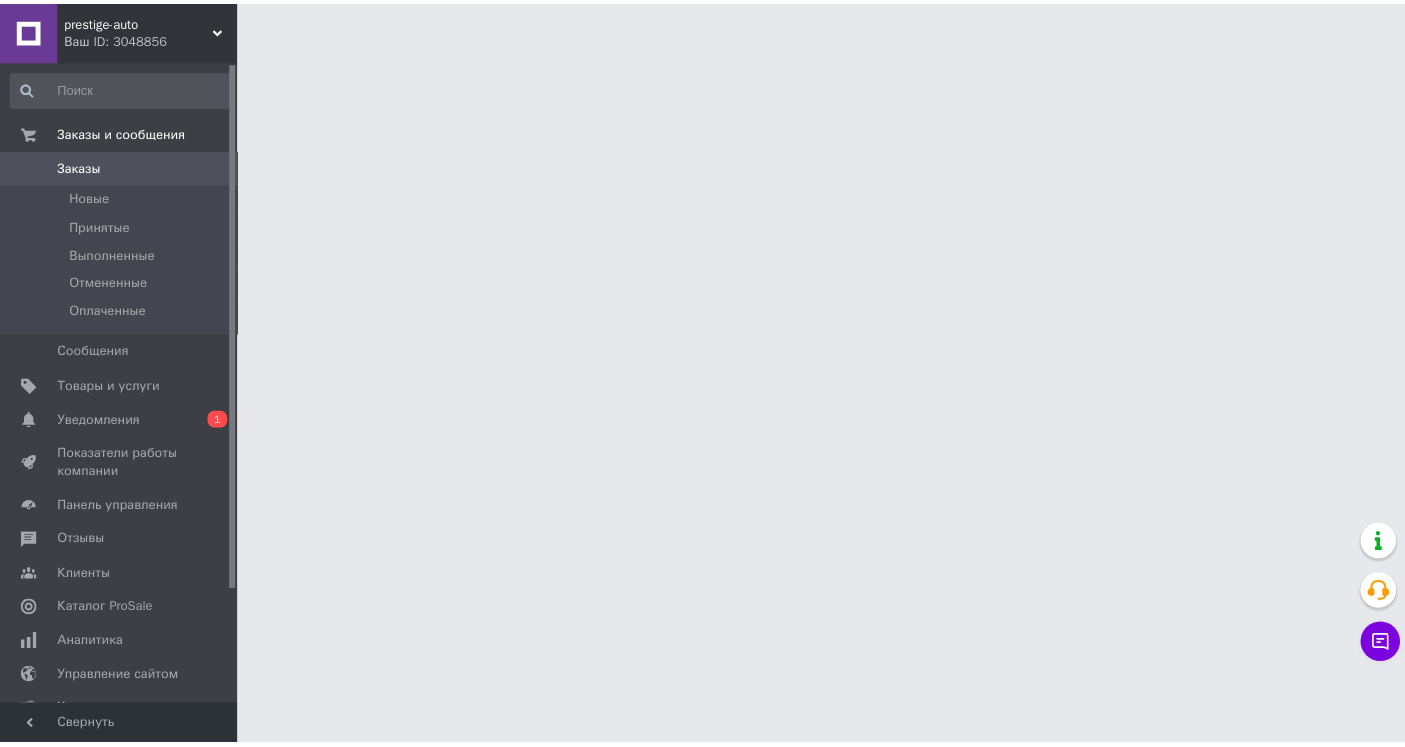 scroll, scrollTop: 0, scrollLeft: 0, axis: both 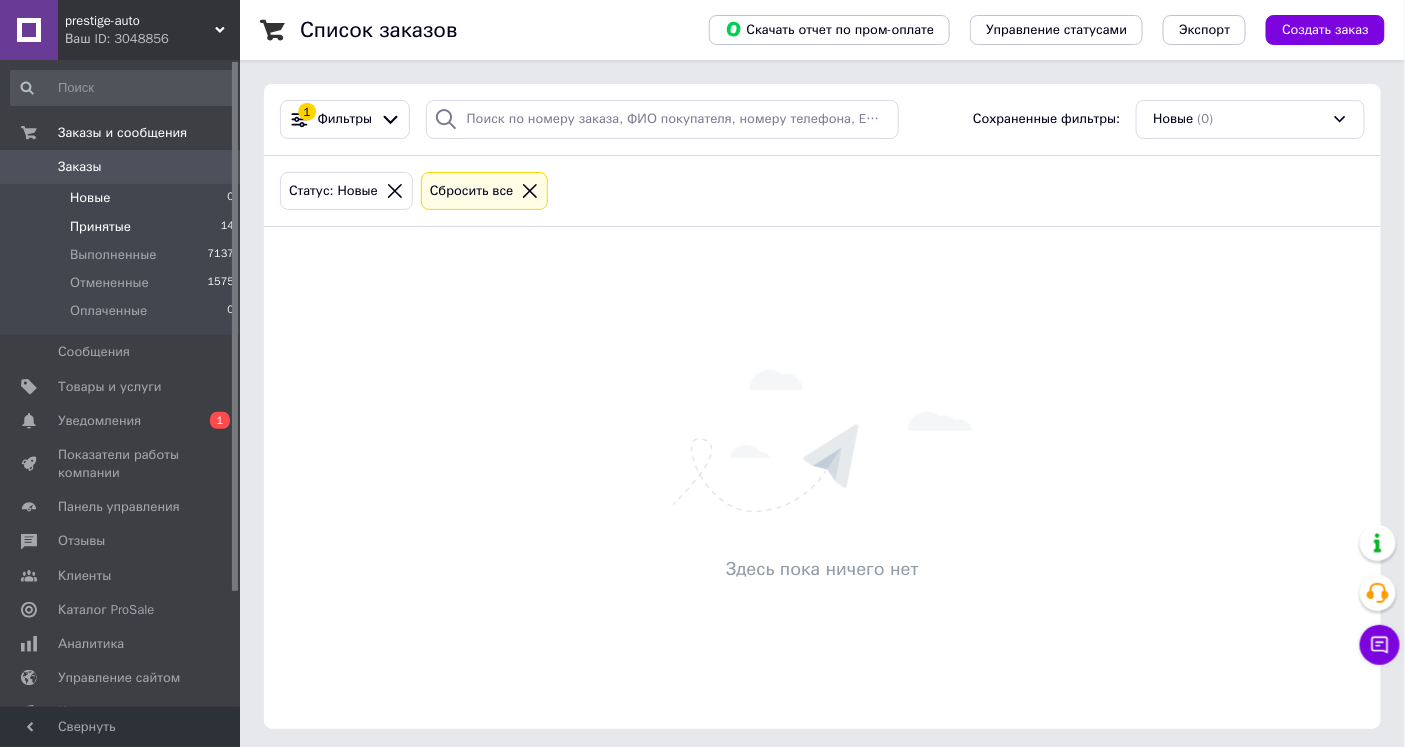 click on "Принятые" at bounding box center (100, 227) 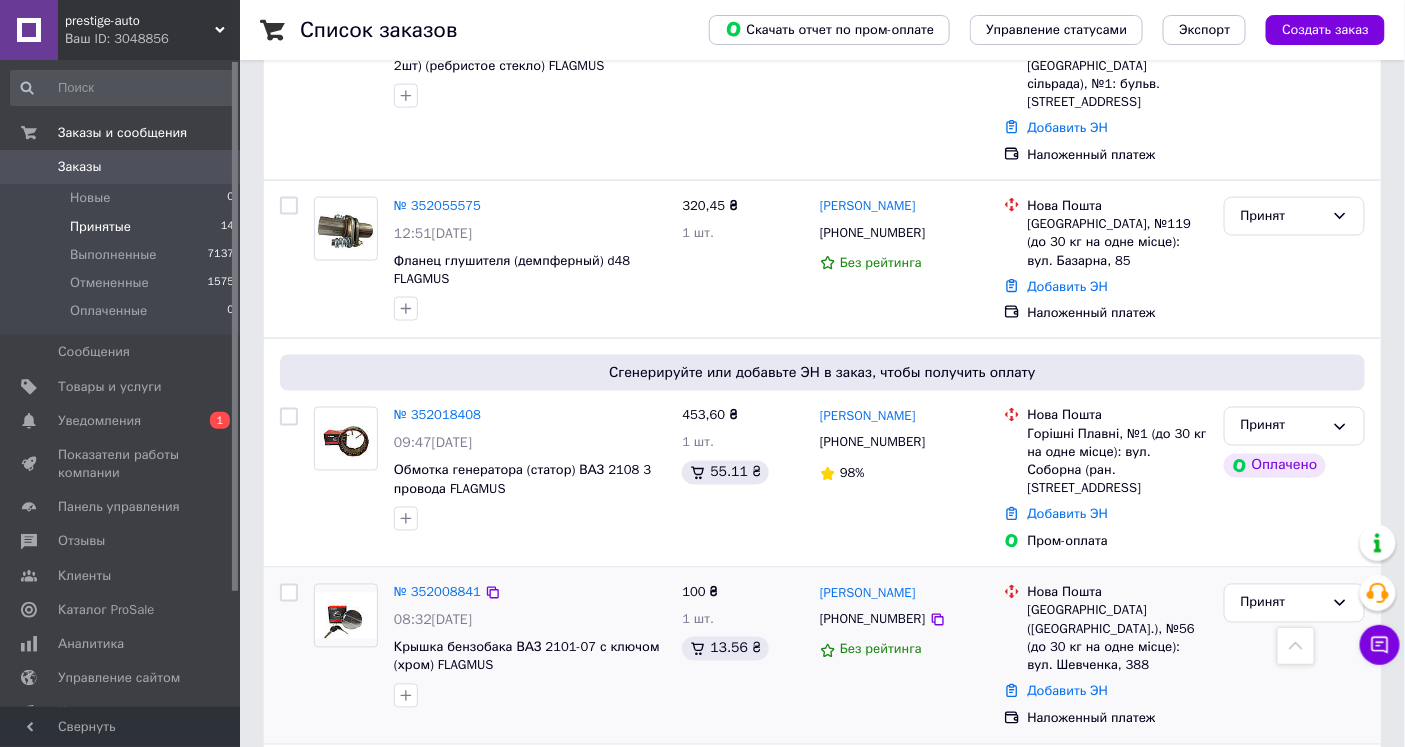 scroll, scrollTop: 846, scrollLeft: 0, axis: vertical 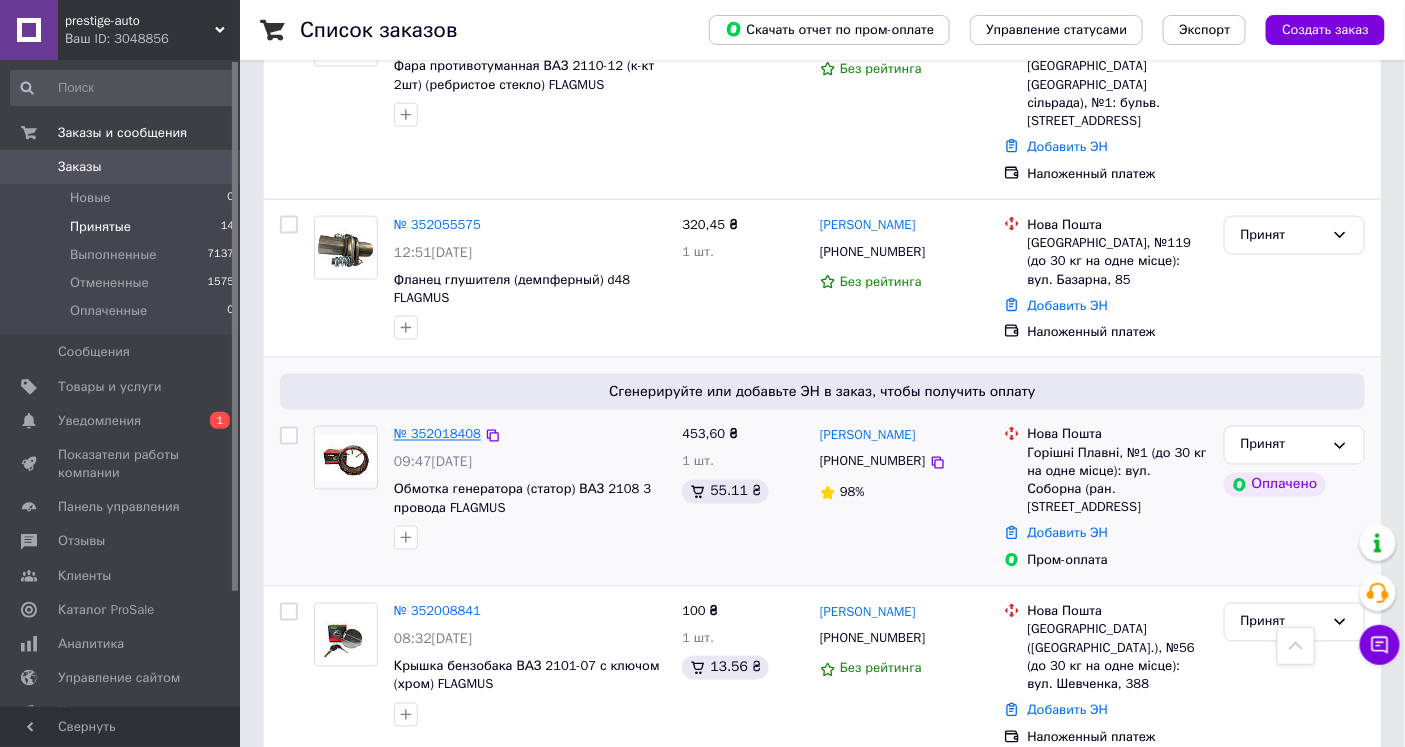 click on "№ 352018408" at bounding box center [437, 434] 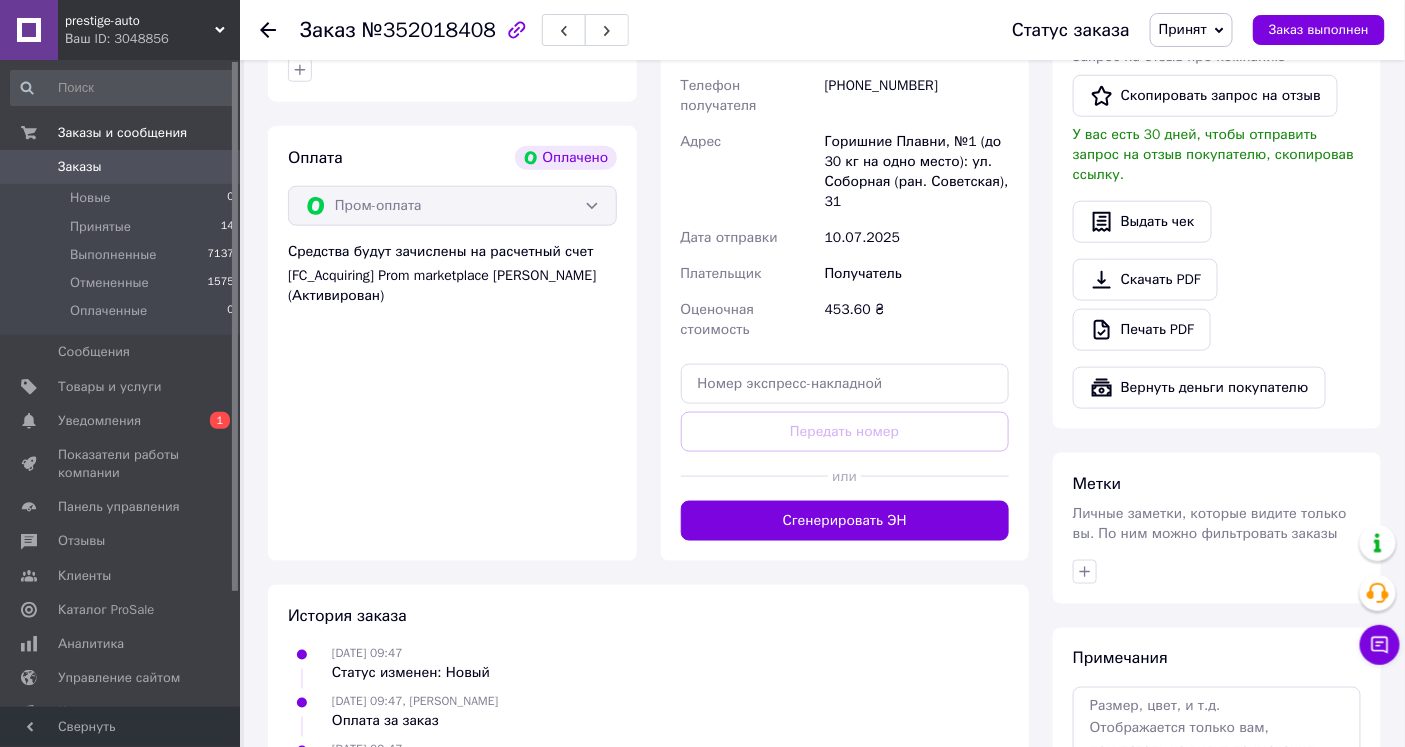 scroll, scrollTop: 773, scrollLeft: 0, axis: vertical 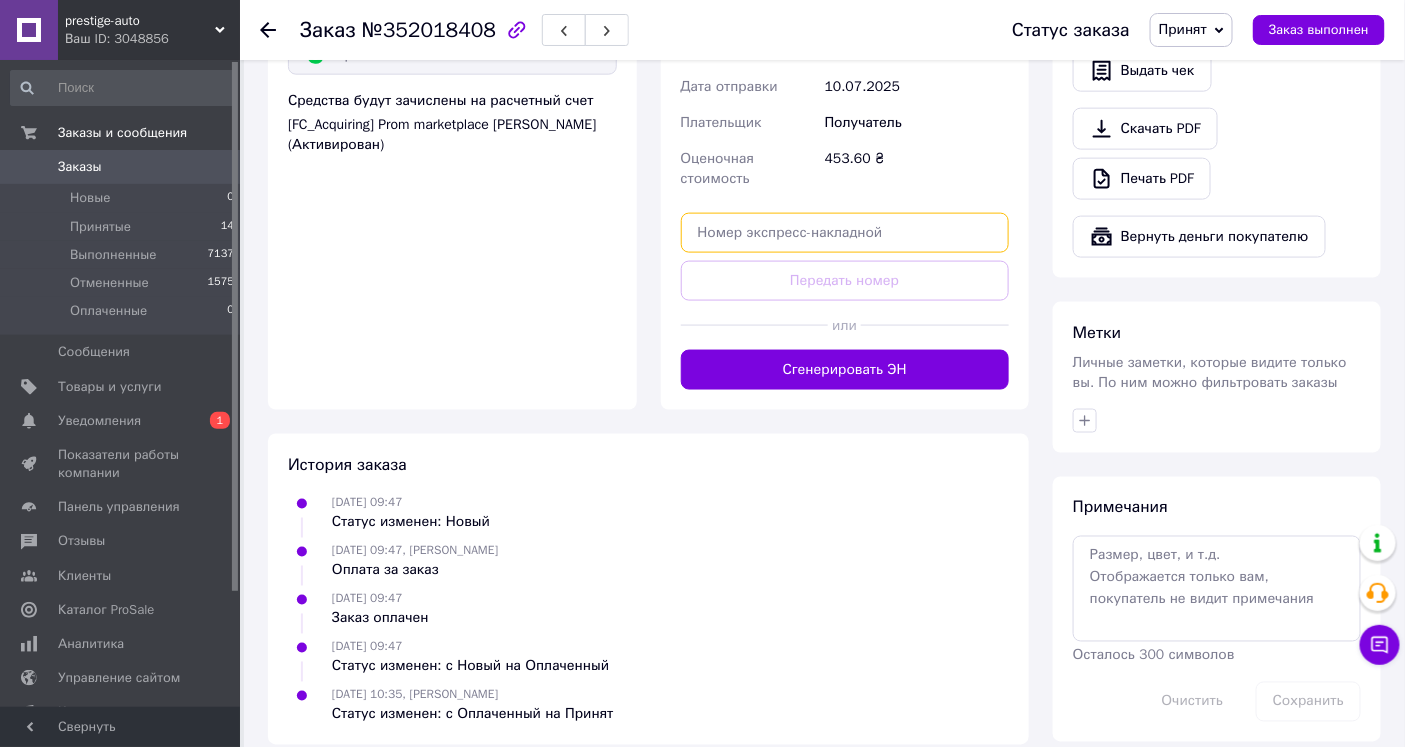 click at bounding box center [845, 233] 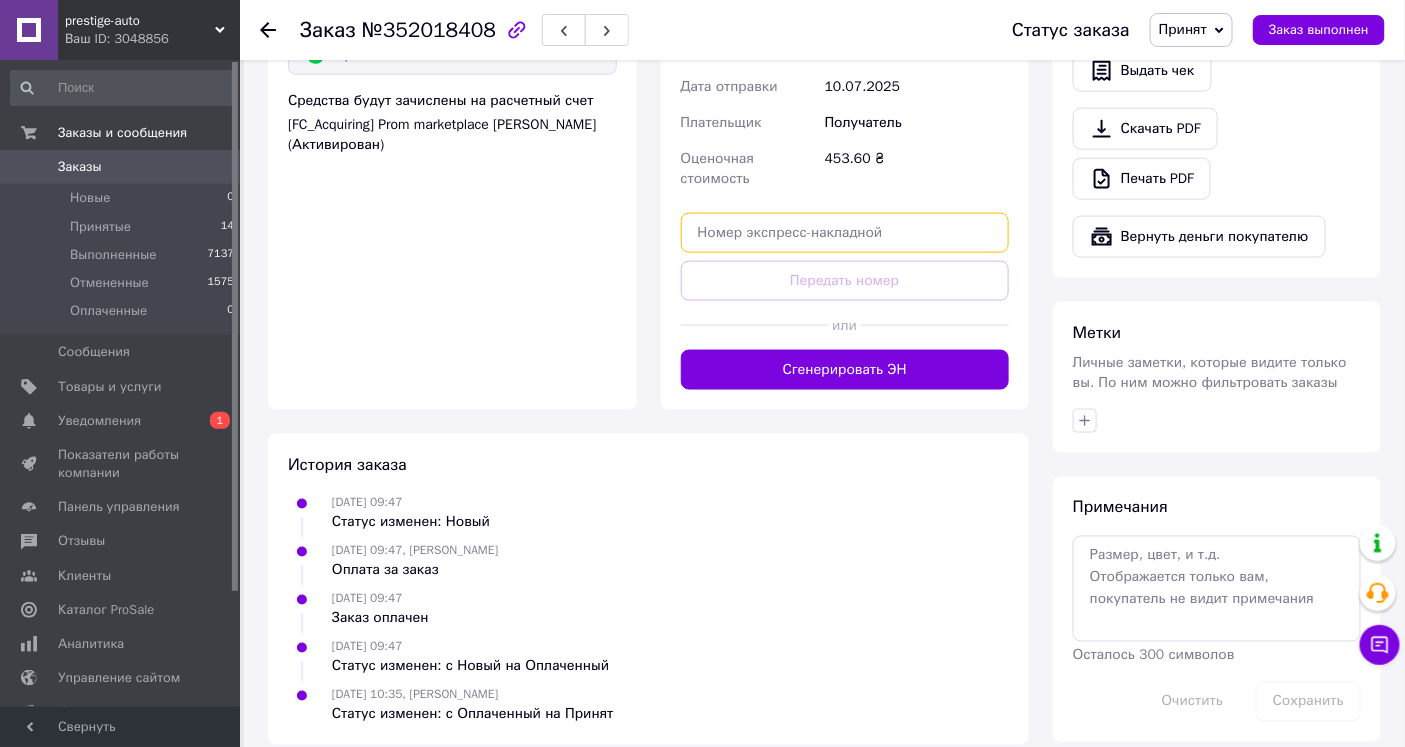 paste on "20451203133942" 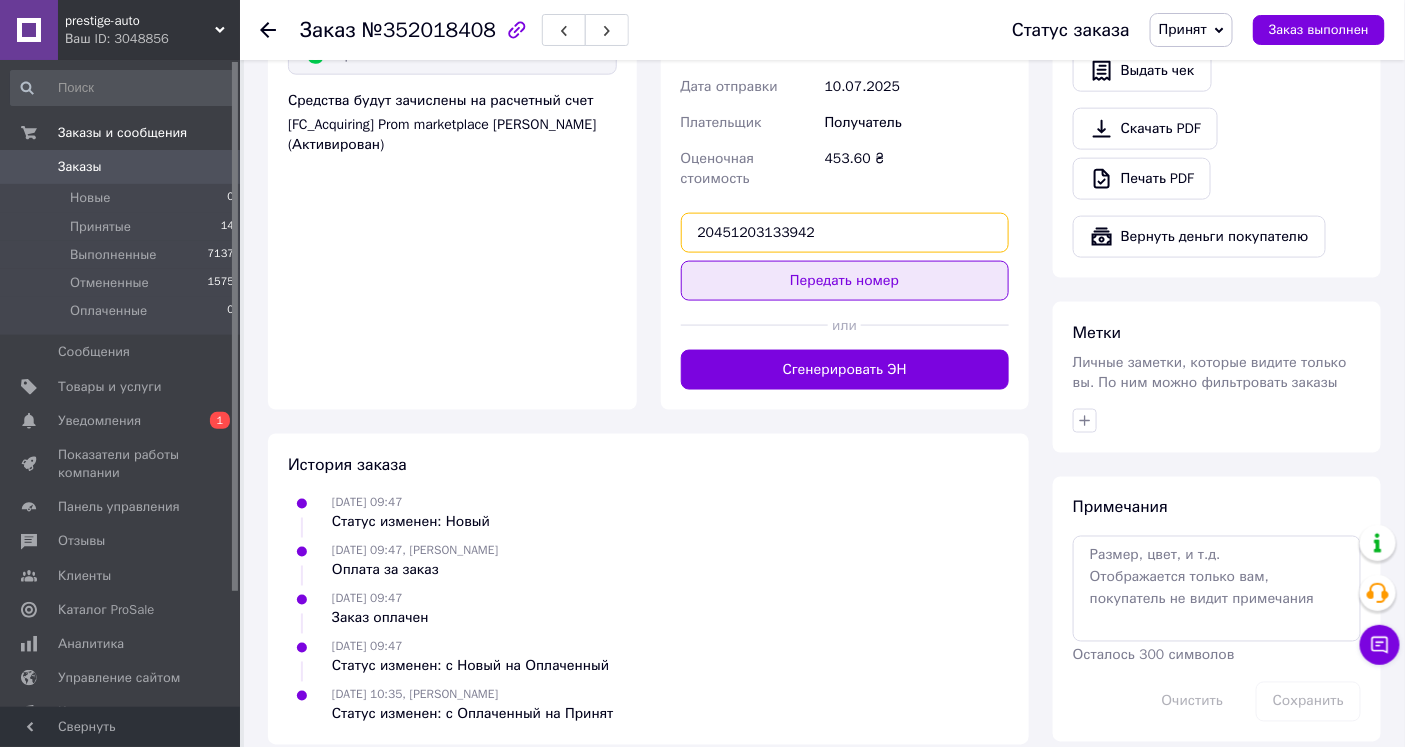 type on "20451203133942" 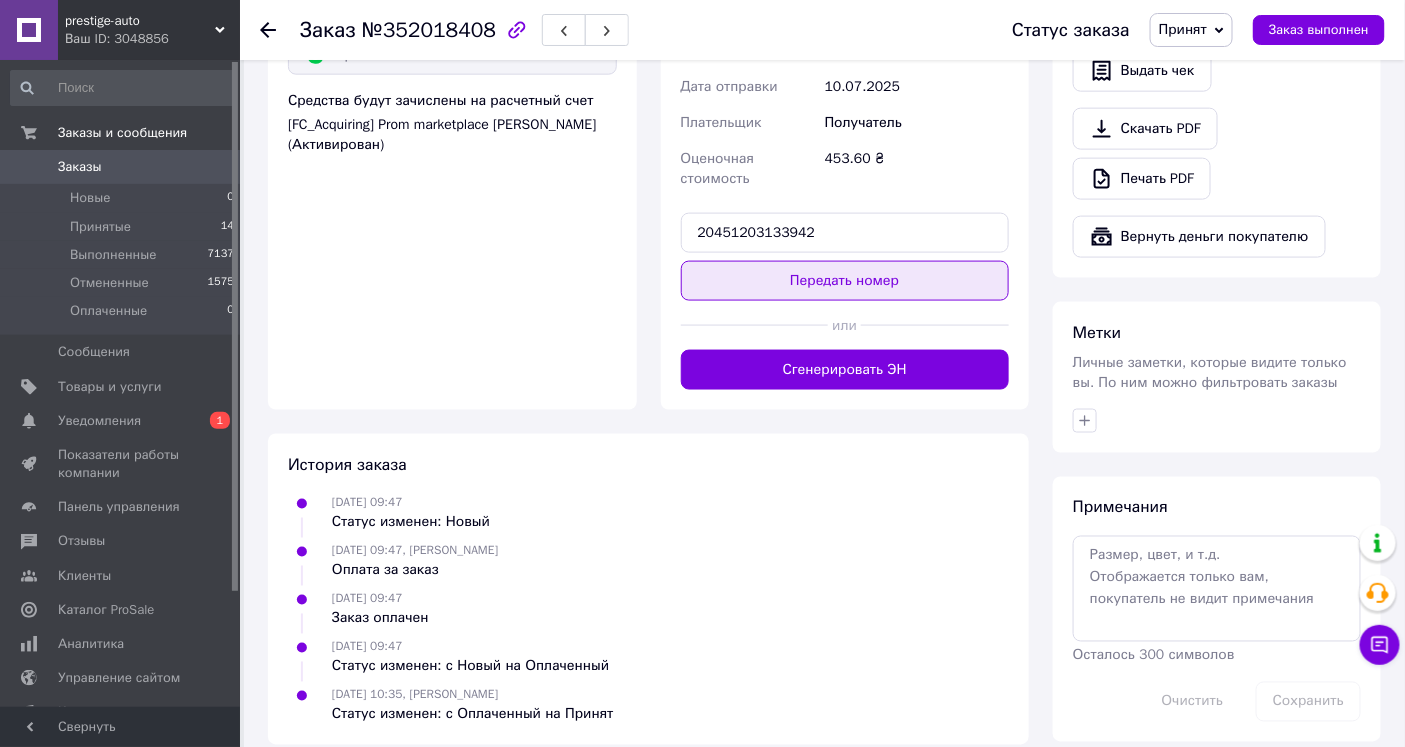 click on "Передать номер" at bounding box center [845, 281] 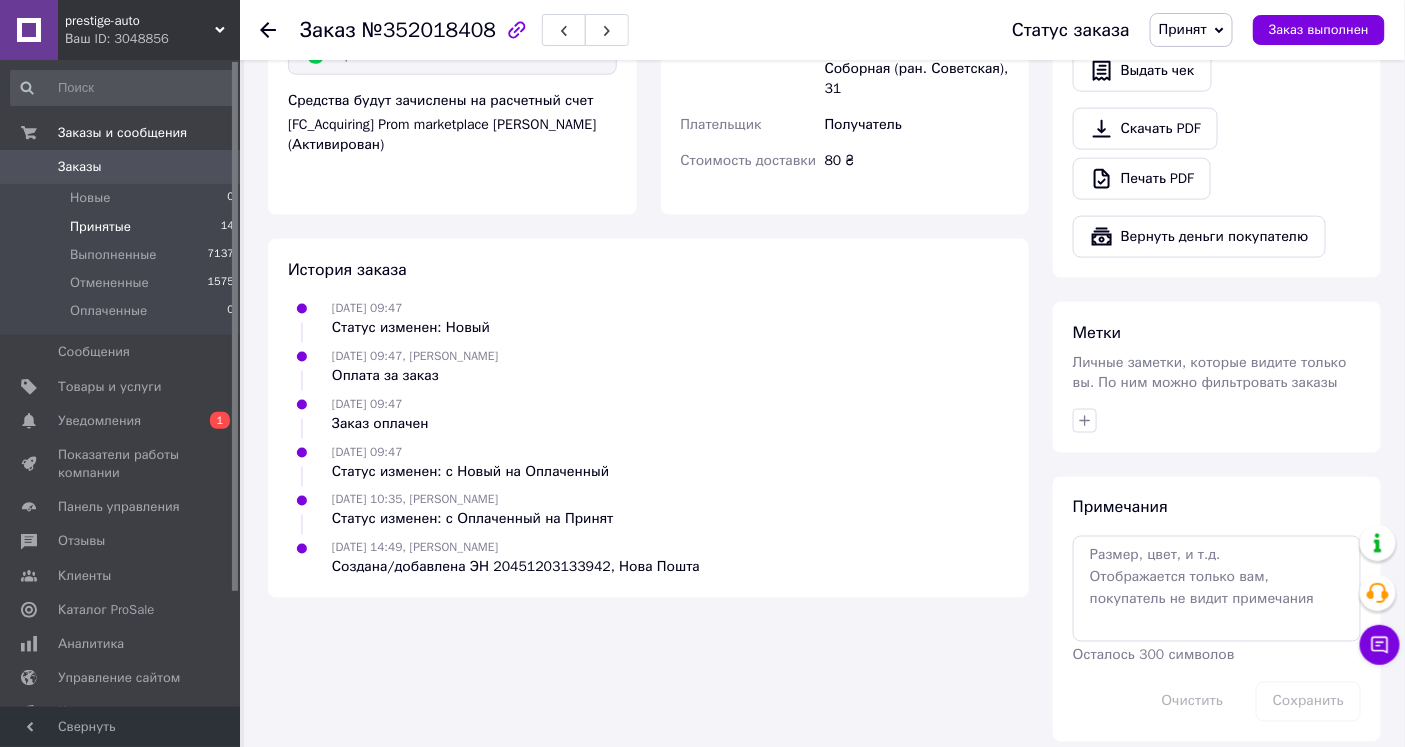 click on "Принятые" at bounding box center [100, 227] 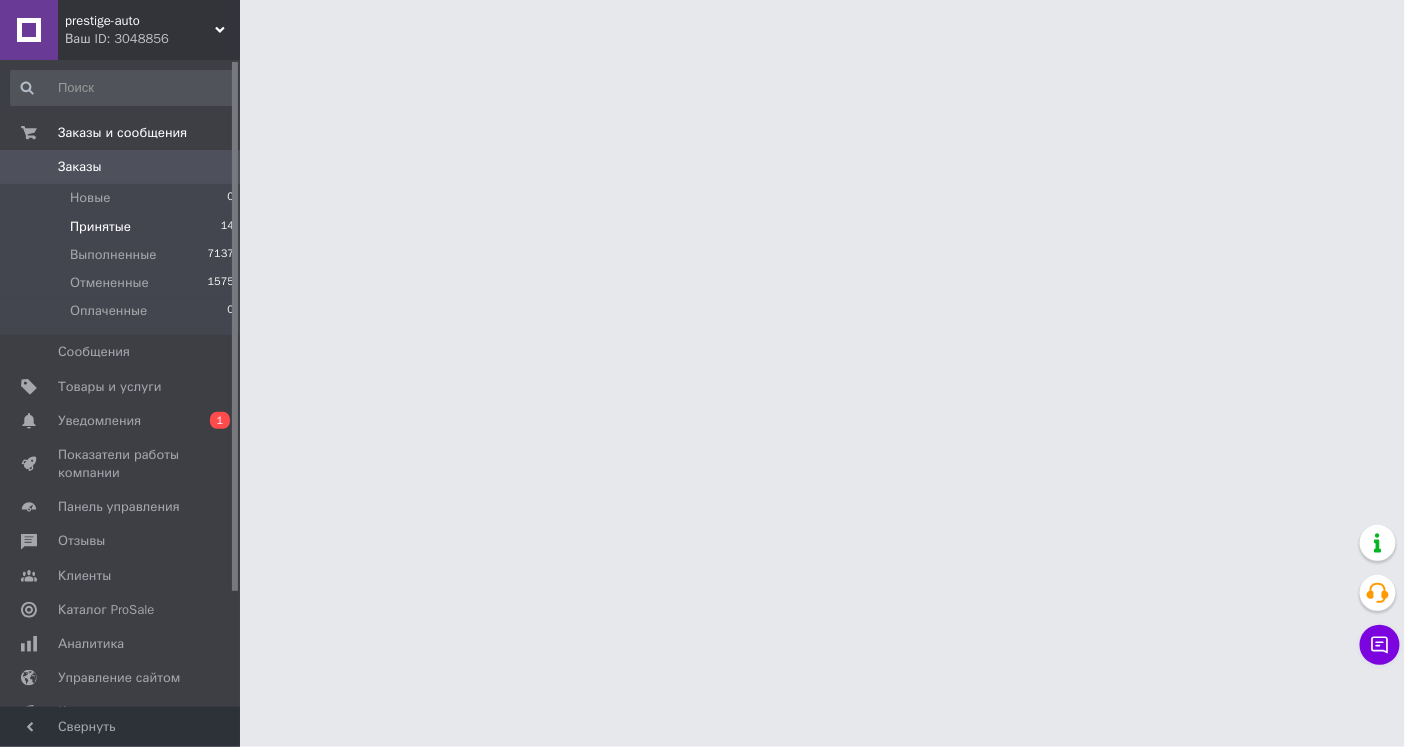 scroll, scrollTop: 0, scrollLeft: 0, axis: both 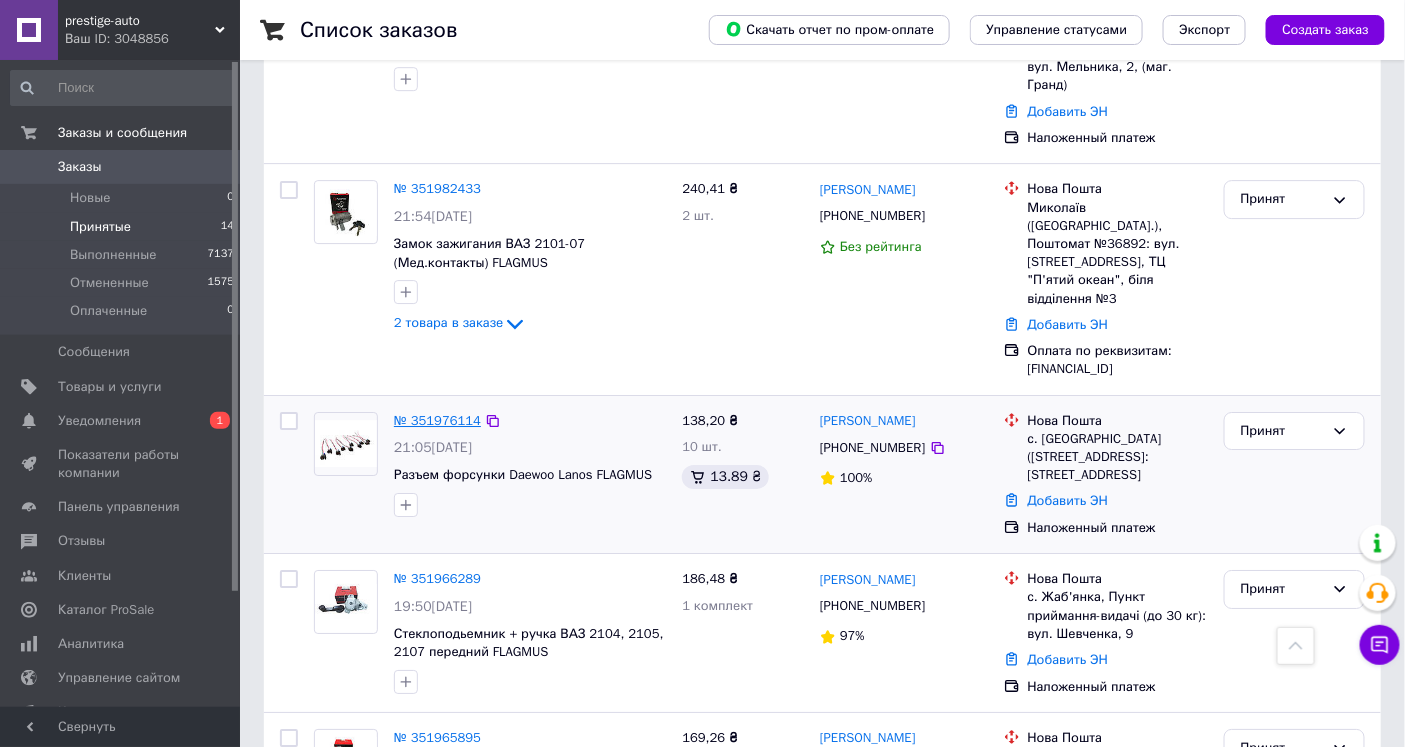 click on "№ 351976114" at bounding box center (437, 420) 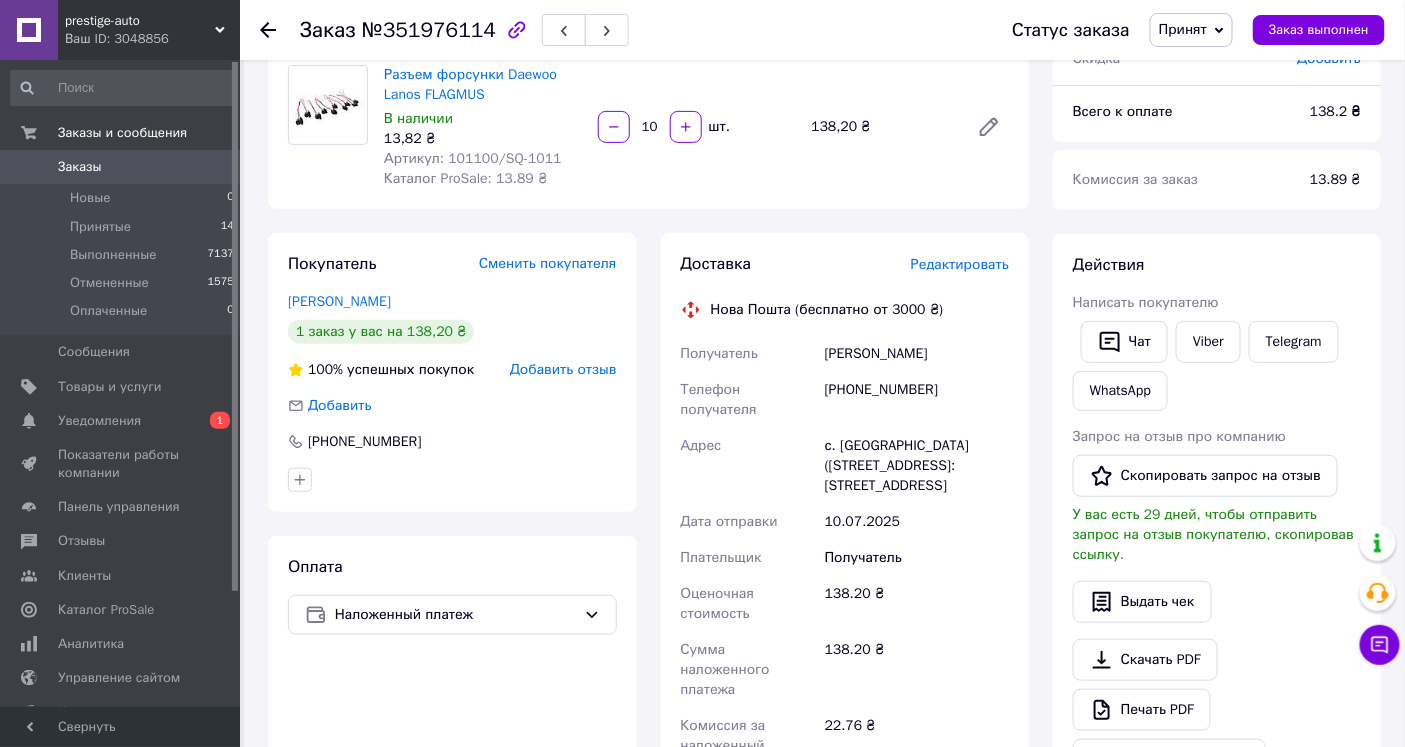 scroll, scrollTop: 687, scrollLeft: 0, axis: vertical 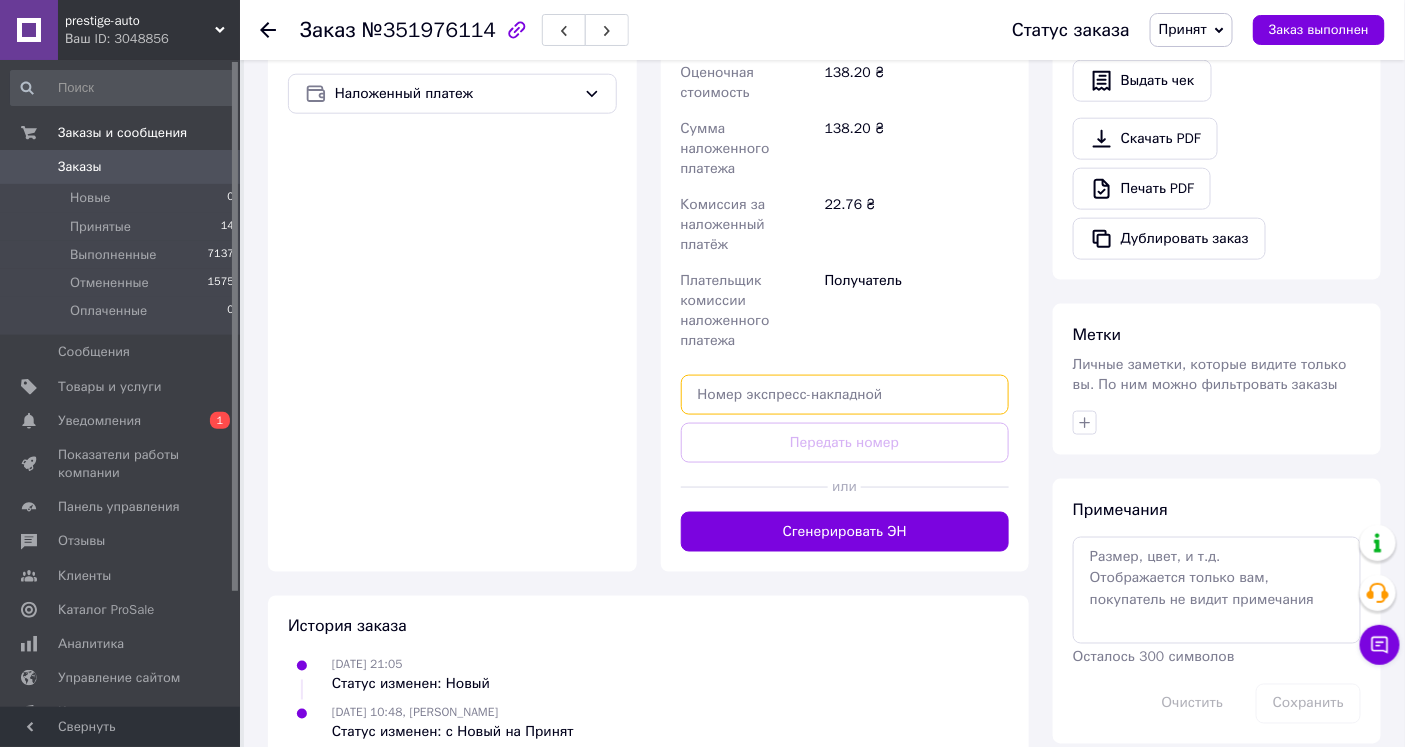 click at bounding box center (845, 395) 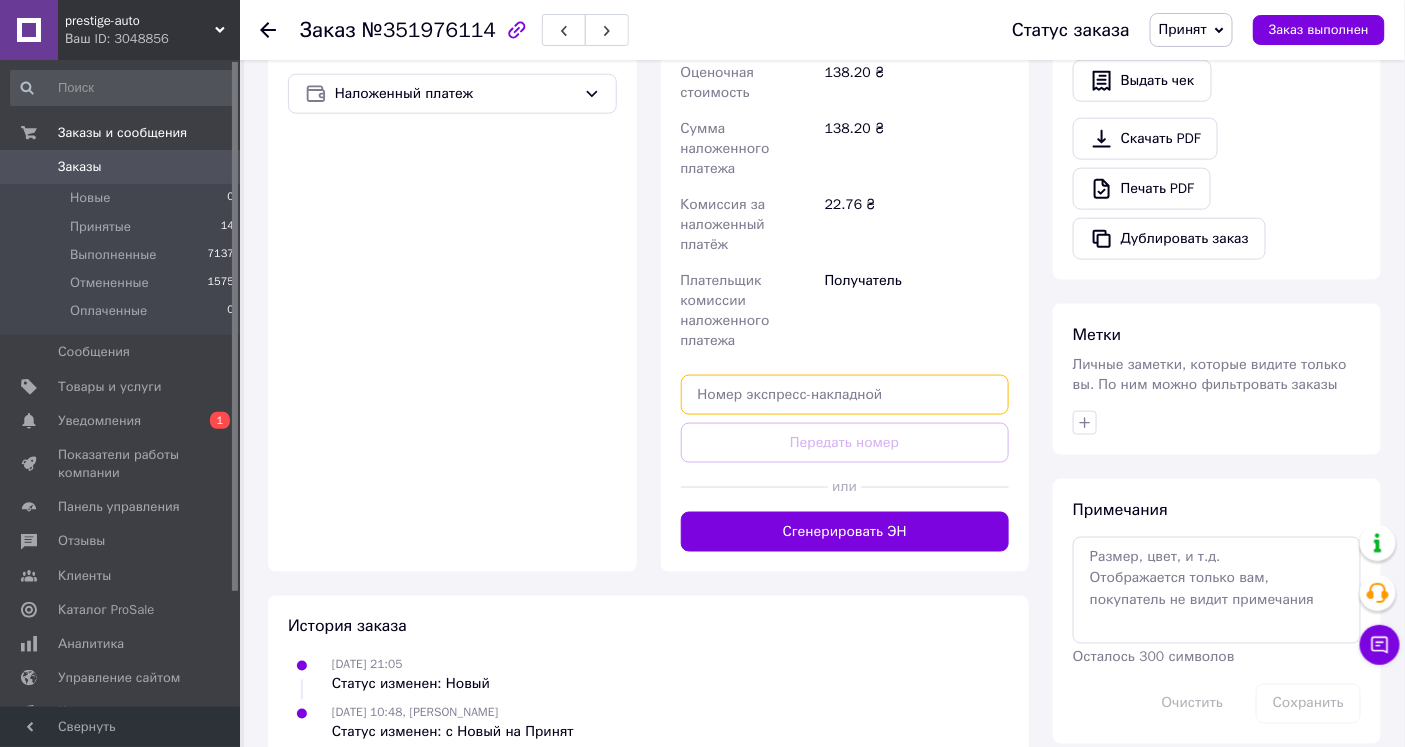 paste on "20451203155703" 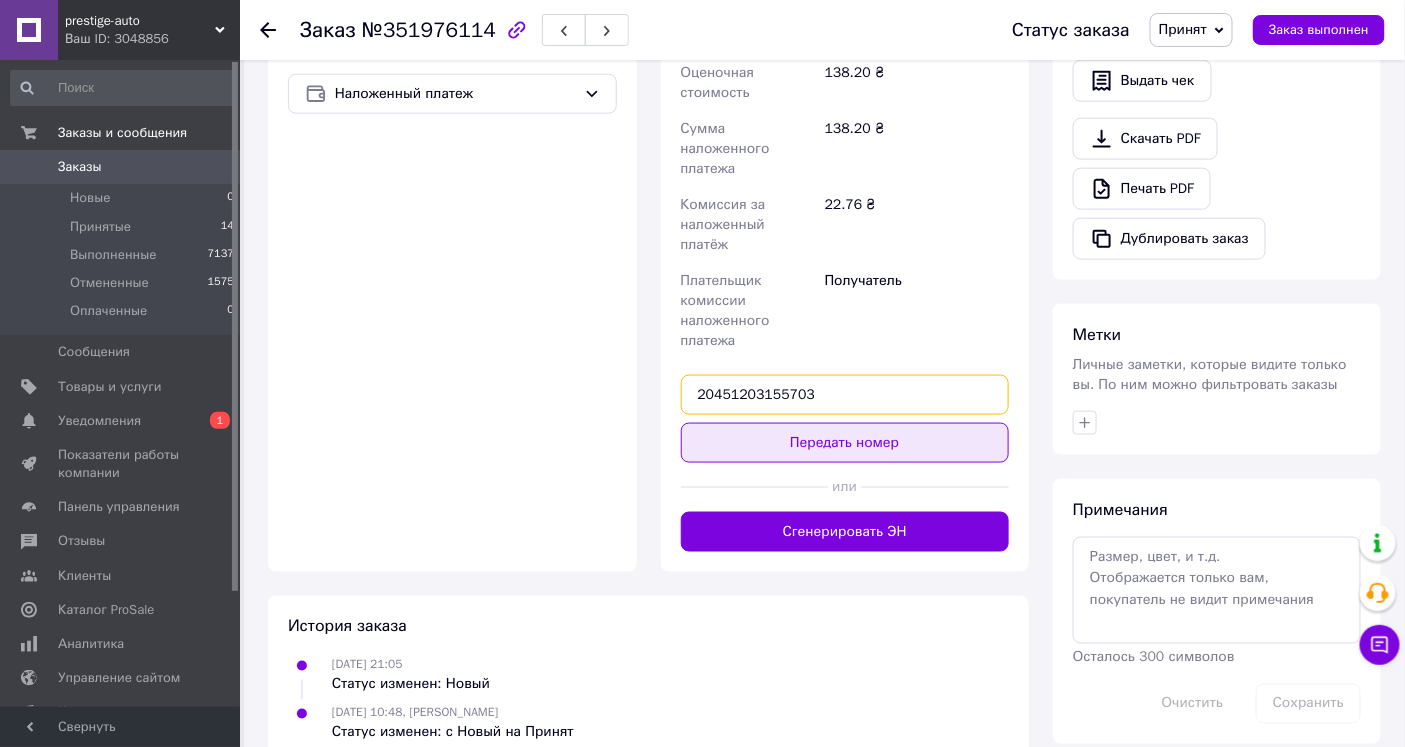 type on "20451203155703" 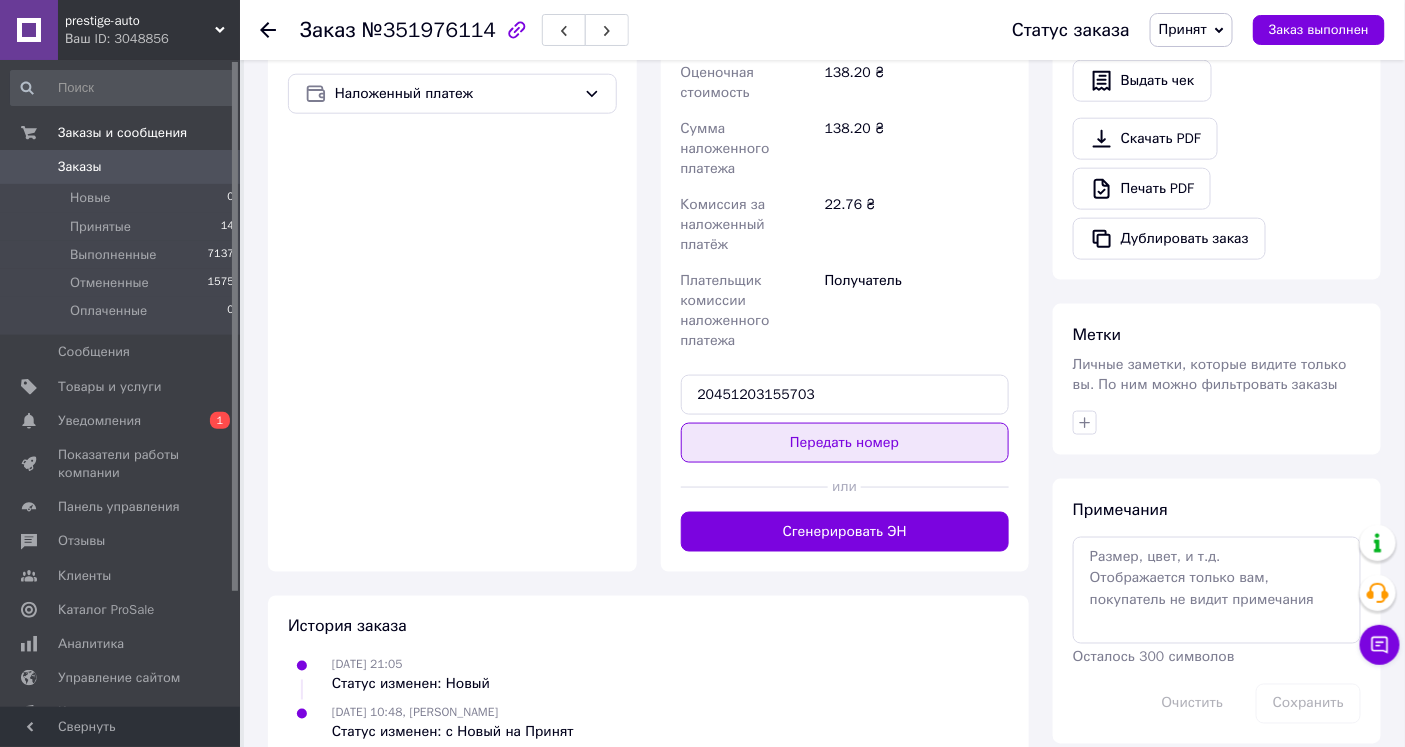 click on "Передать номер" at bounding box center [845, 443] 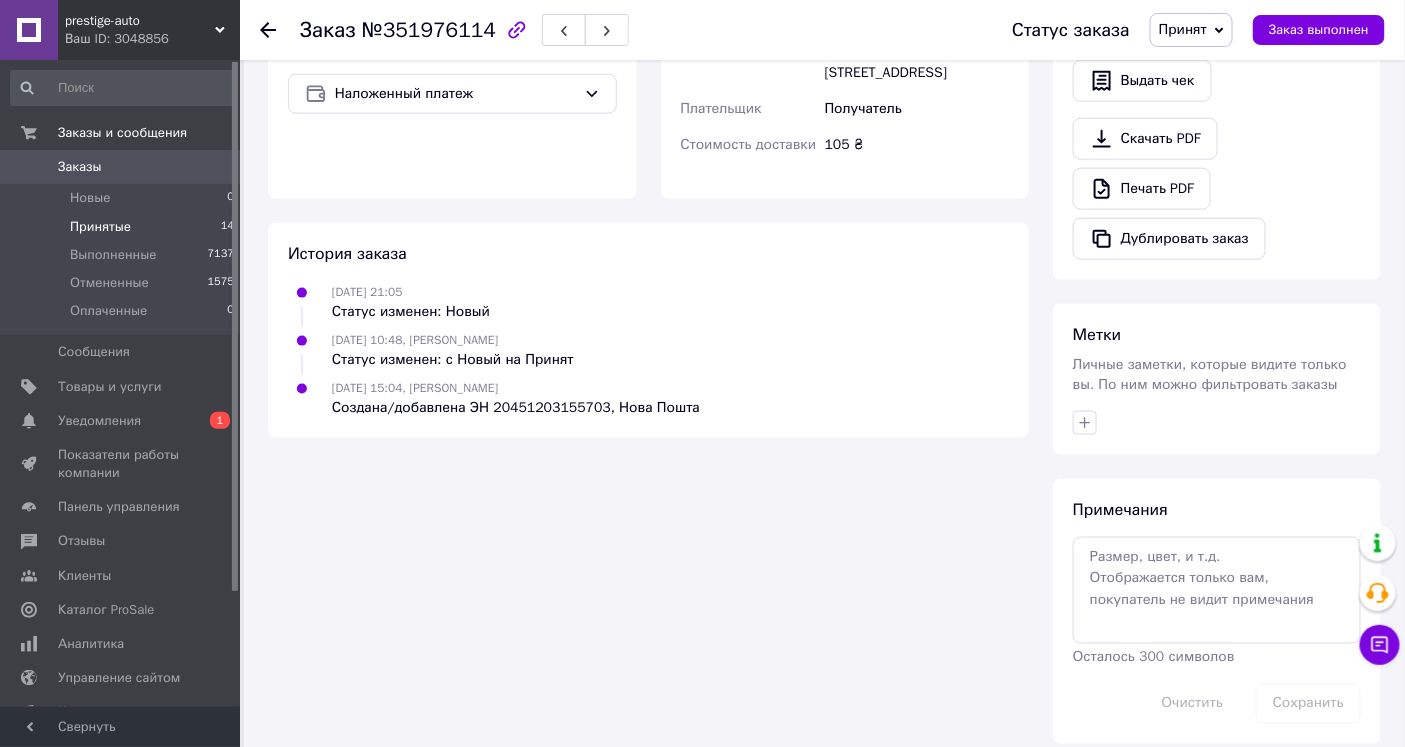 click on "Принятые 14" at bounding box center (123, 227) 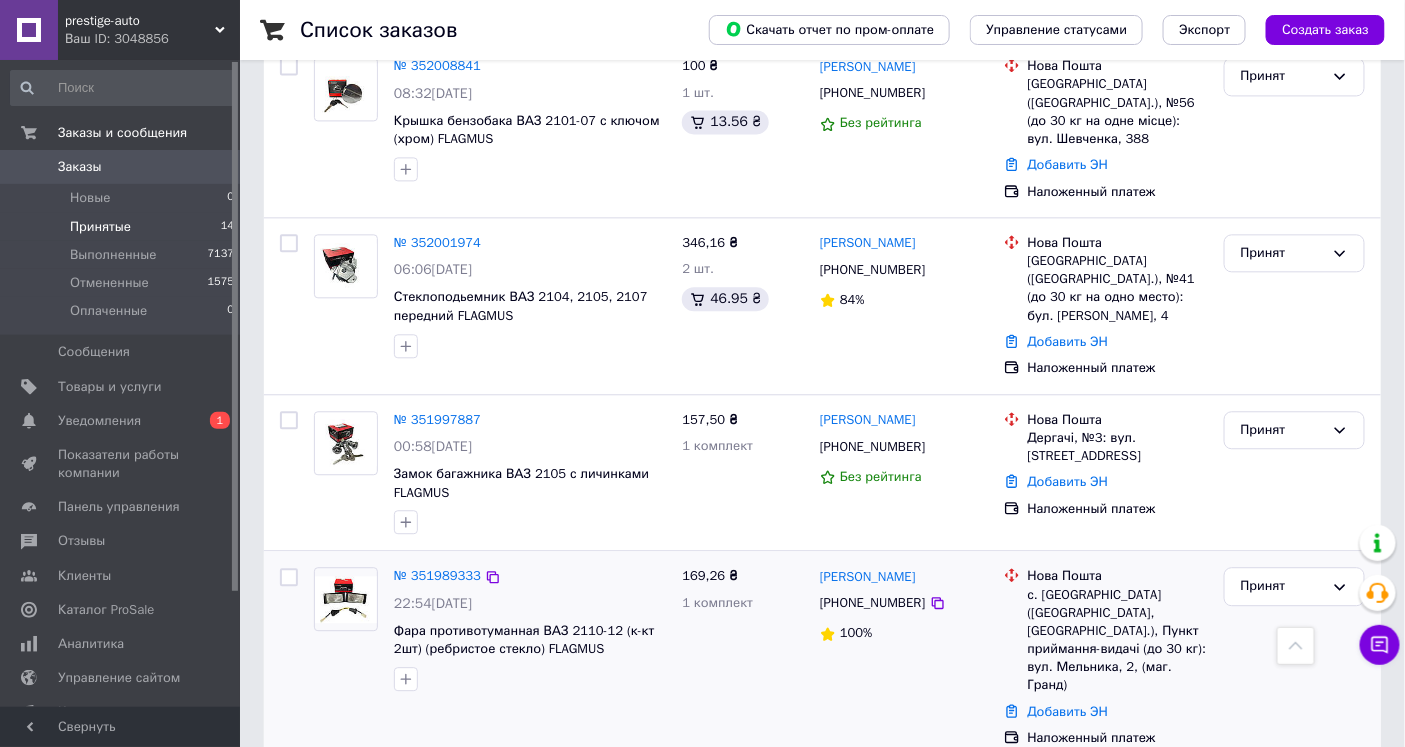 scroll, scrollTop: 1438, scrollLeft: 0, axis: vertical 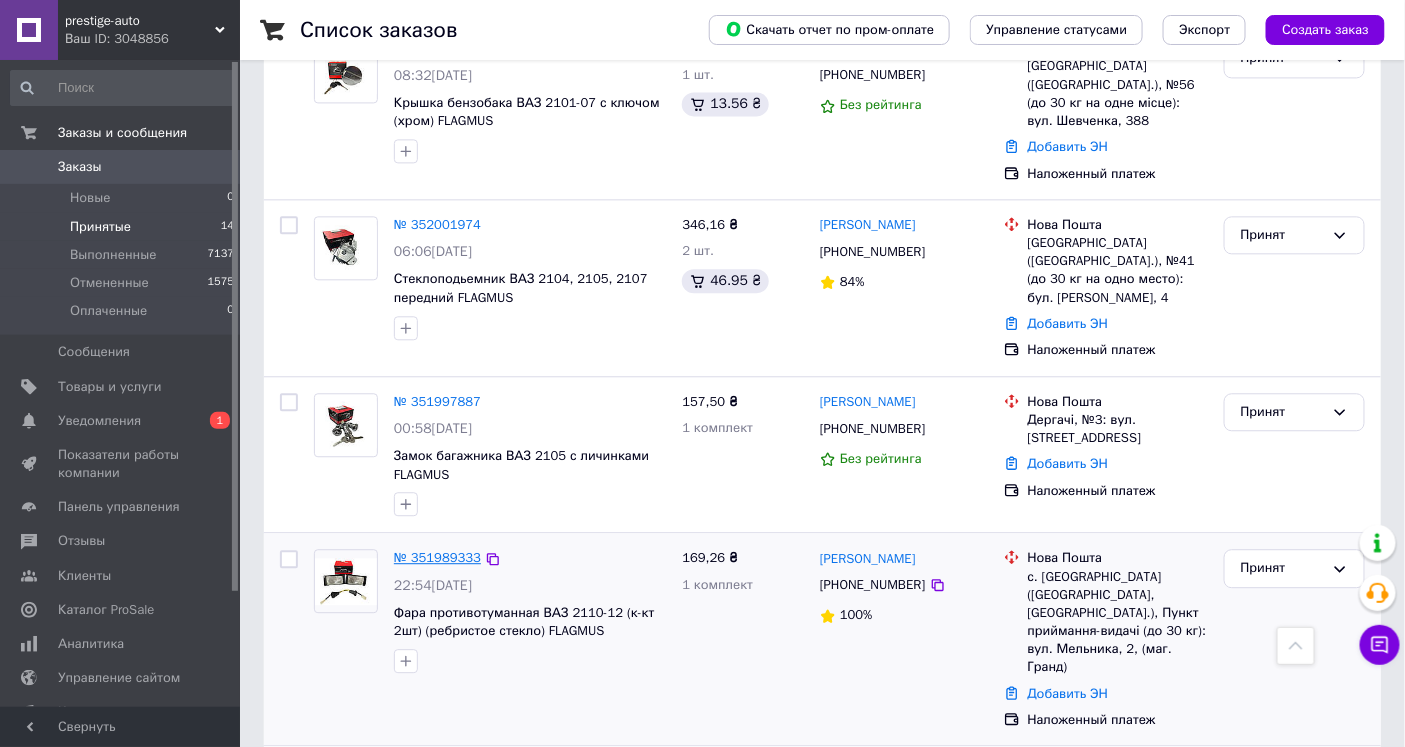 click on "№ 351989333" at bounding box center [437, 557] 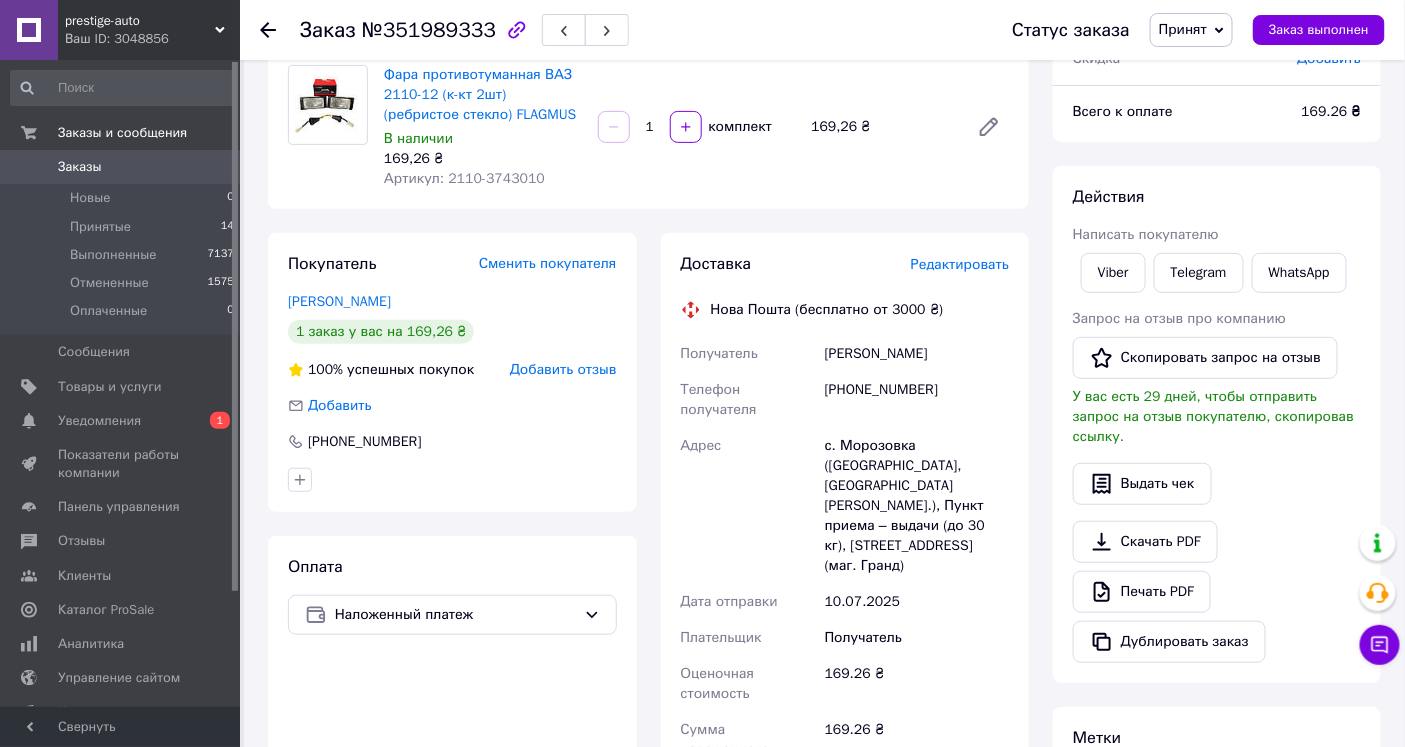 scroll, scrollTop: 706, scrollLeft: 0, axis: vertical 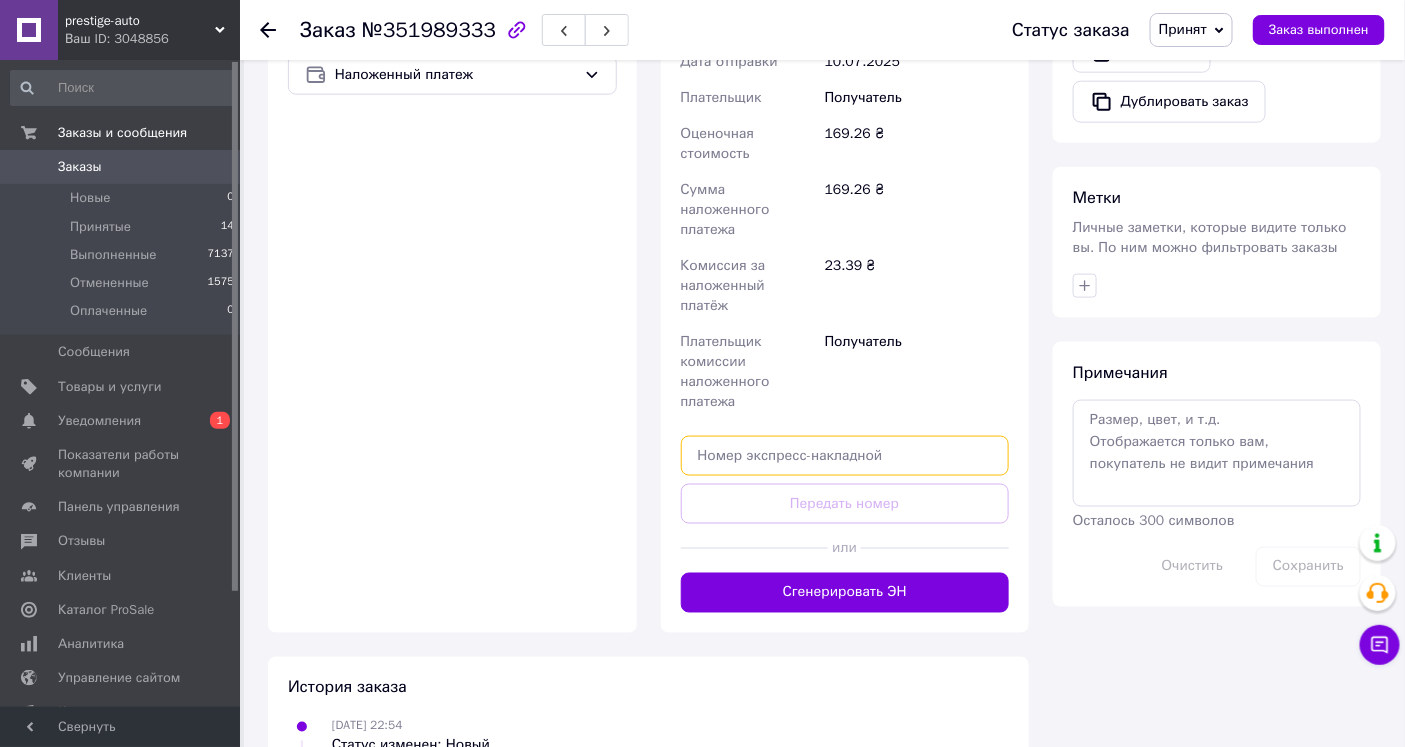 click at bounding box center (845, 456) 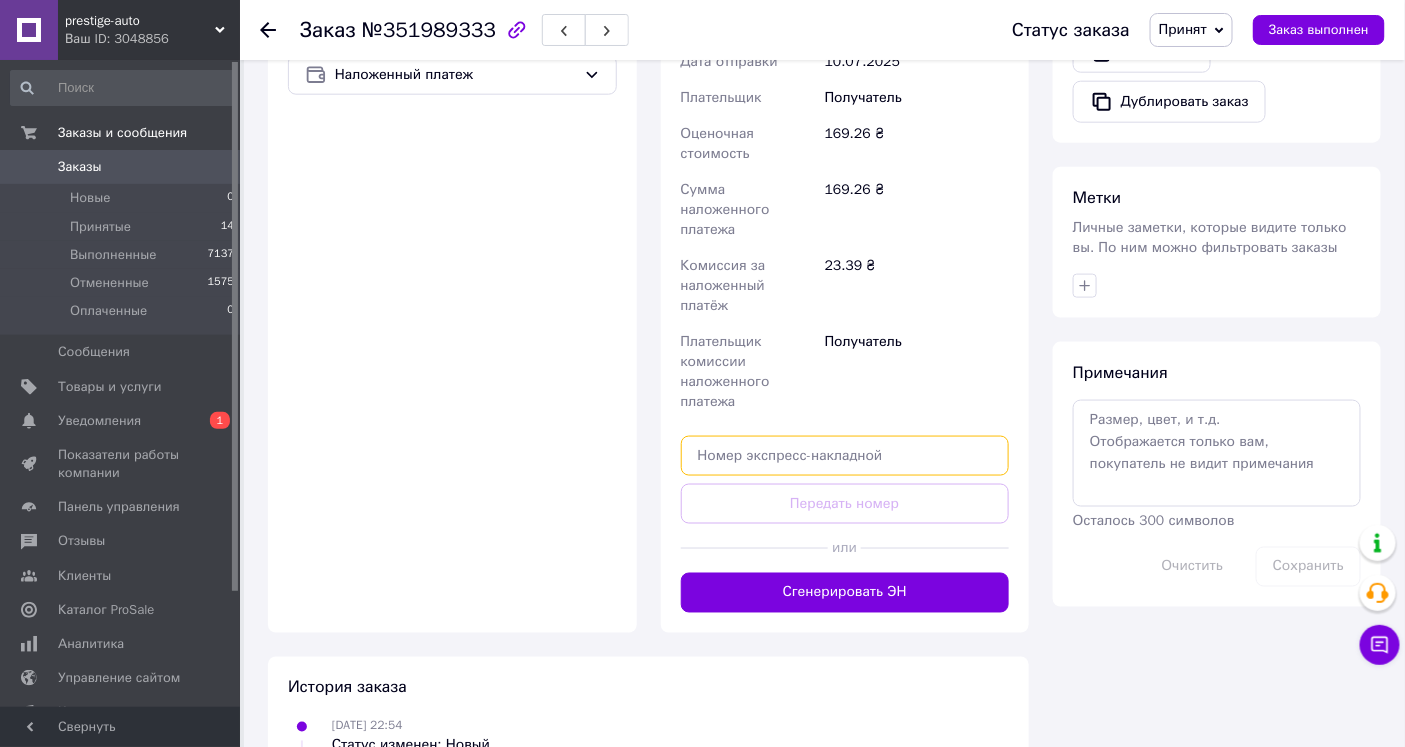 paste on "20451203166620" 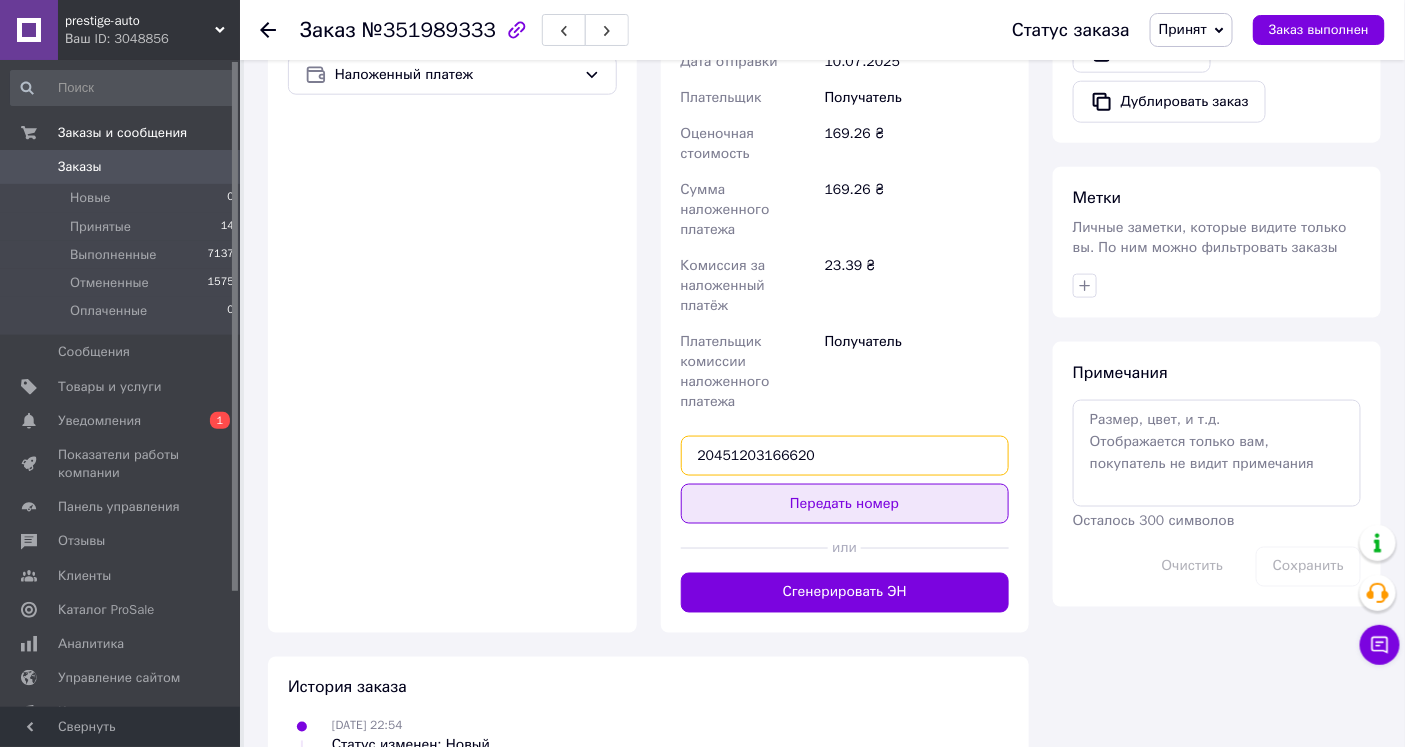 type on "20451203166620" 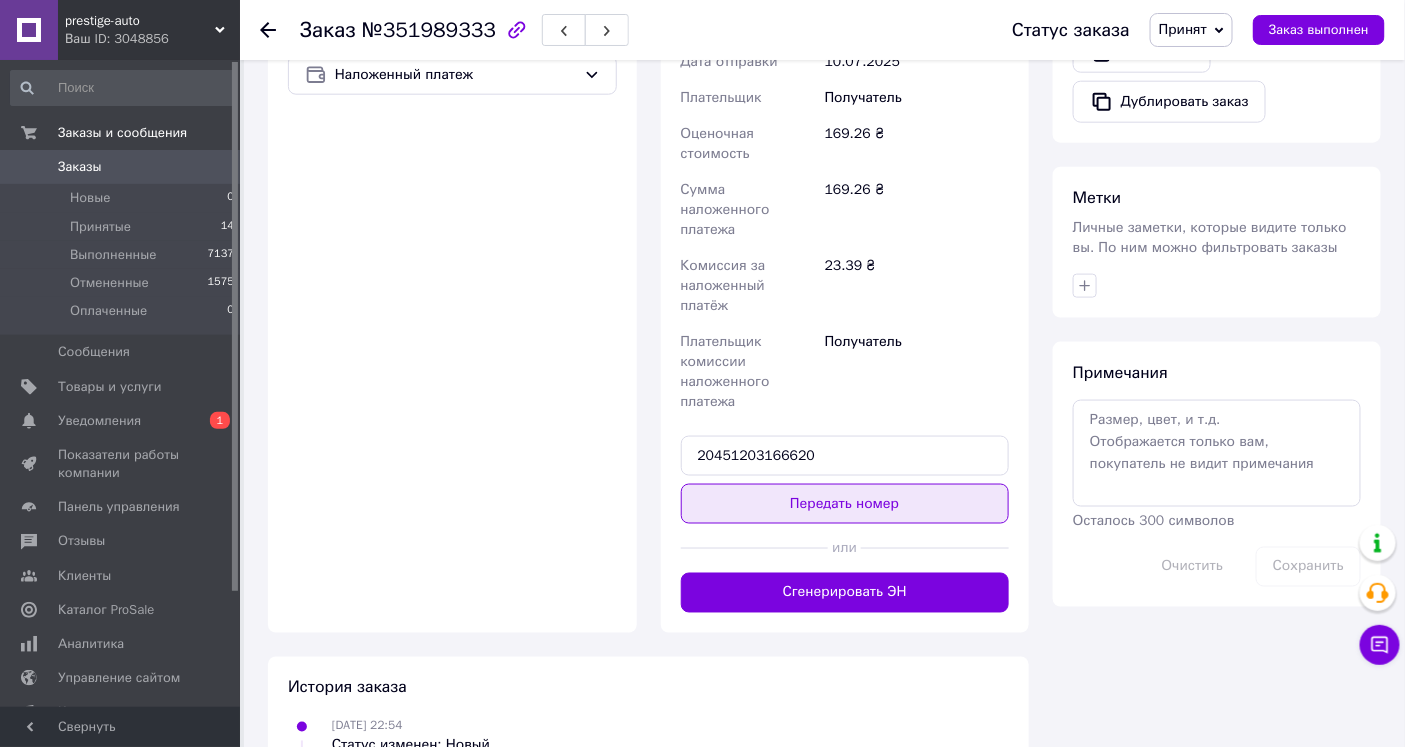 click on "Передать номер" at bounding box center [845, 504] 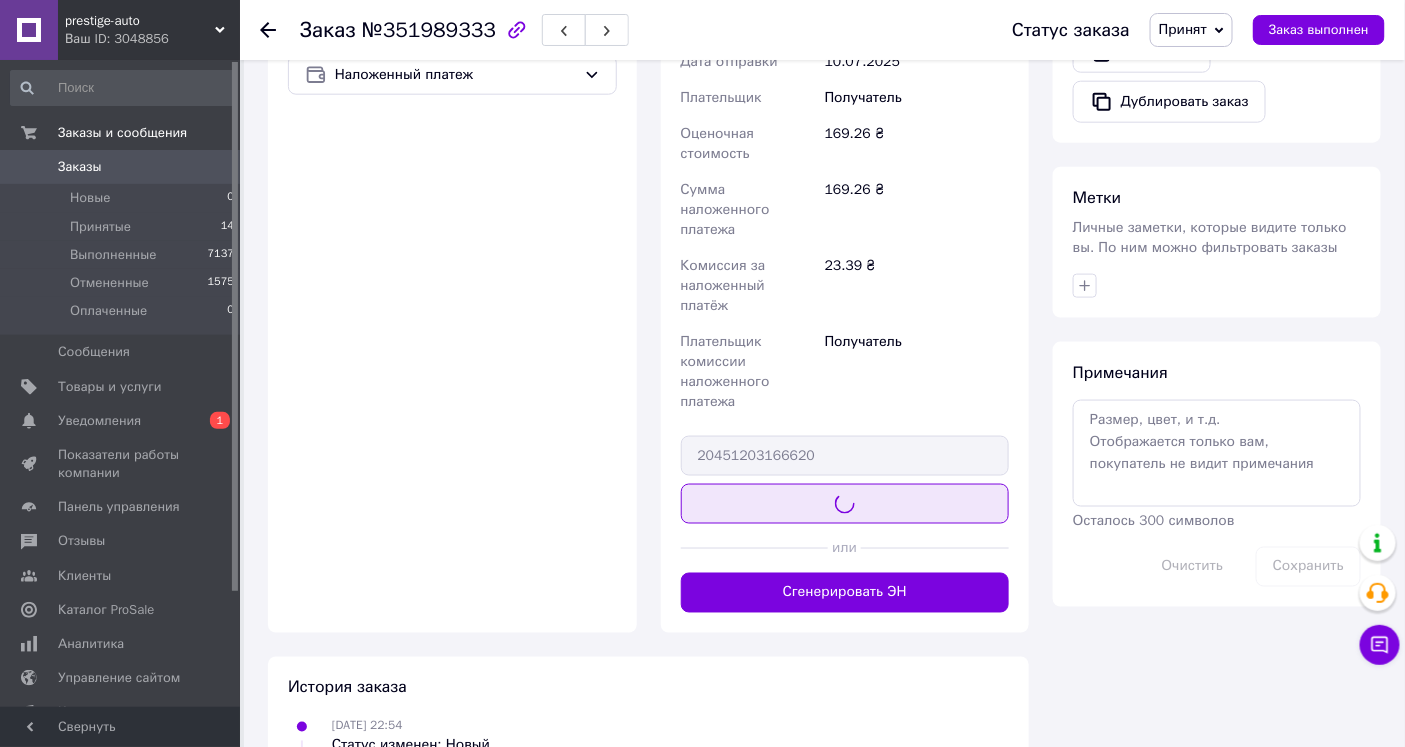 scroll, scrollTop: 570, scrollLeft: 0, axis: vertical 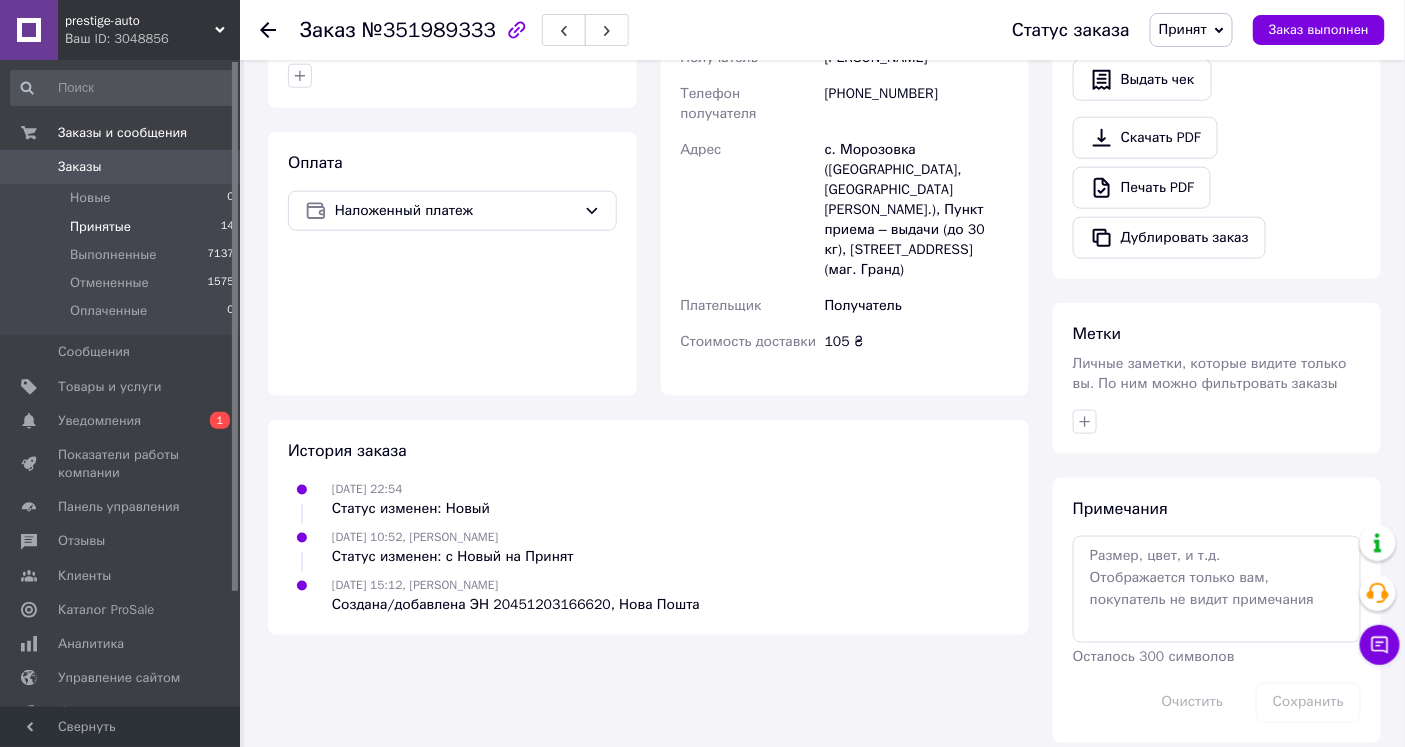 click on "Принятые" at bounding box center [100, 227] 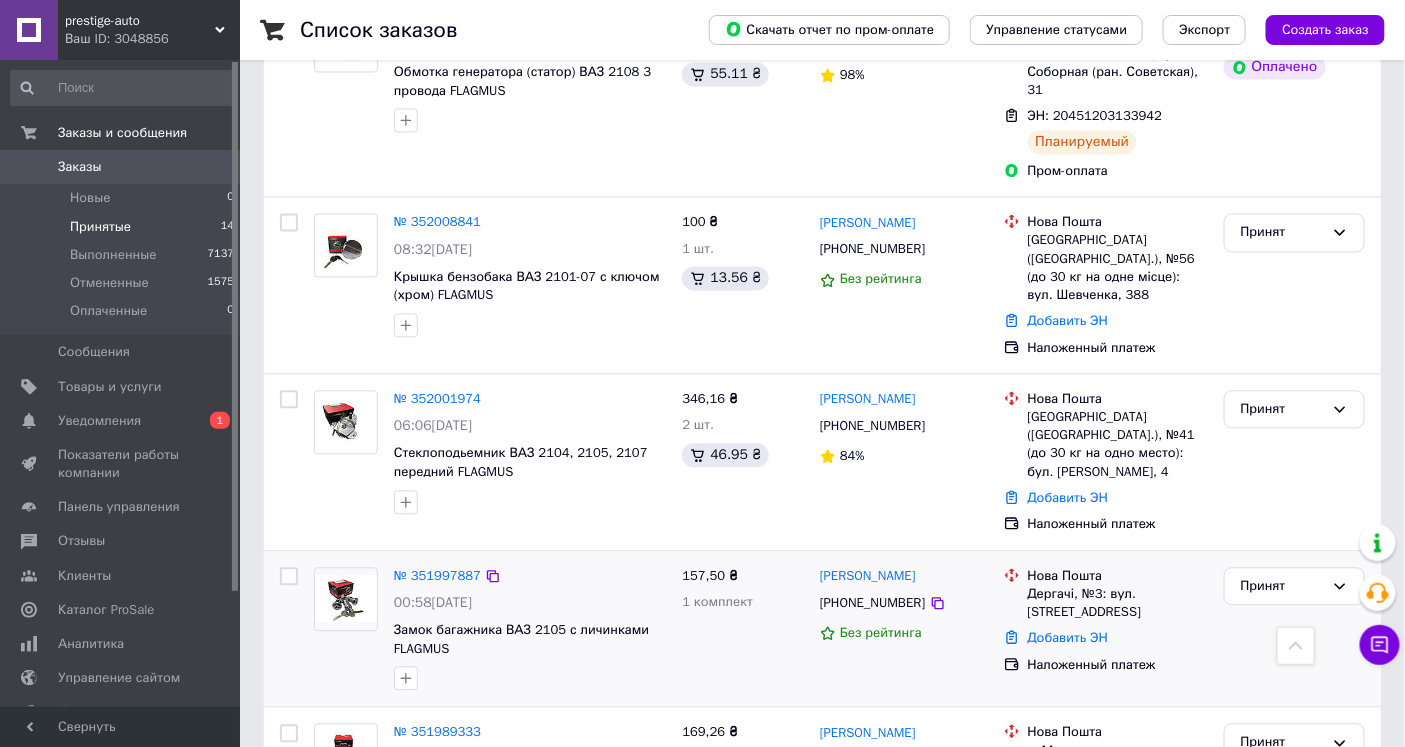 scroll, scrollTop: 1224, scrollLeft: 0, axis: vertical 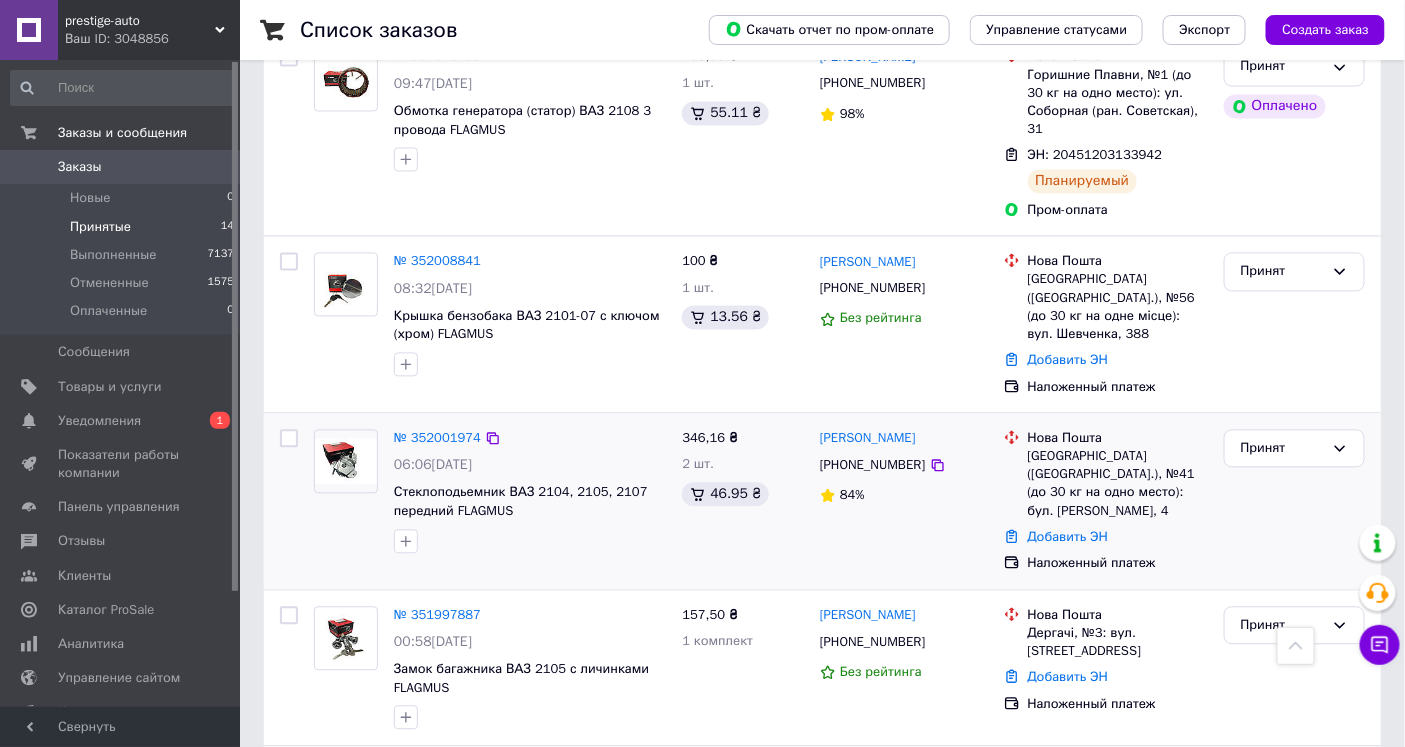 click on "№ 352001974 06:06, 10.07.2025 Стеклоподьемник ВАЗ 2104, 2105, 2107 передний FLAGMUS" at bounding box center (530, 492) 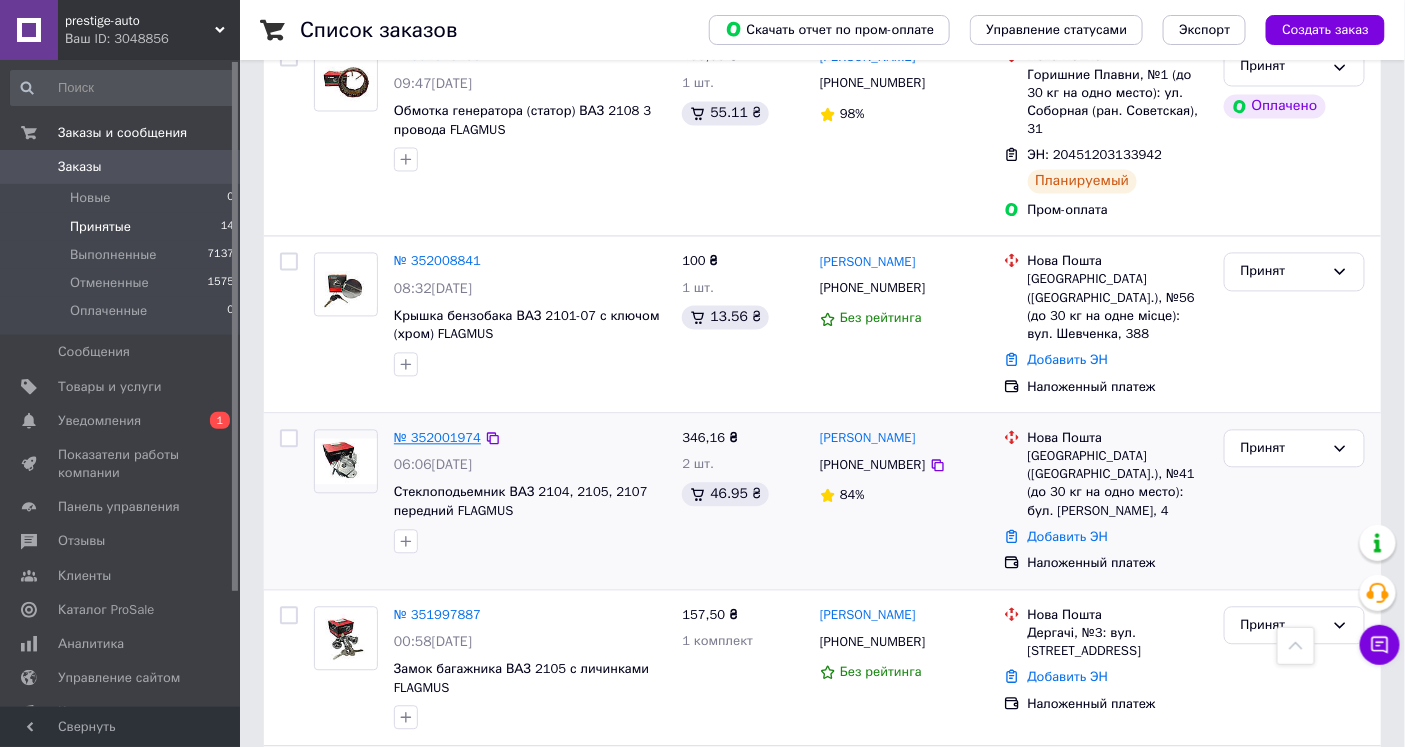 click on "№ 352001974" at bounding box center (437, 438) 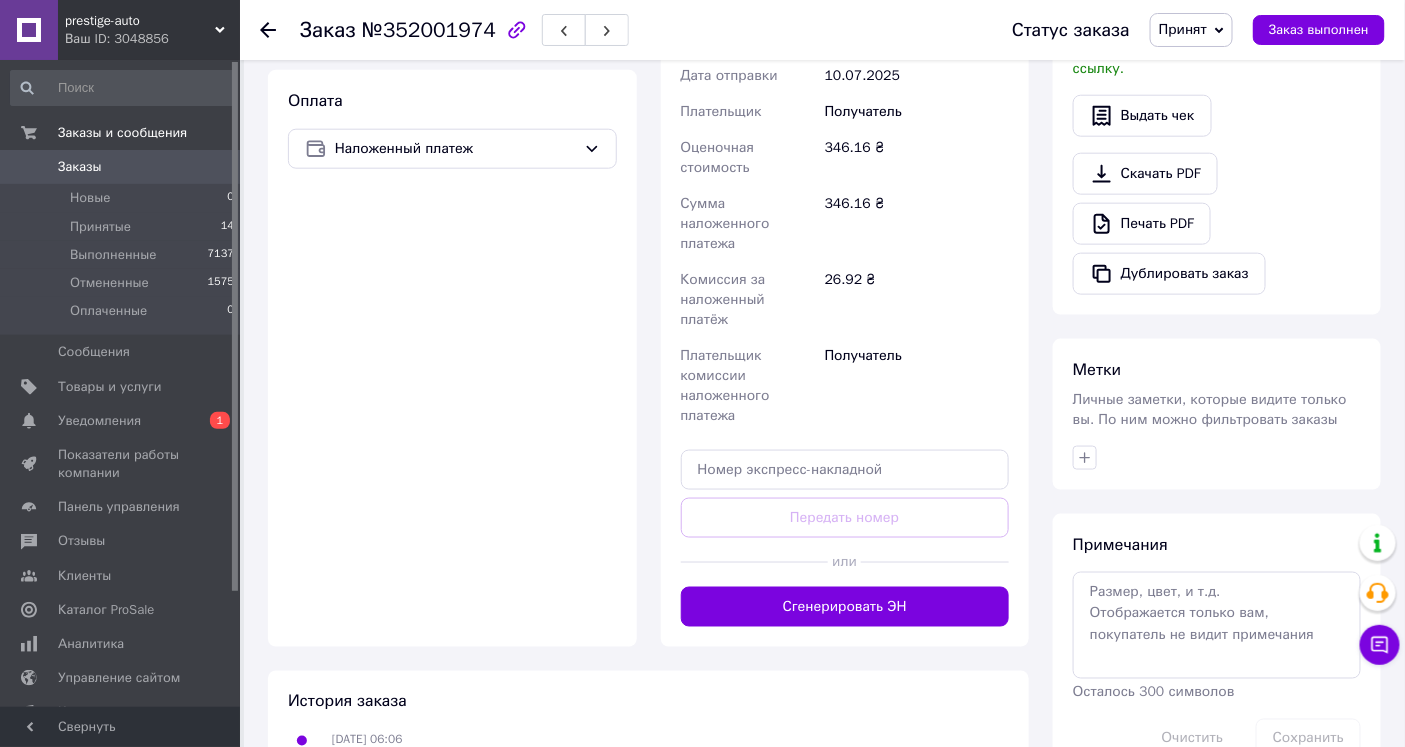 scroll, scrollTop: 687, scrollLeft: 0, axis: vertical 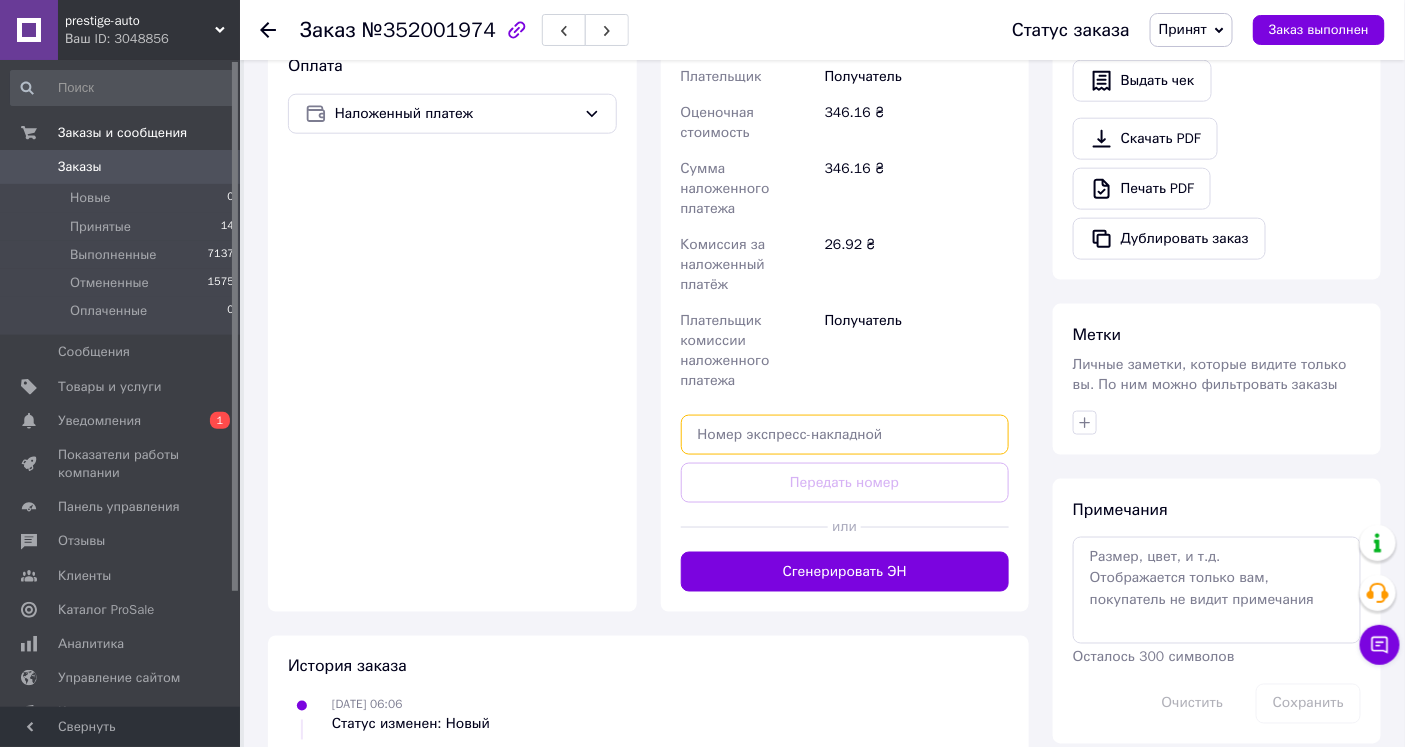 click at bounding box center (845, 435) 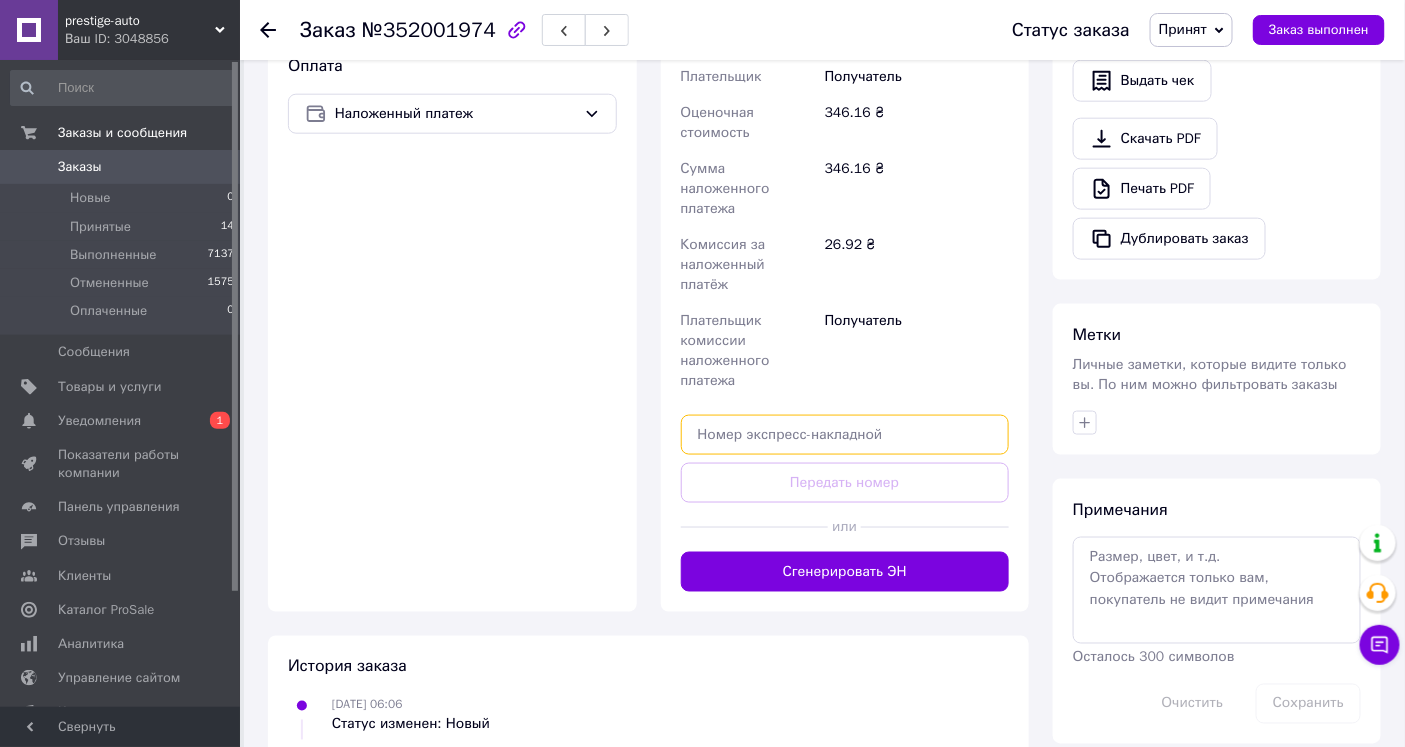 click at bounding box center (845, 435) 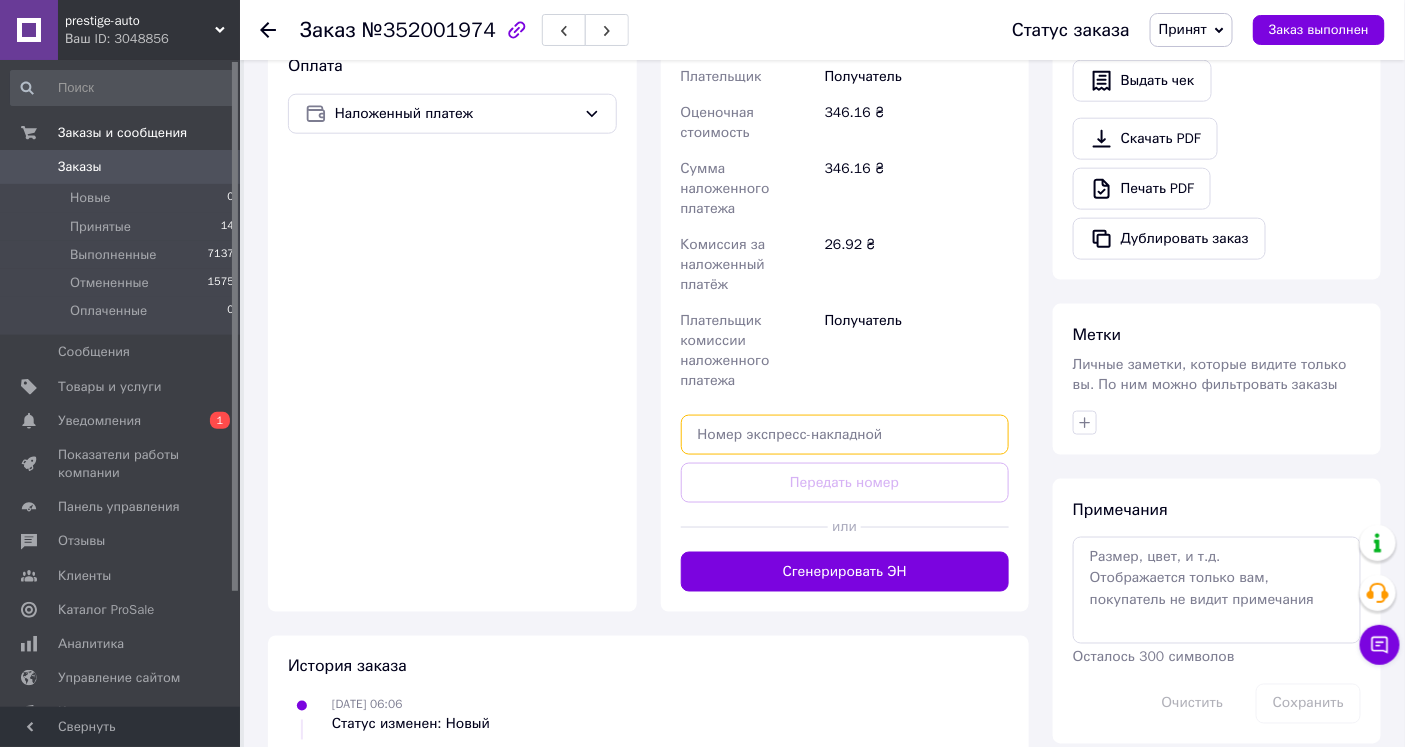 paste on "20451203180591" 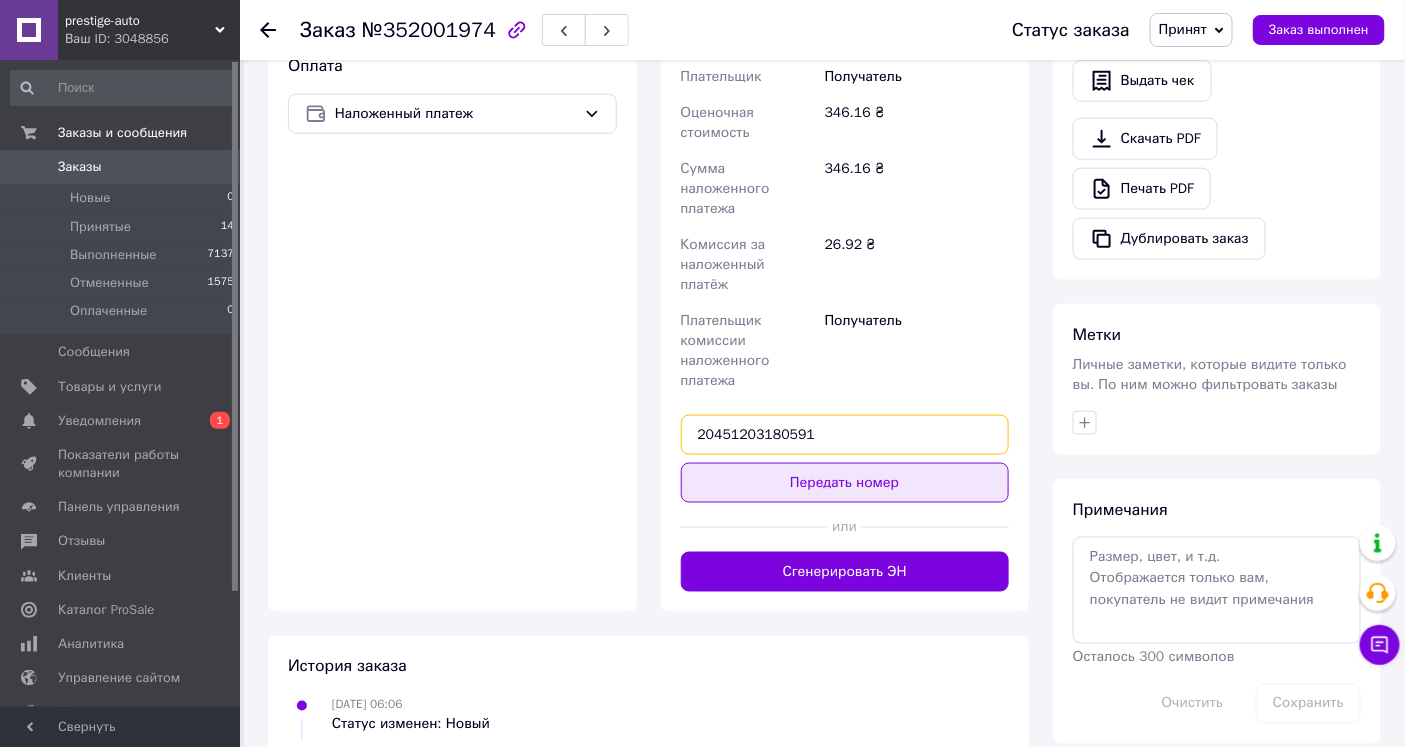 type on "20451203180591" 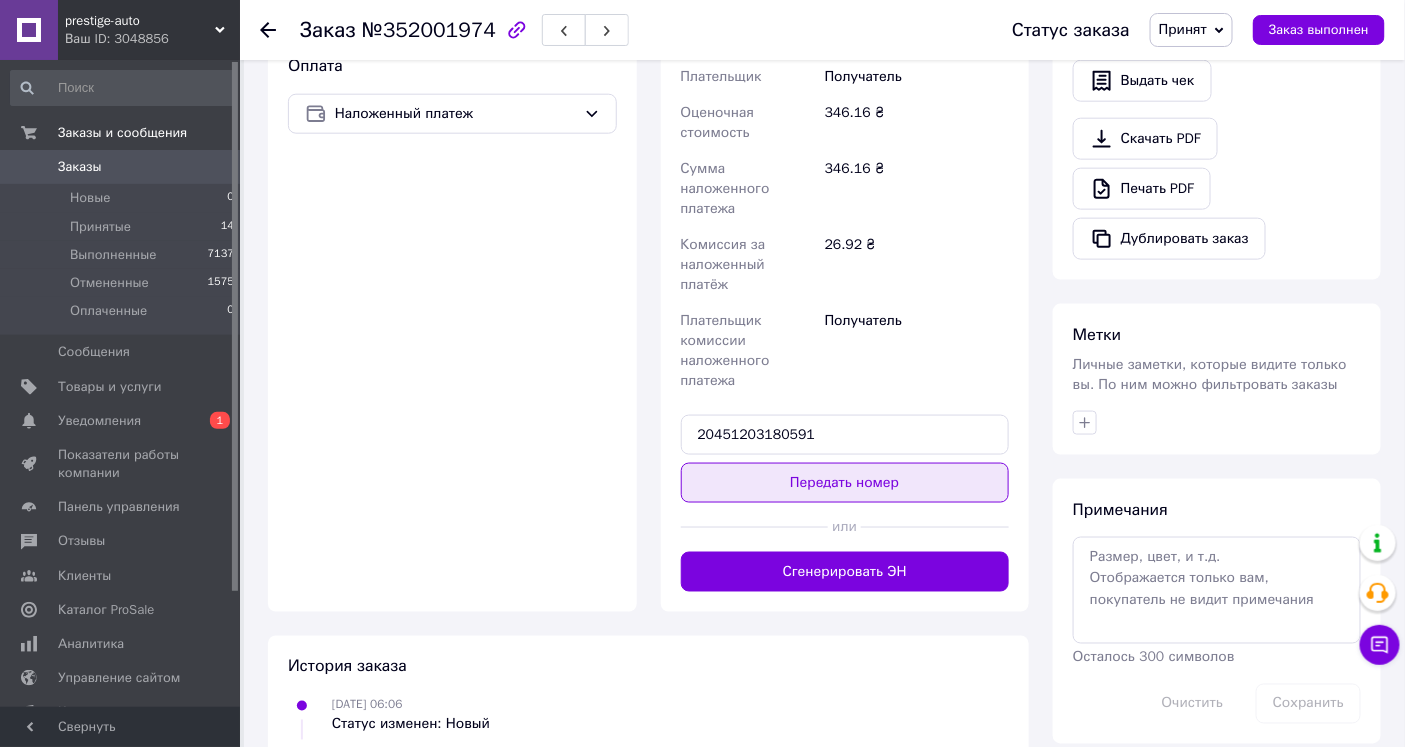 click on "Передать номер" at bounding box center (845, 483) 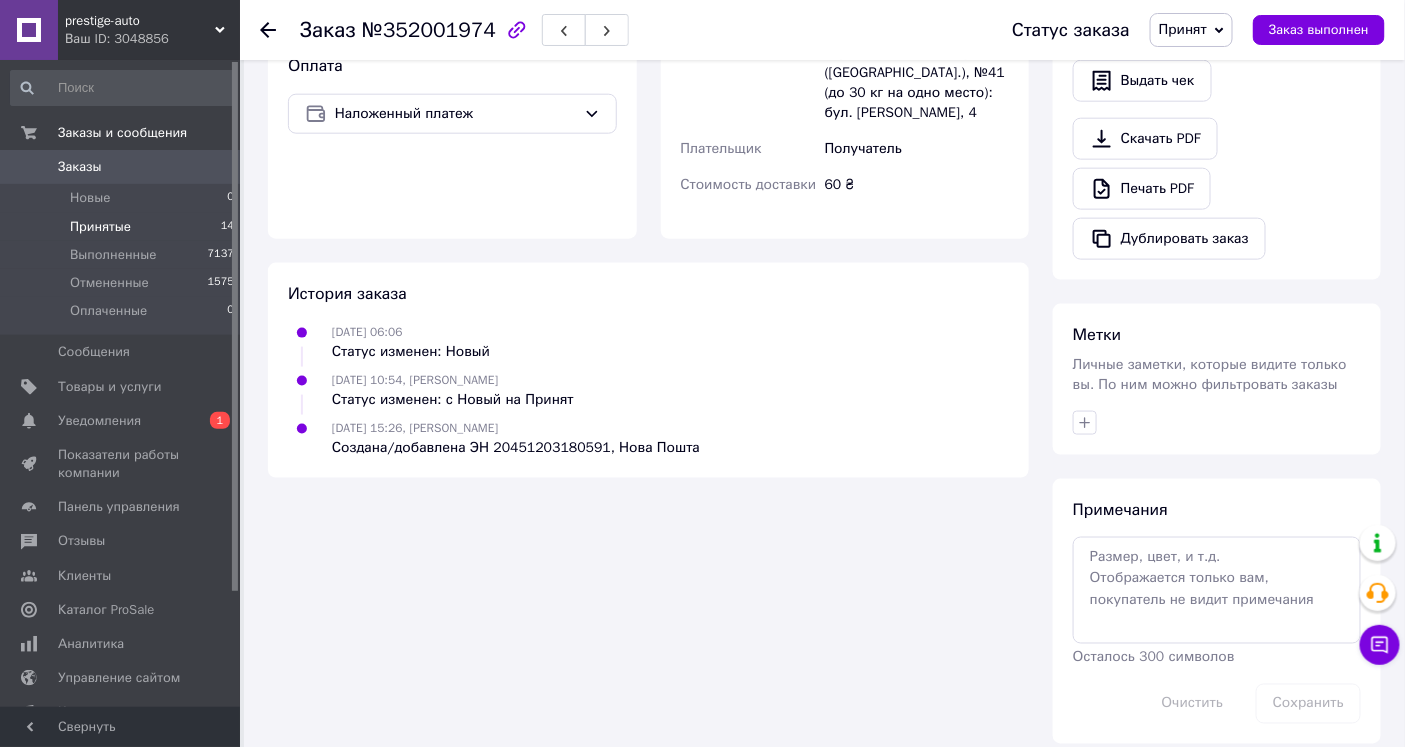 click on "Принятые" at bounding box center (100, 227) 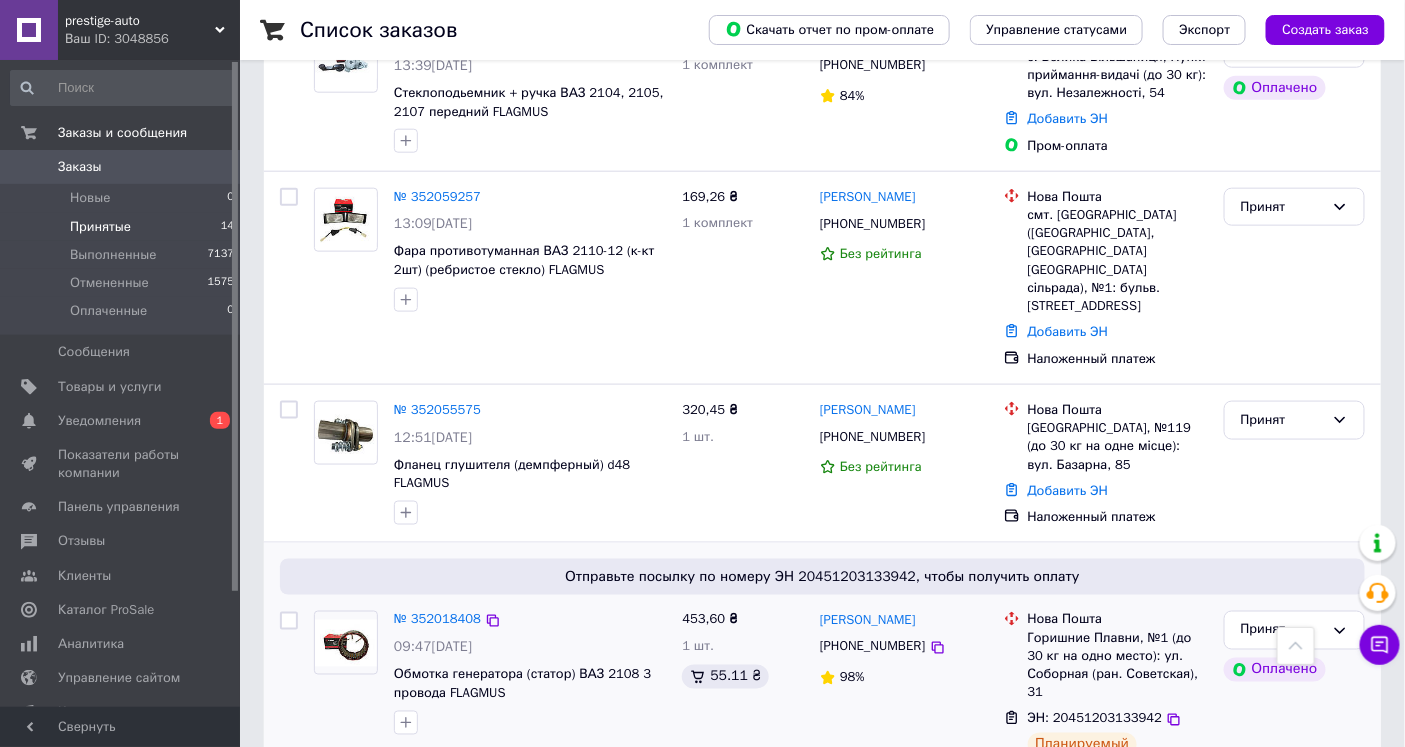 scroll, scrollTop: 777, scrollLeft: 0, axis: vertical 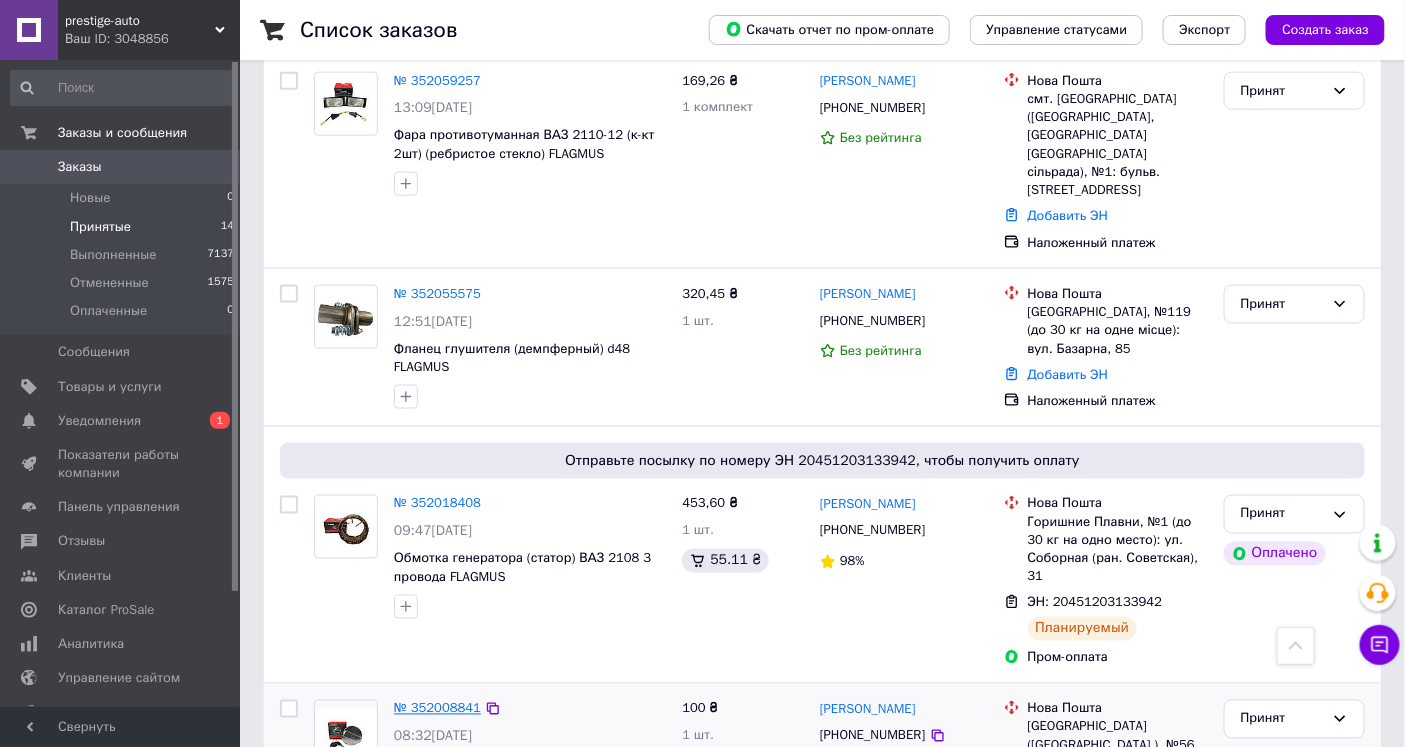 click on "№ 352008841" at bounding box center (437, 708) 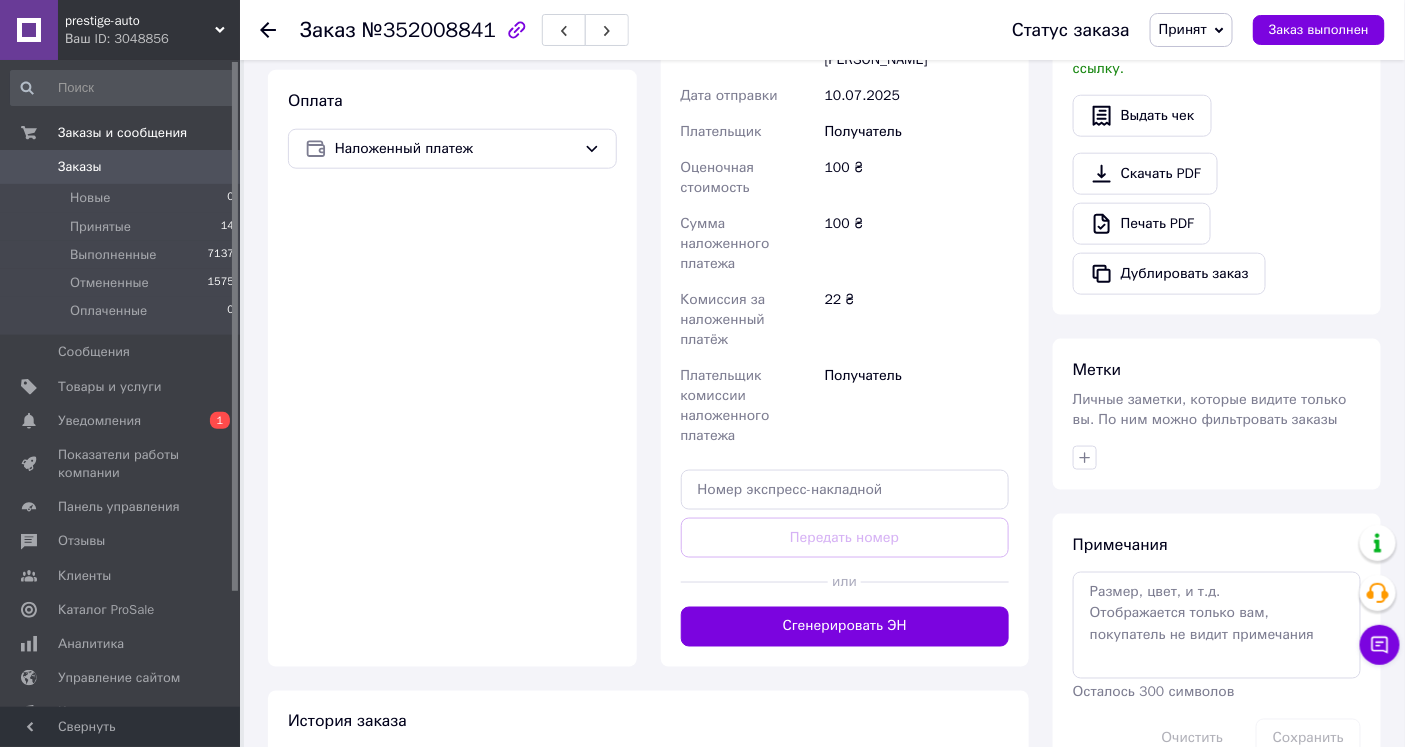 scroll, scrollTop: 687, scrollLeft: 0, axis: vertical 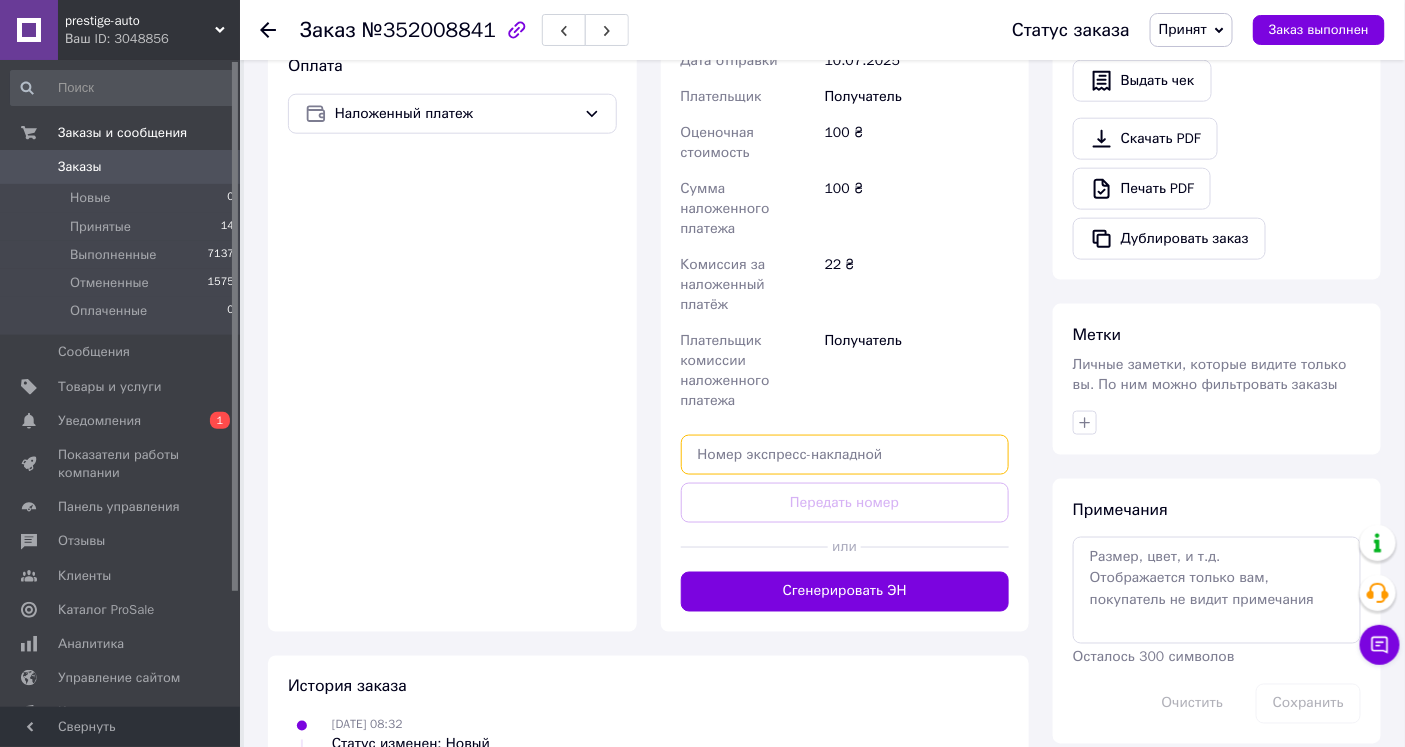 click at bounding box center [845, 455] 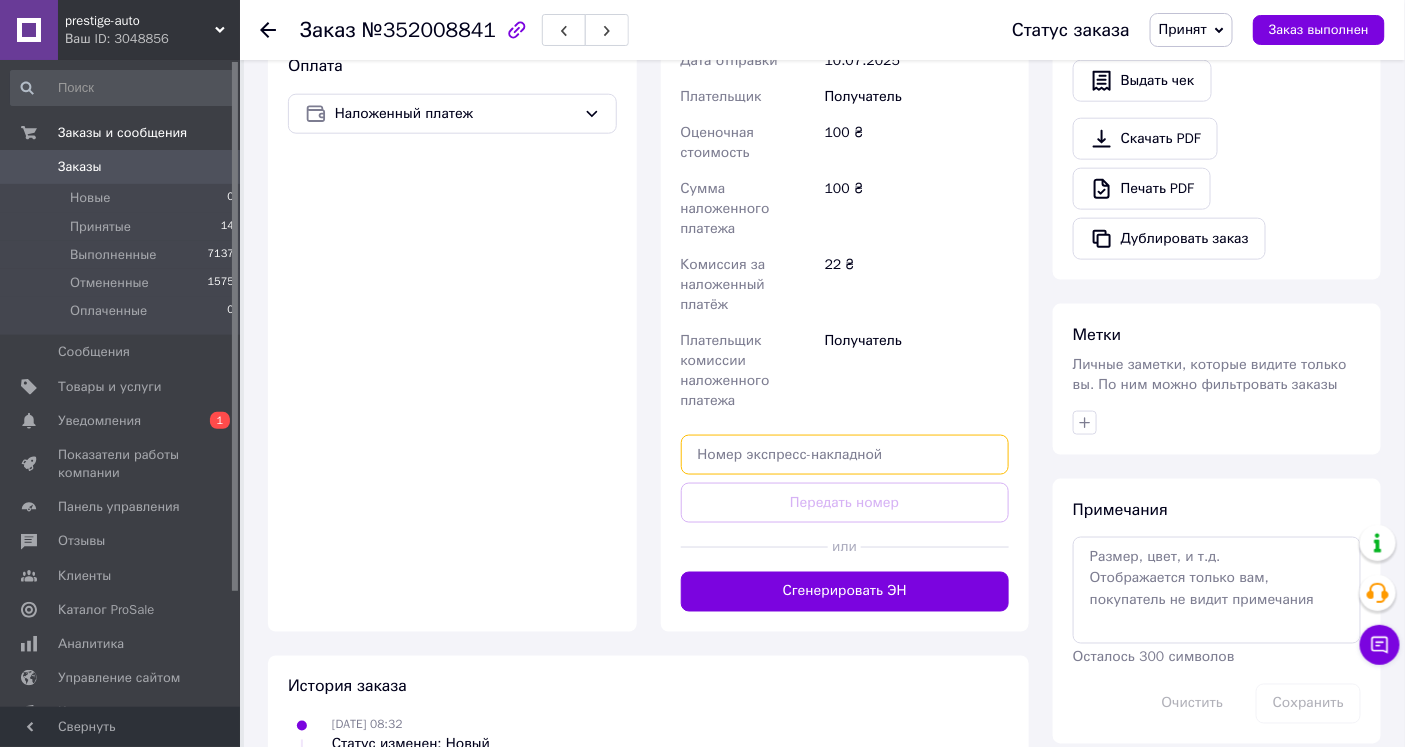 paste on "20451203189854" 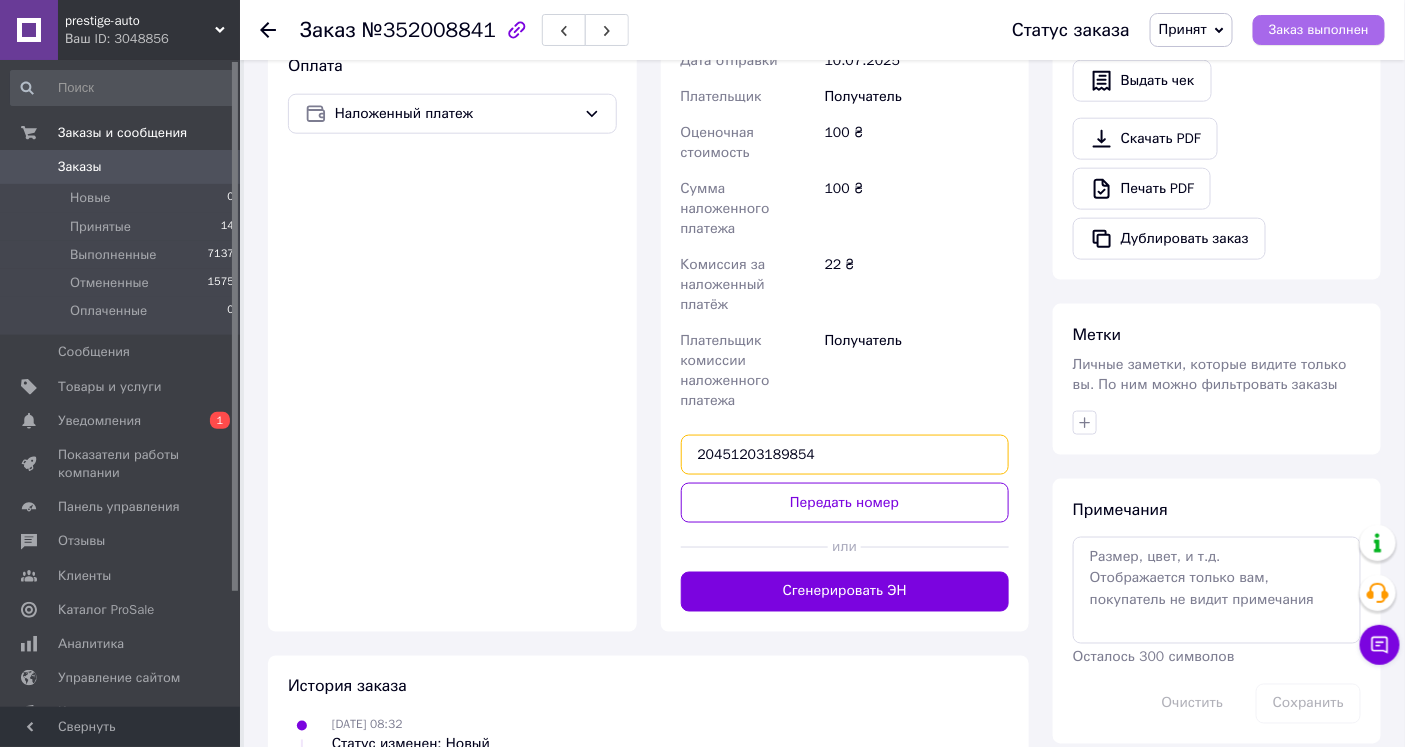 type on "20451203189854" 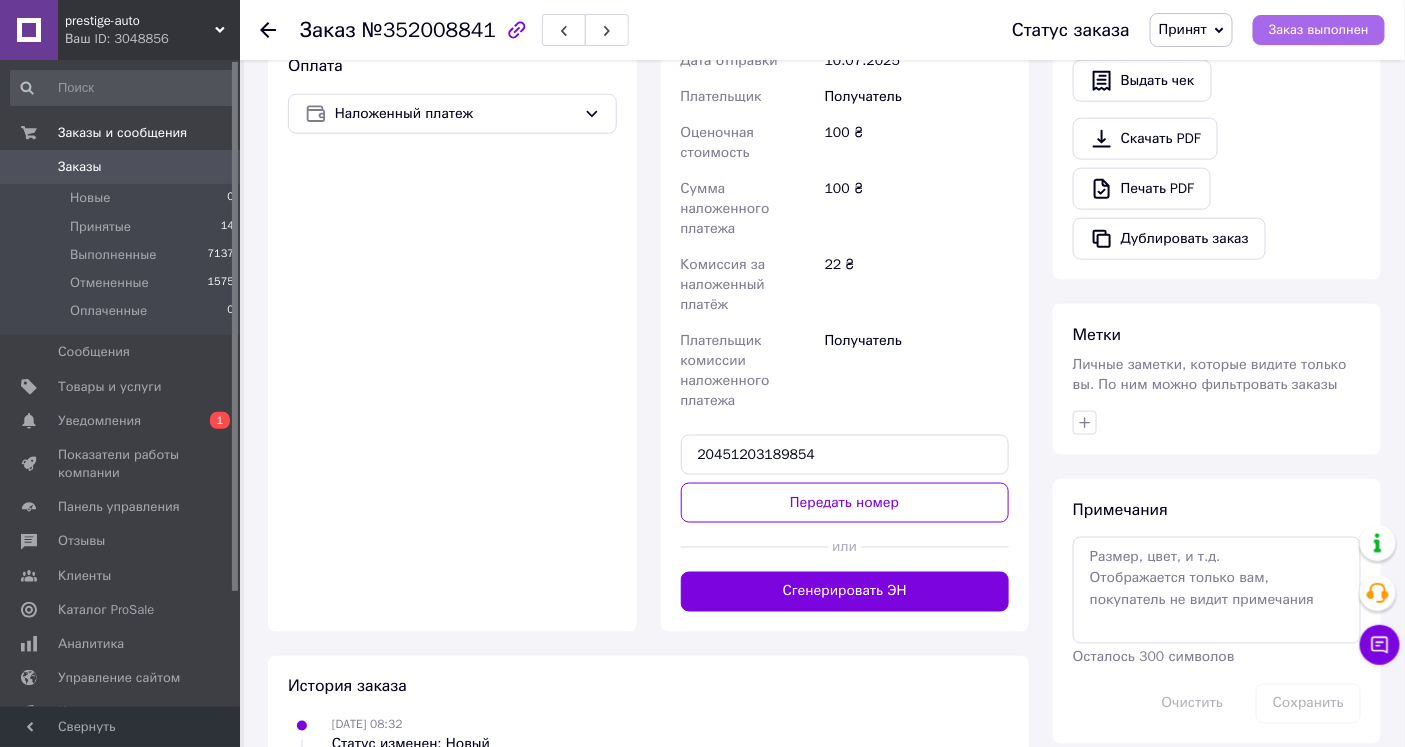 click on "Заказ выполнен" at bounding box center (1319, 30) 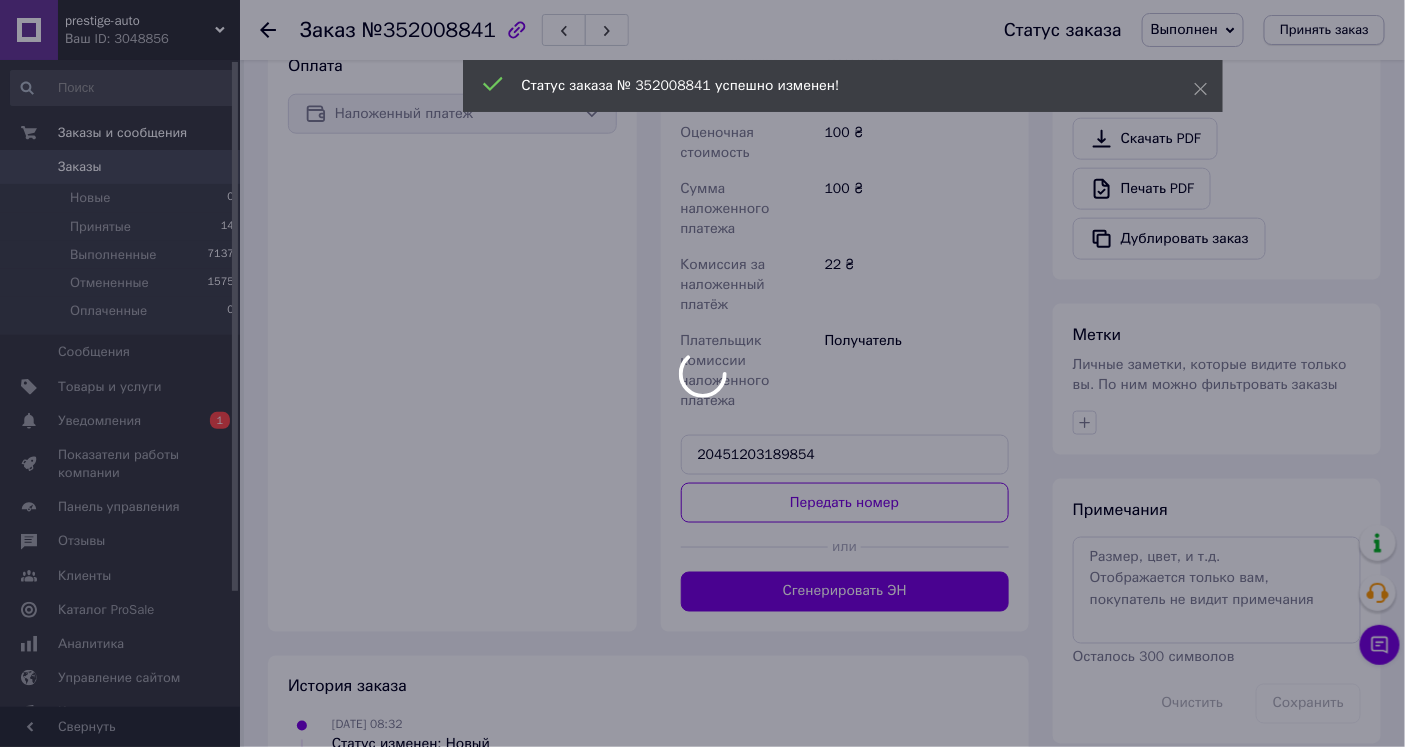 scroll, scrollTop: 615, scrollLeft: 0, axis: vertical 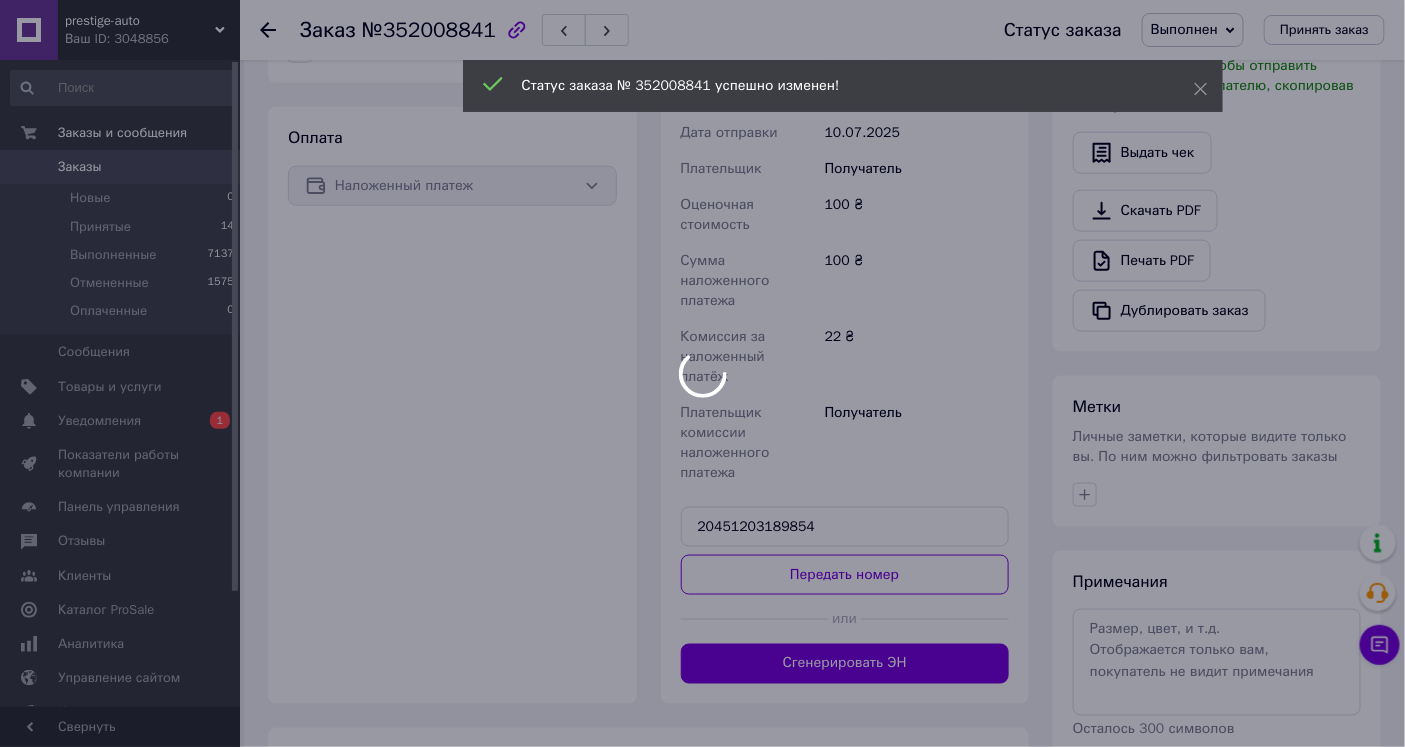 click on "Действия Написать покупателю   Чат Viber Telegram WhatsApp Запрос на отзыв про компанию   Скопировать запрос на отзыв У вас есть 30 дней, чтобы отправить запрос на отзыв покупателю, скопировав ссылку.   Выдать чек   Скачать PDF   Печать PDF   Дублировать заказ" at bounding box center [1217, 68] 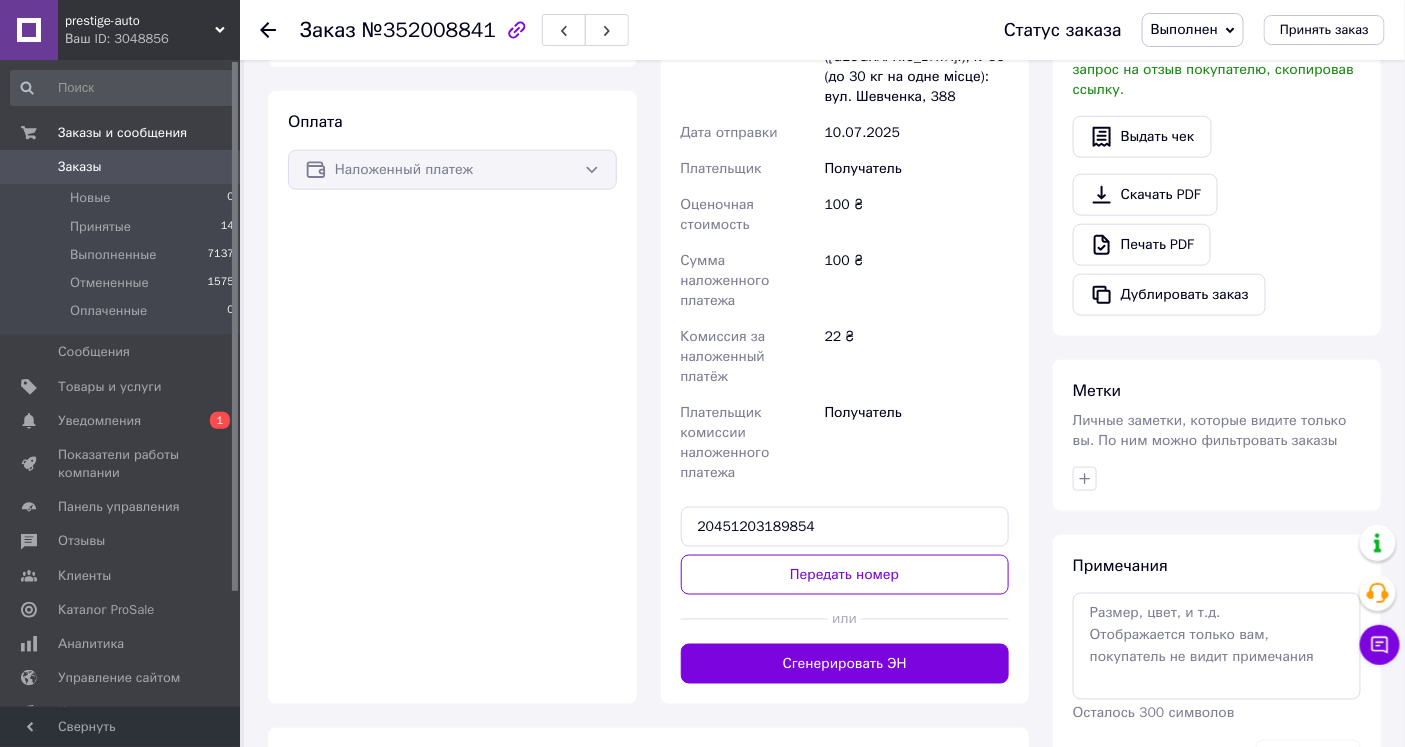 scroll, scrollTop: 634, scrollLeft: 0, axis: vertical 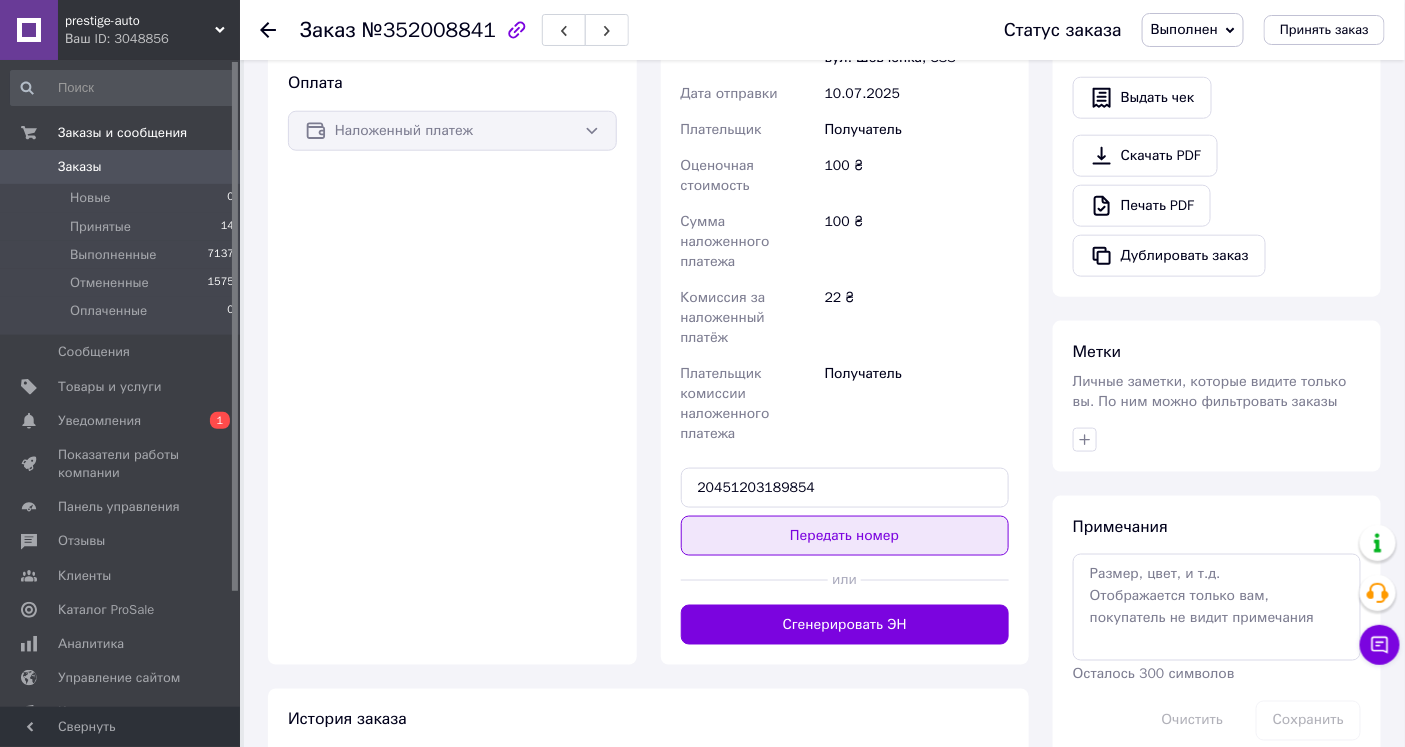 click on "Передать номер" at bounding box center [845, 536] 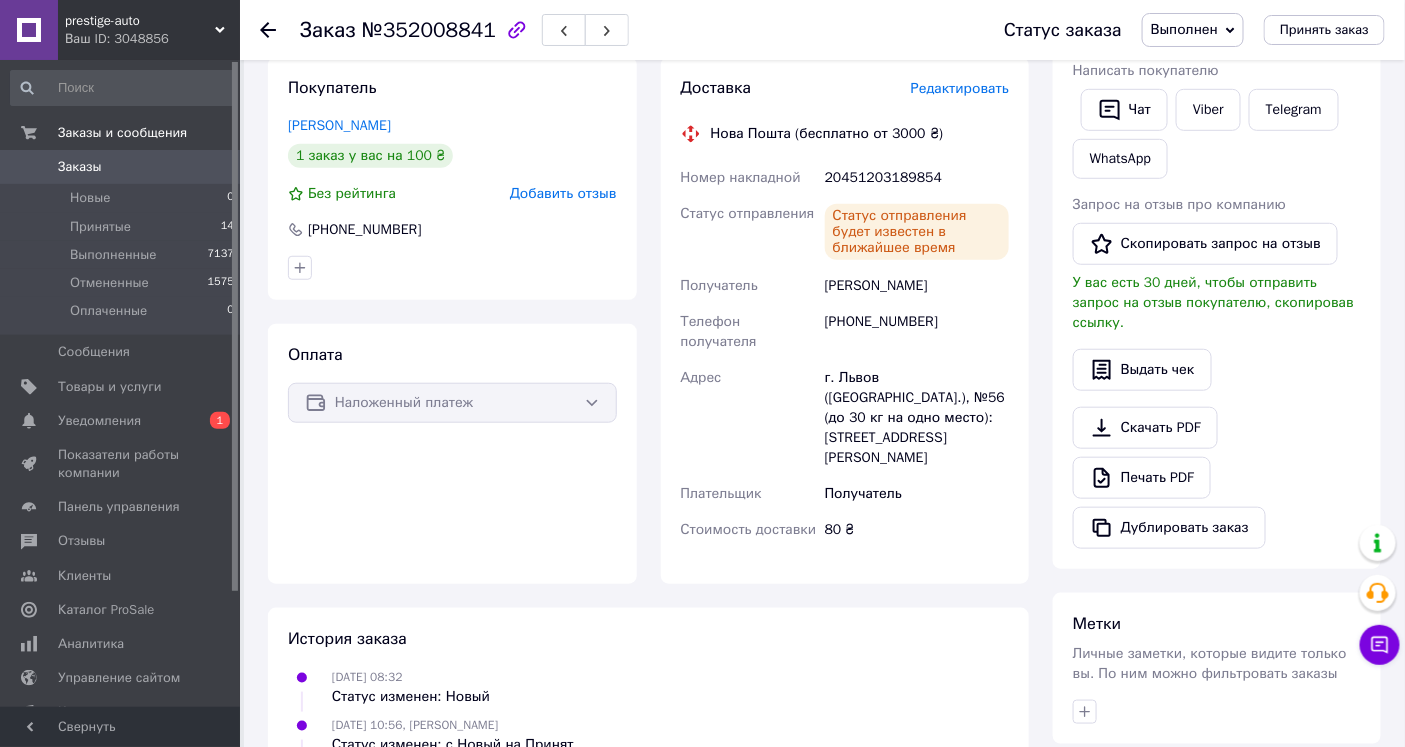 scroll, scrollTop: 226, scrollLeft: 0, axis: vertical 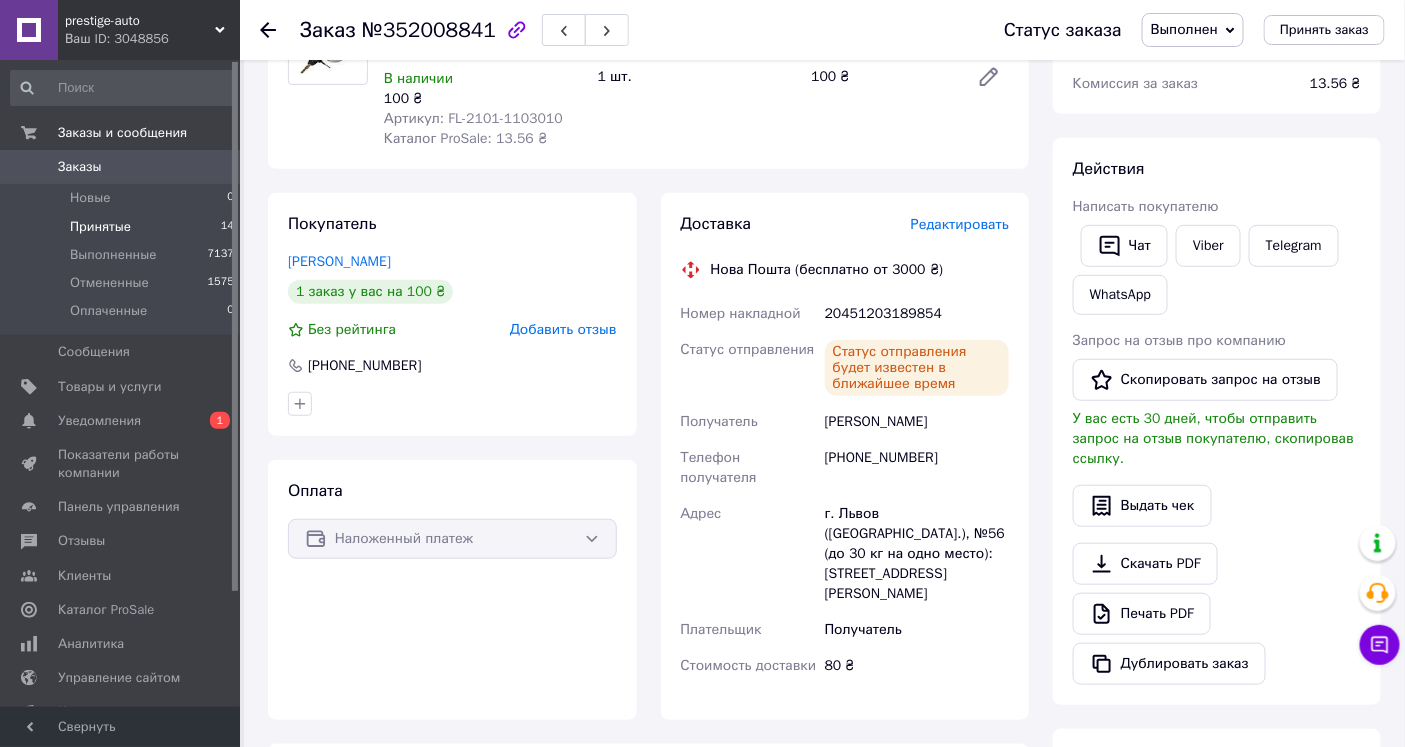 click on "Принятые" at bounding box center [100, 227] 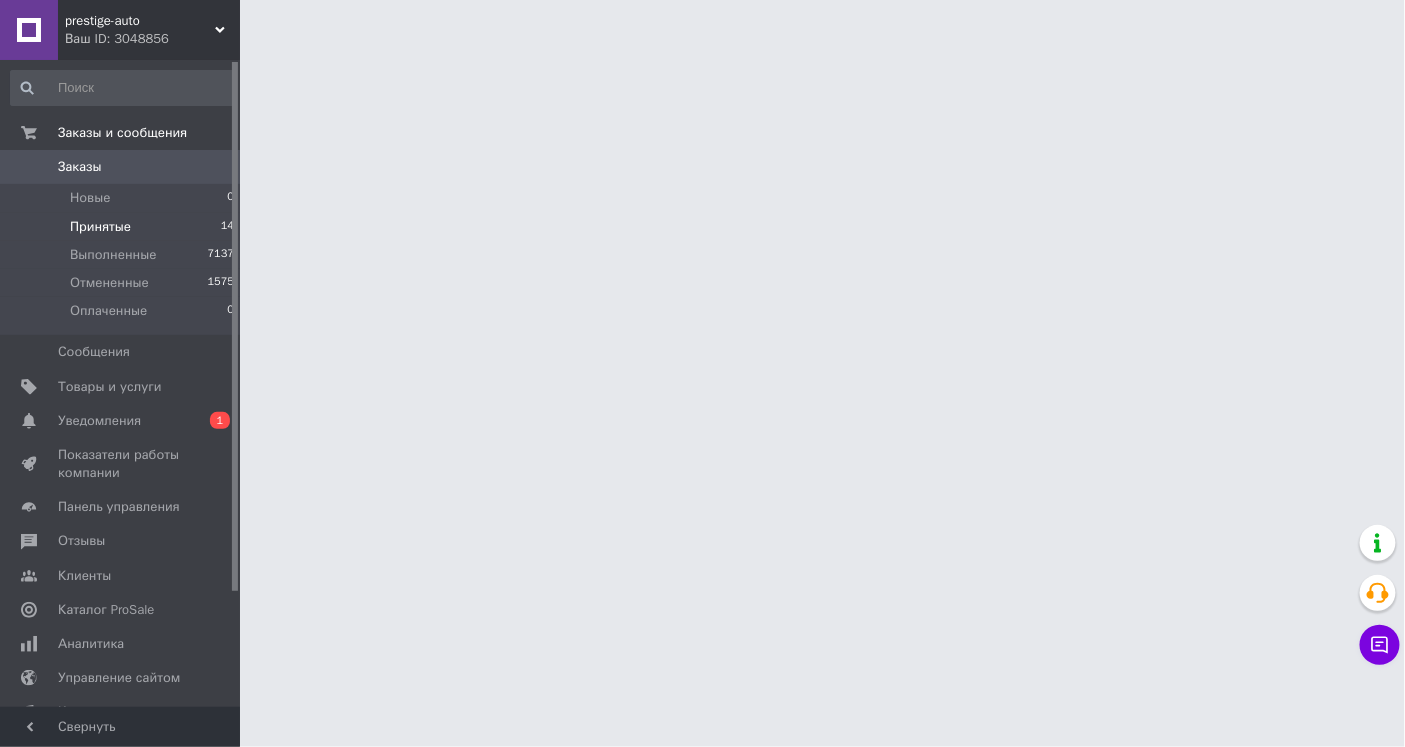 scroll, scrollTop: 0, scrollLeft: 0, axis: both 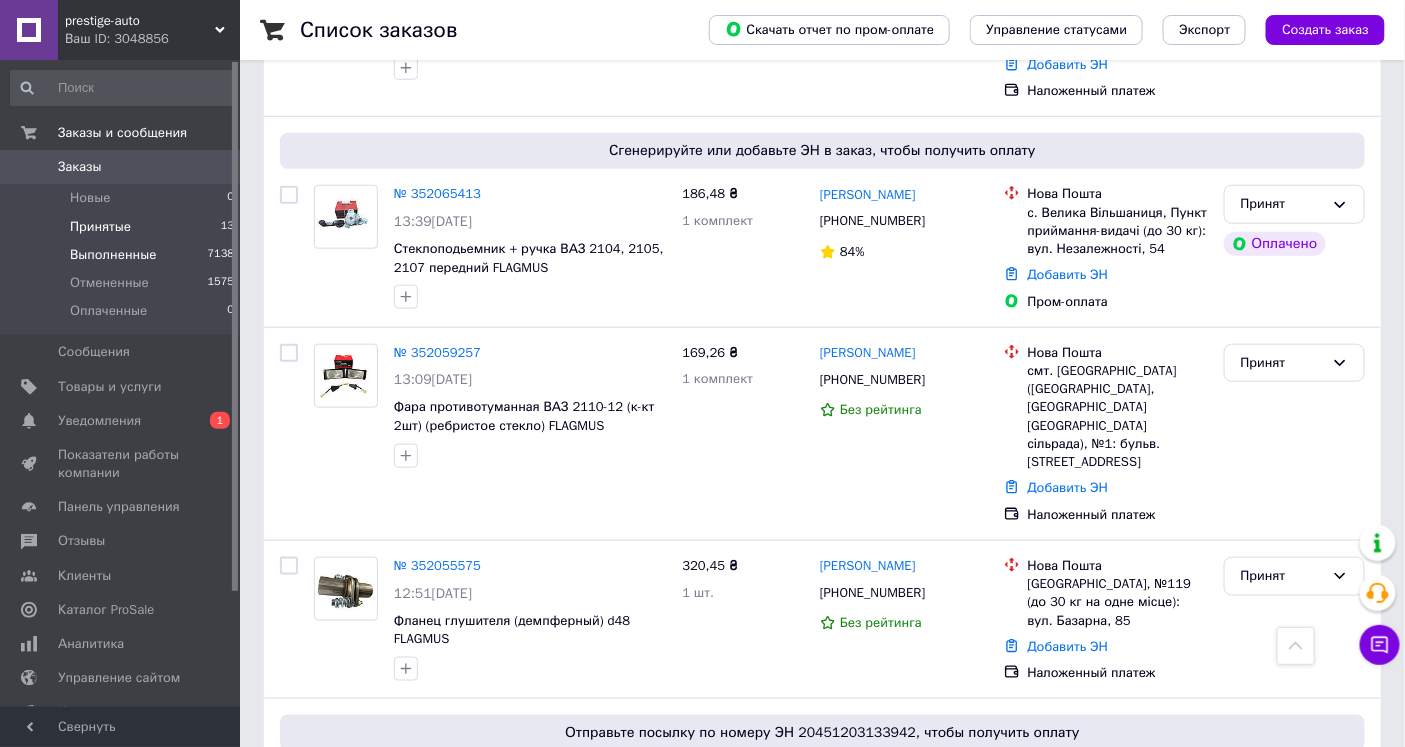 click on "Выполненные 7138" at bounding box center (123, 255) 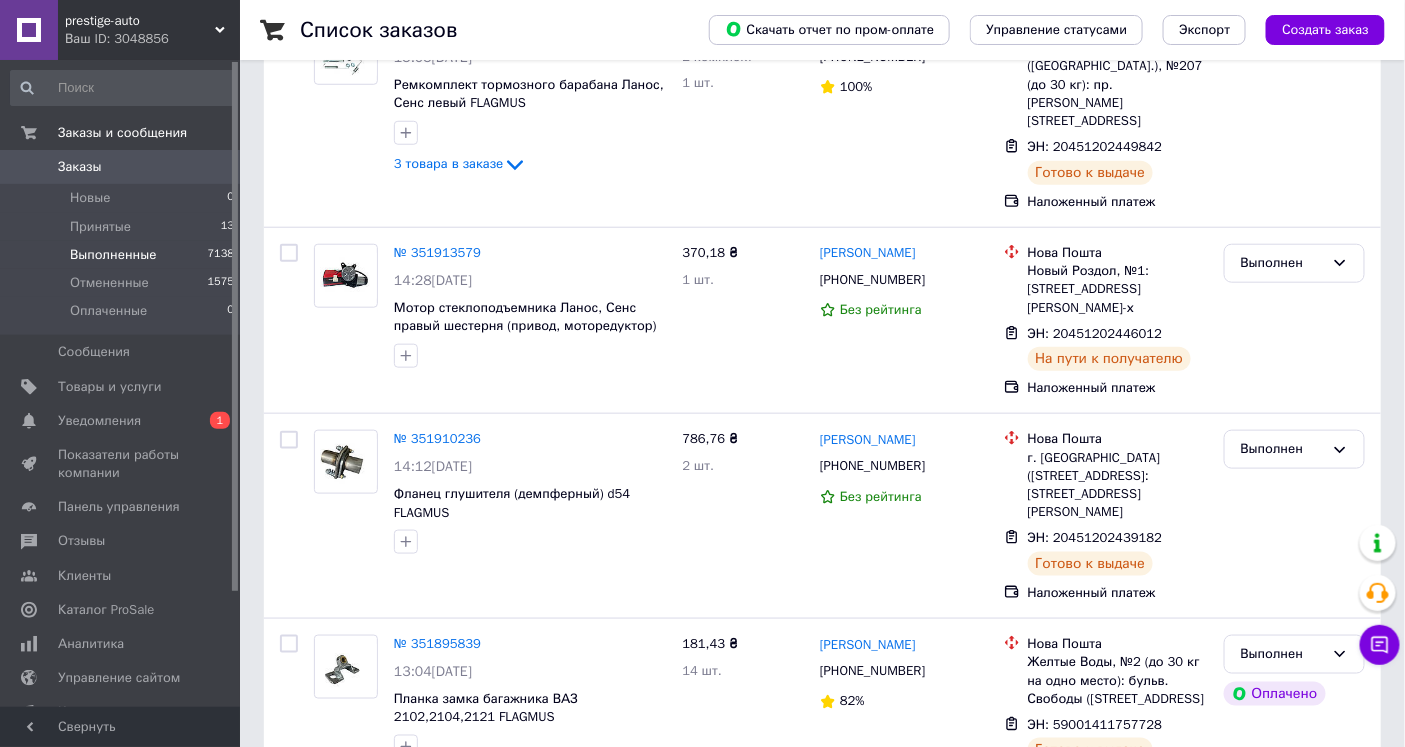 scroll, scrollTop: 0, scrollLeft: 0, axis: both 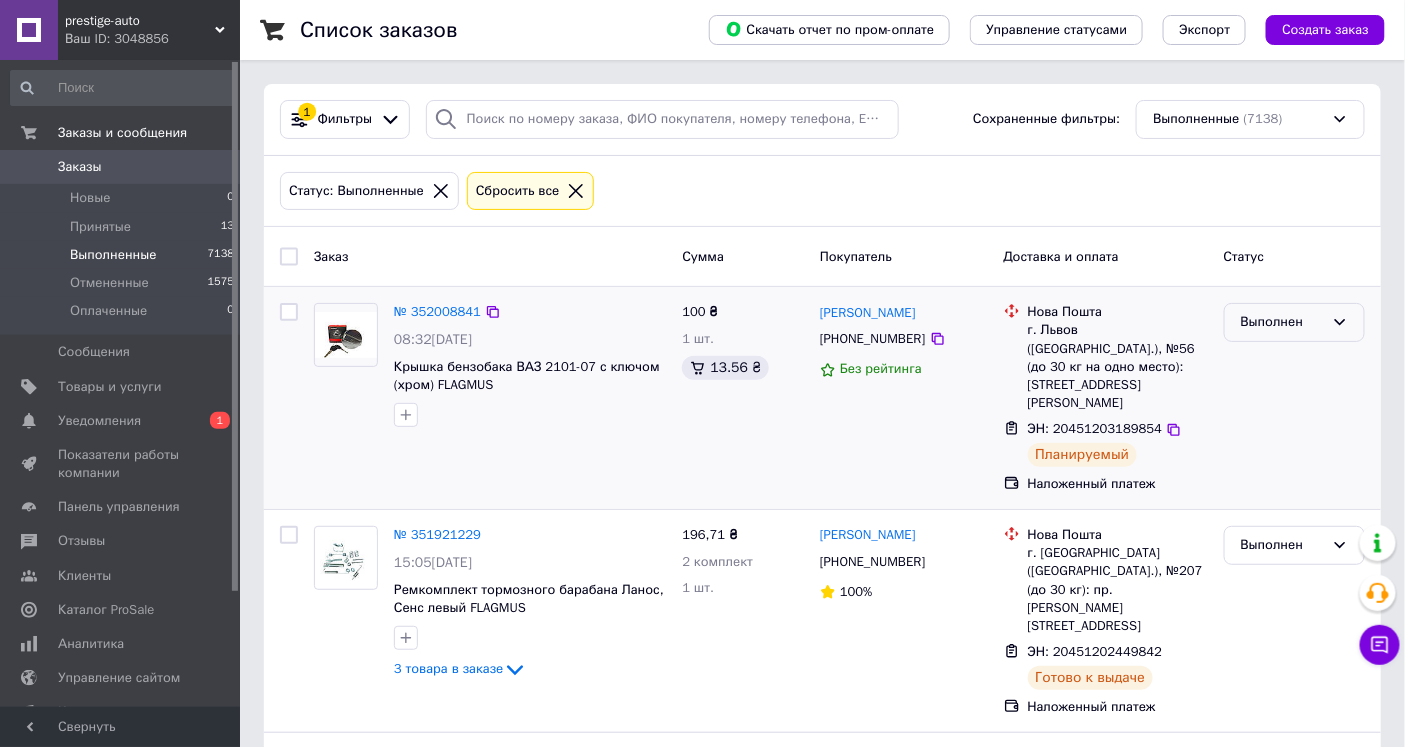 click on "Выполнен" at bounding box center [1282, 322] 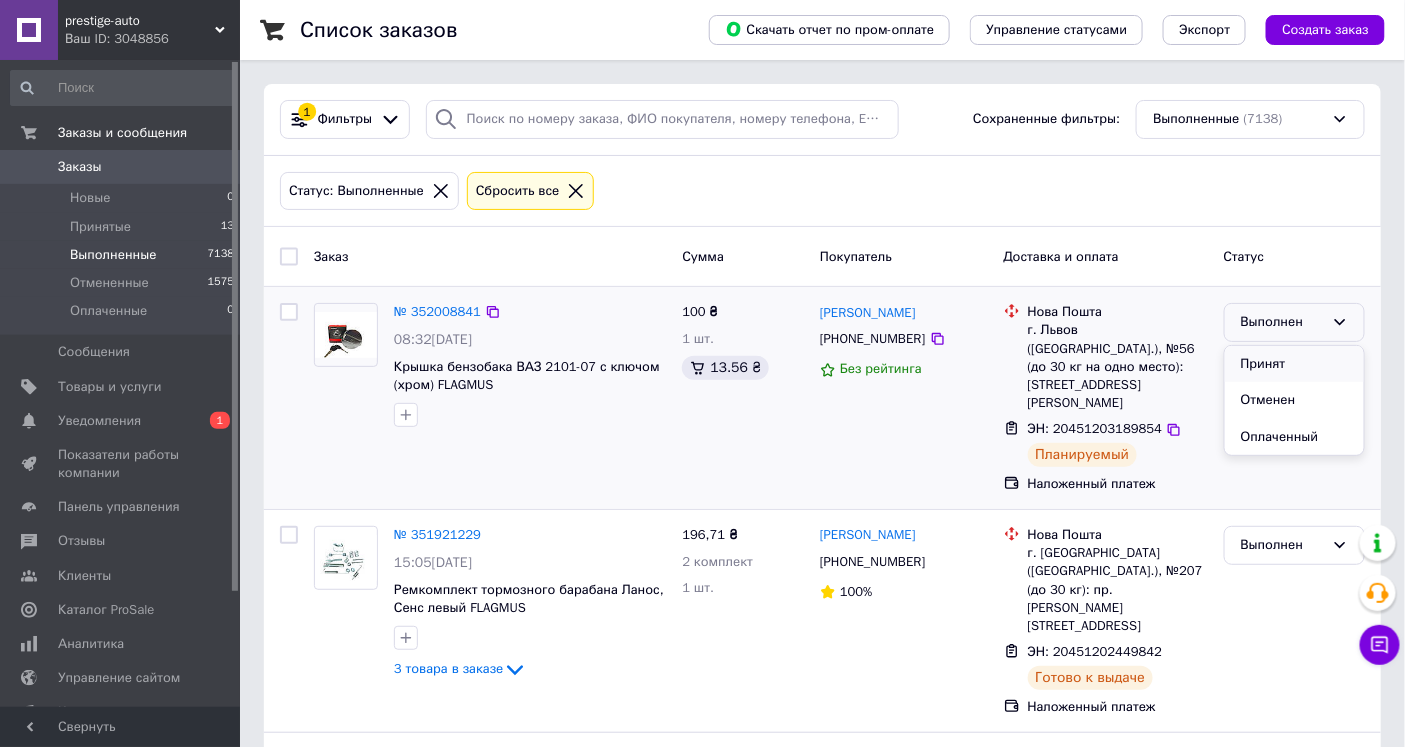 click on "Принят" at bounding box center (1294, 364) 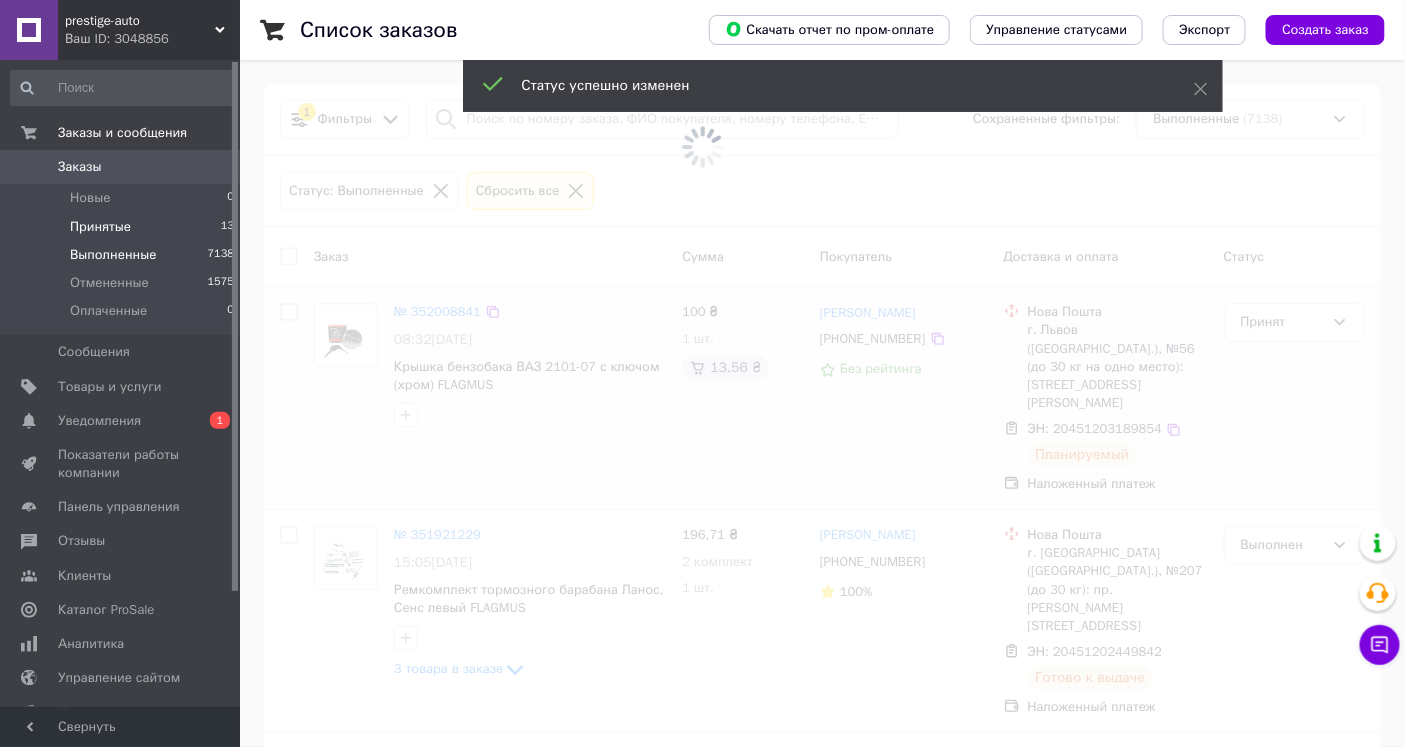 click on "Принятые 13" at bounding box center [123, 227] 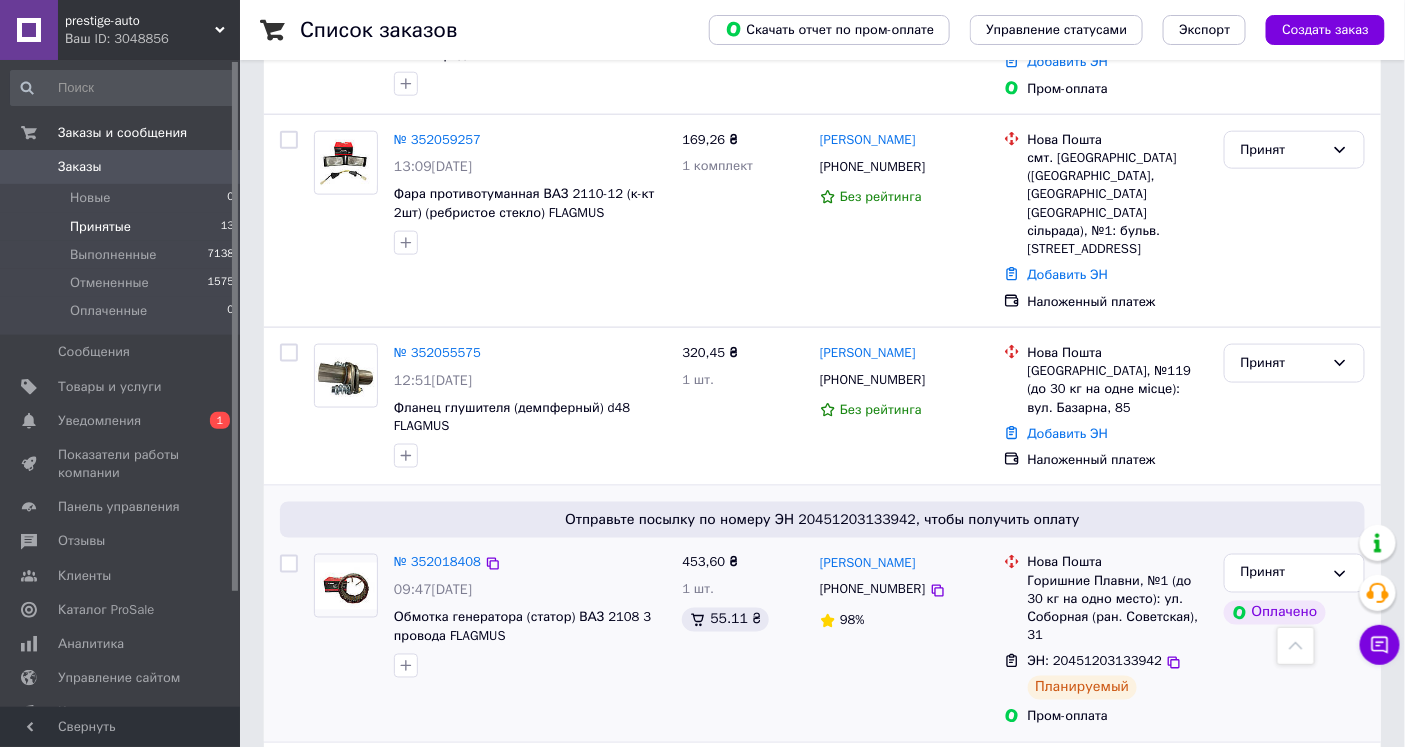 scroll, scrollTop: 661, scrollLeft: 0, axis: vertical 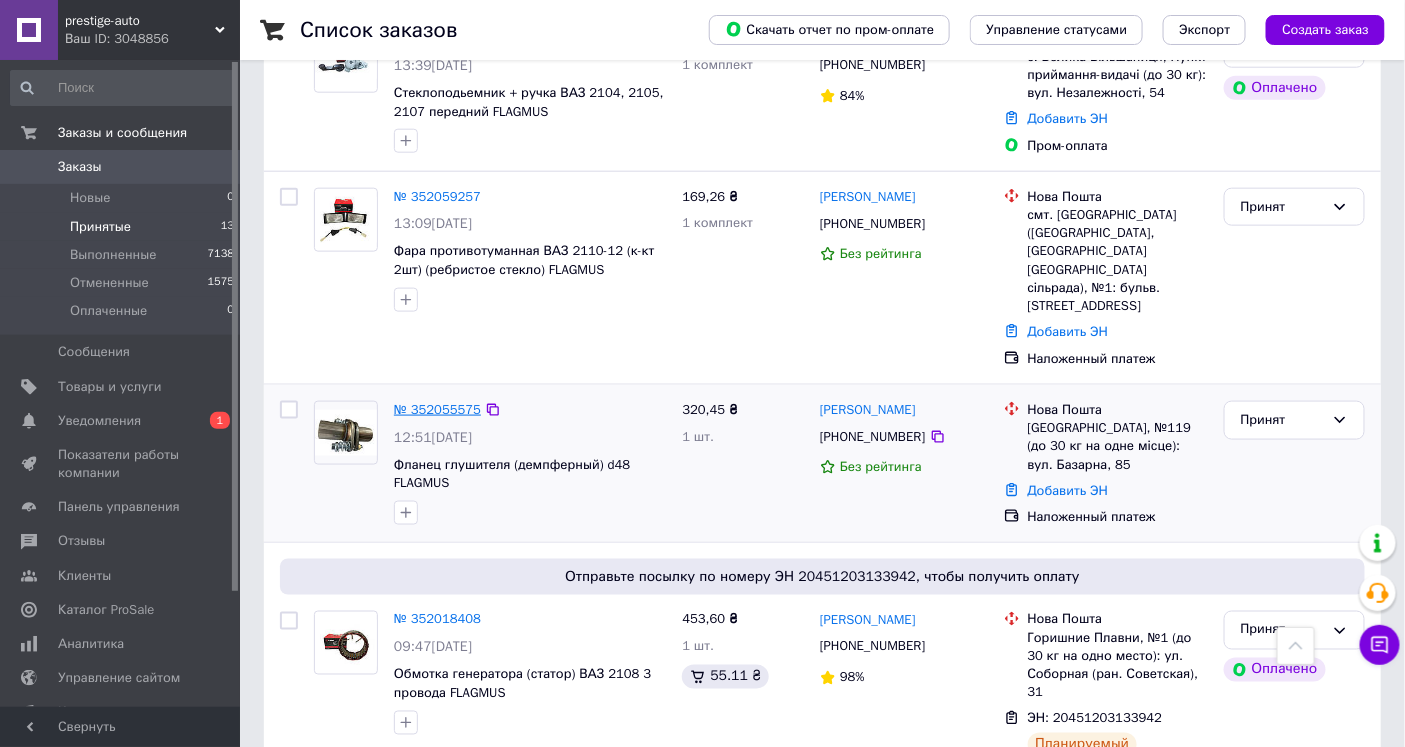 click on "№ 352055575" at bounding box center [437, 409] 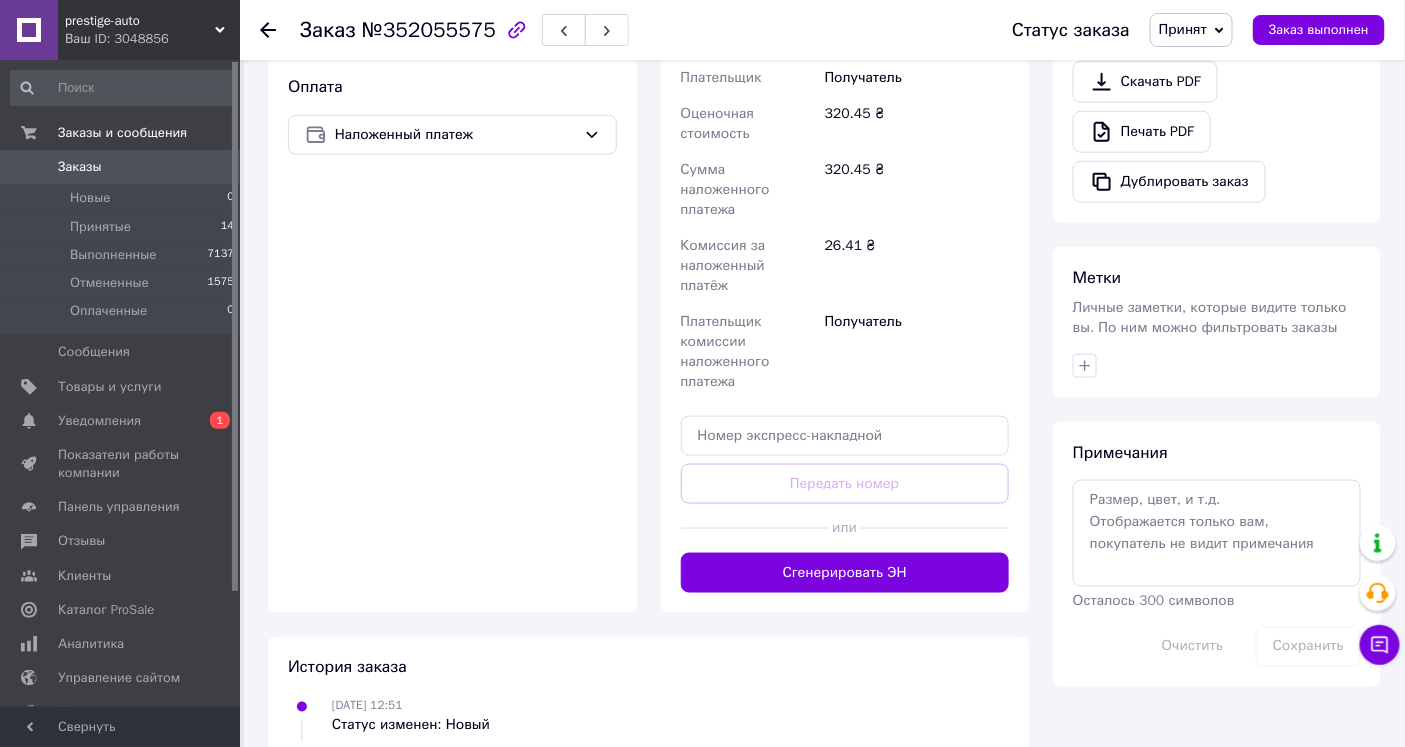 scroll, scrollTop: 646, scrollLeft: 0, axis: vertical 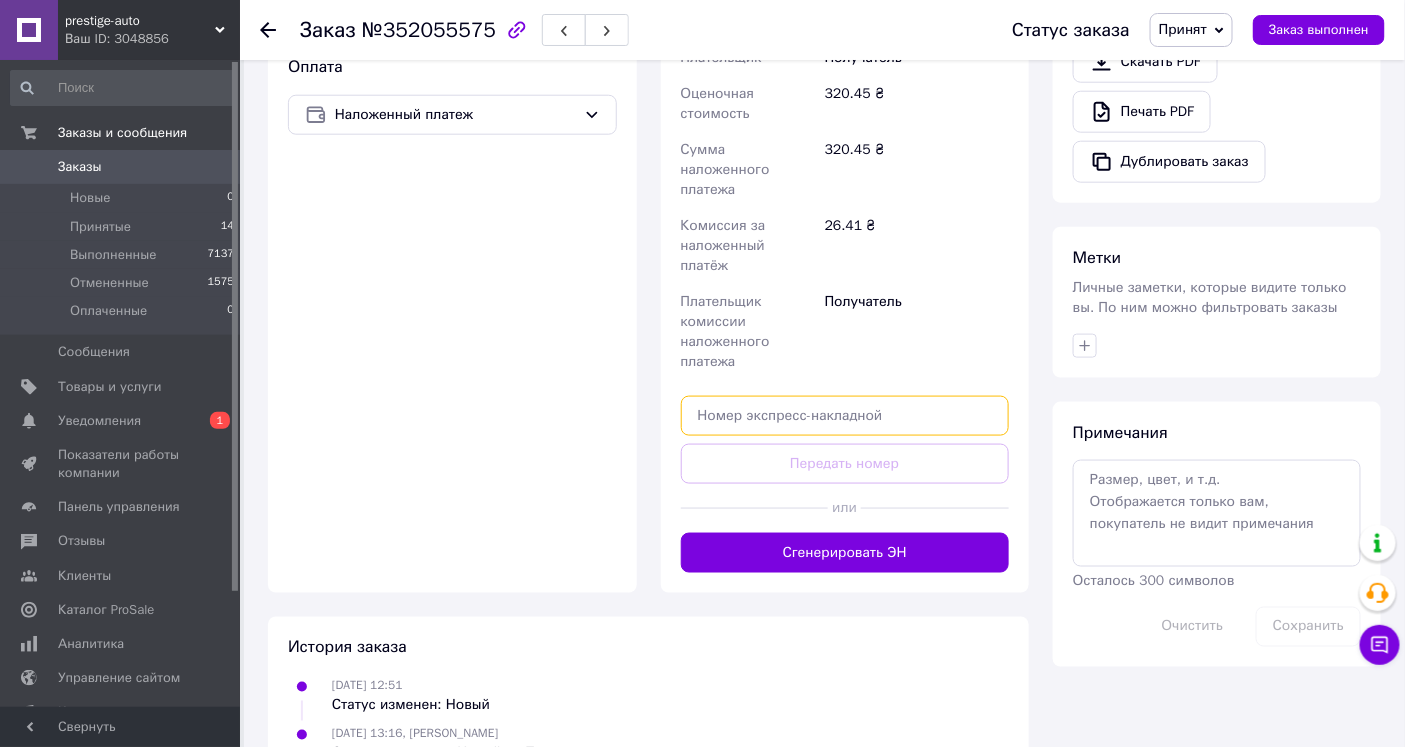 click at bounding box center (845, 416) 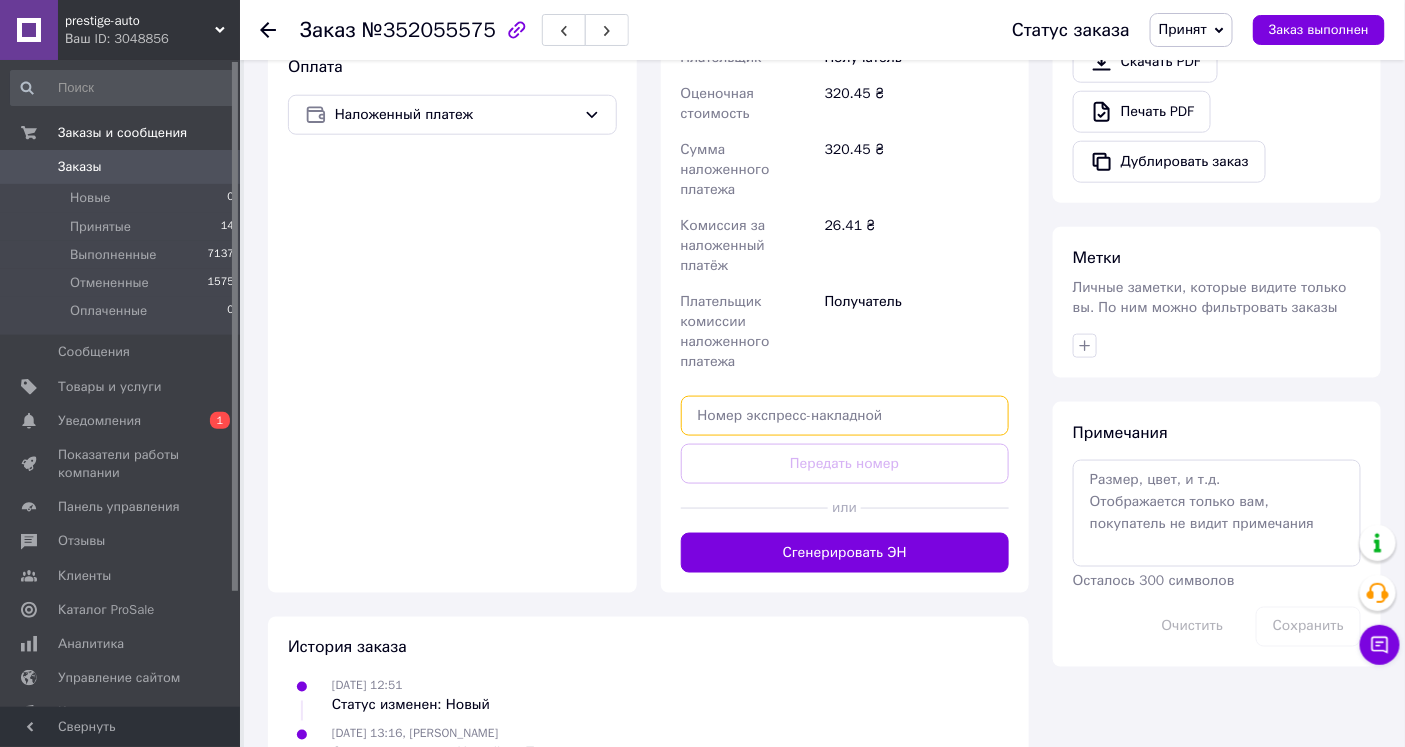 paste on "20451203201900" 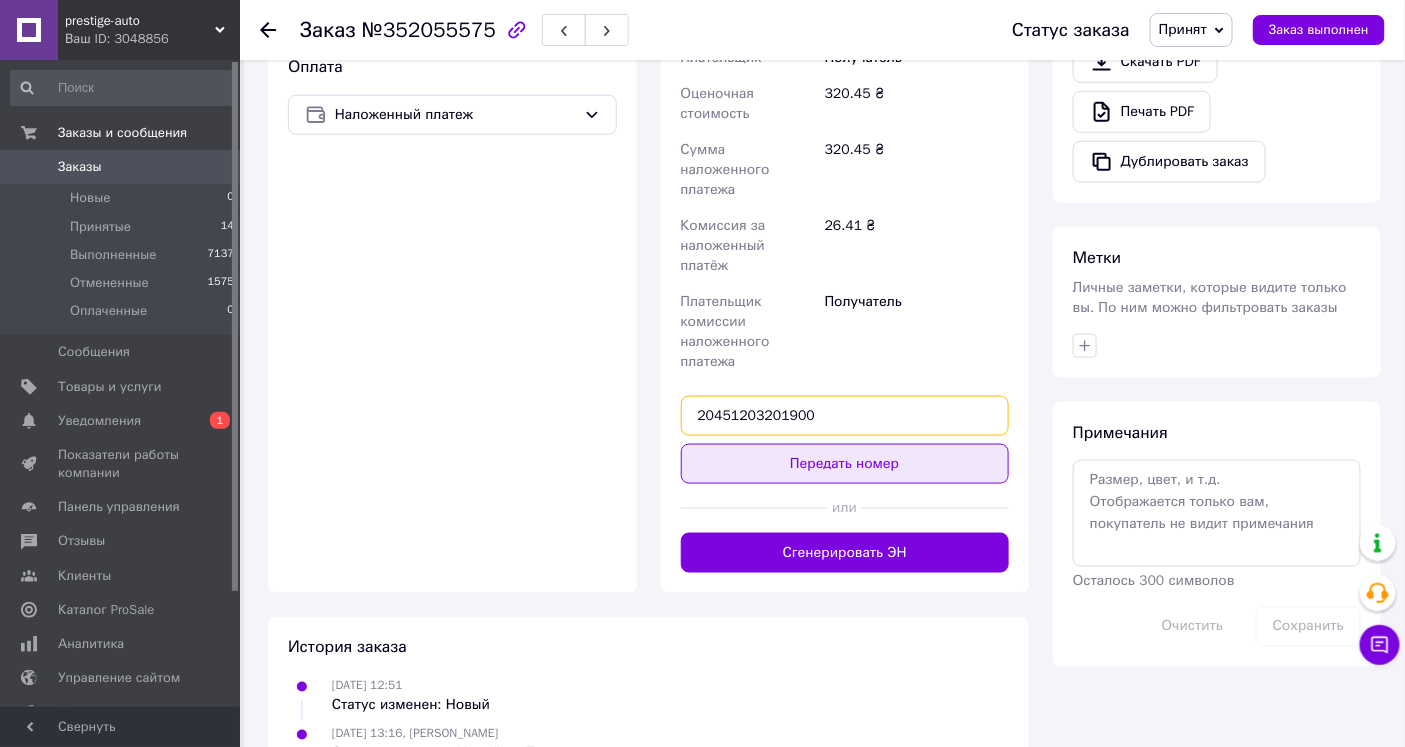 type on "20451203201900" 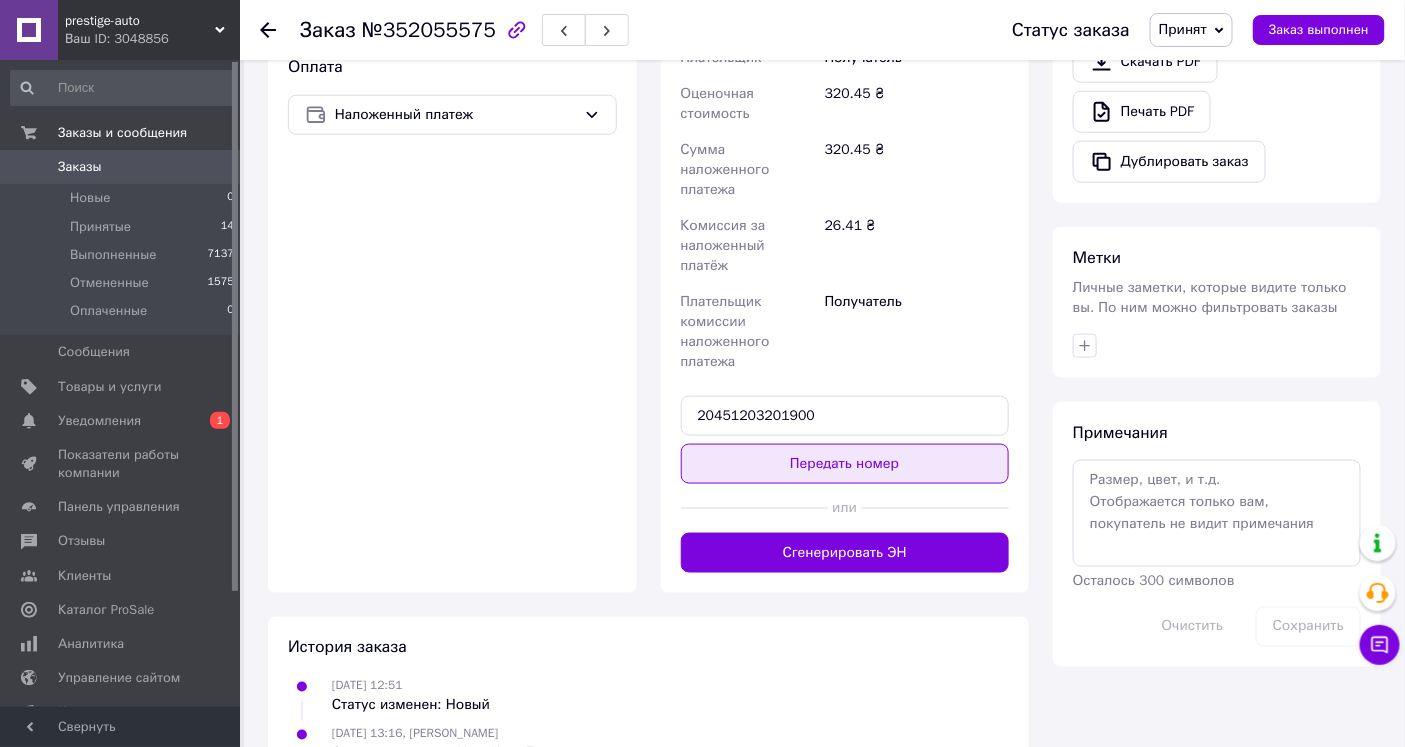 click on "Передать номер" at bounding box center (845, 464) 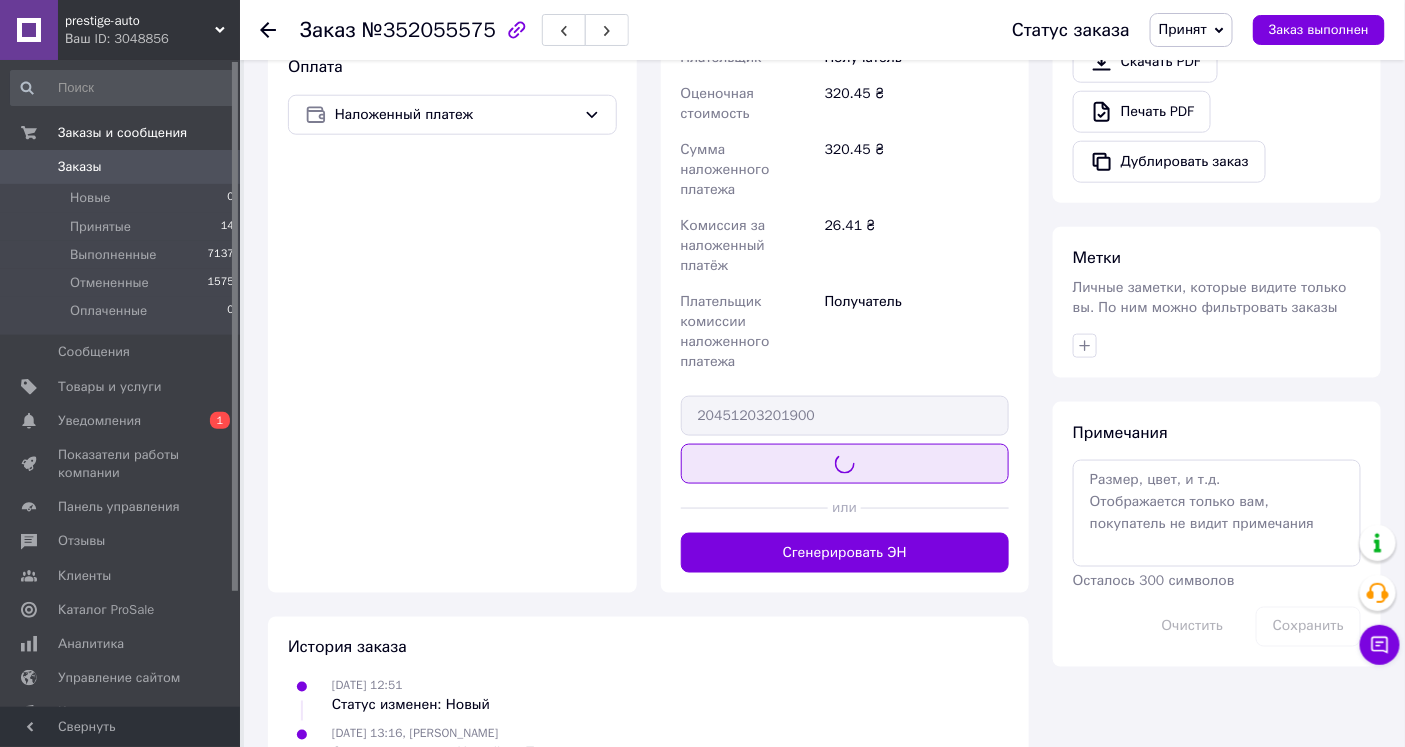 scroll, scrollTop: 570, scrollLeft: 0, axis: vertical 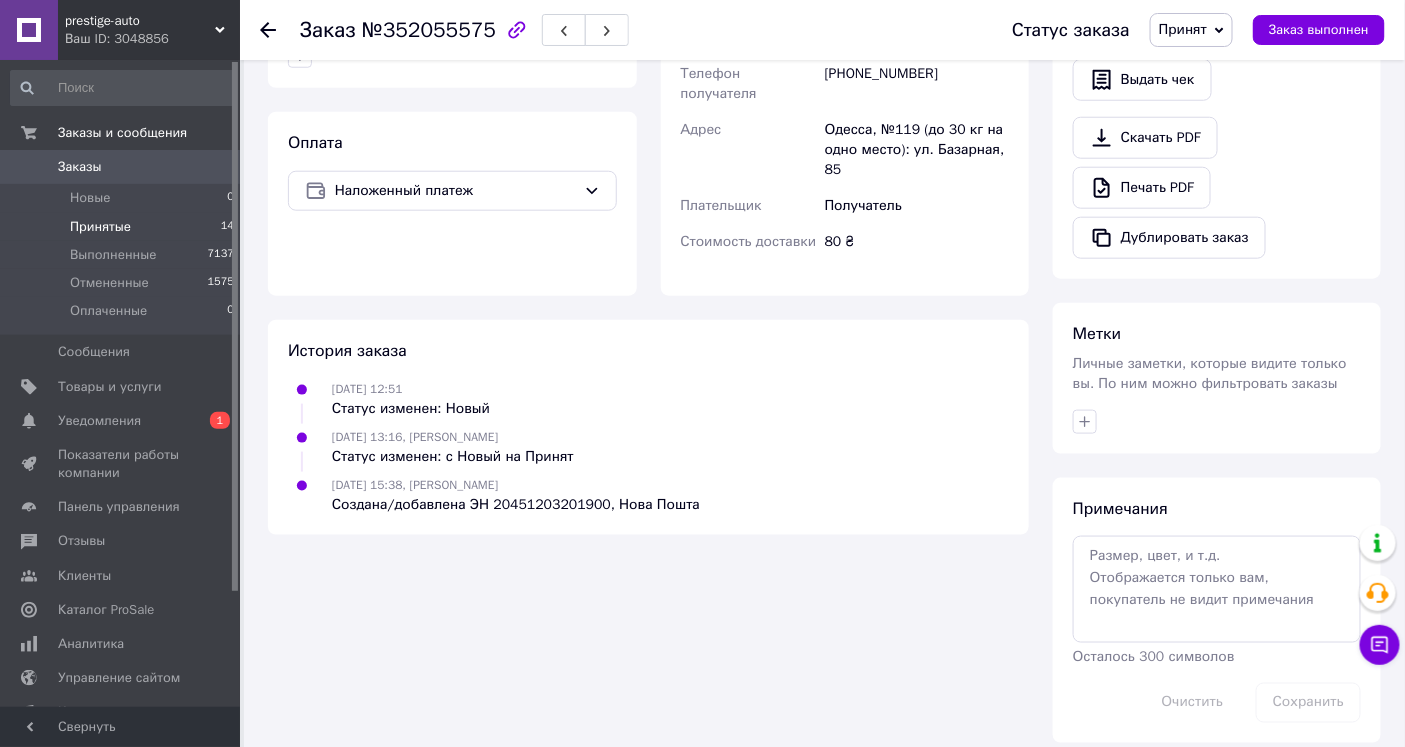 click on "Принятые" at bounding box center (100, 227) 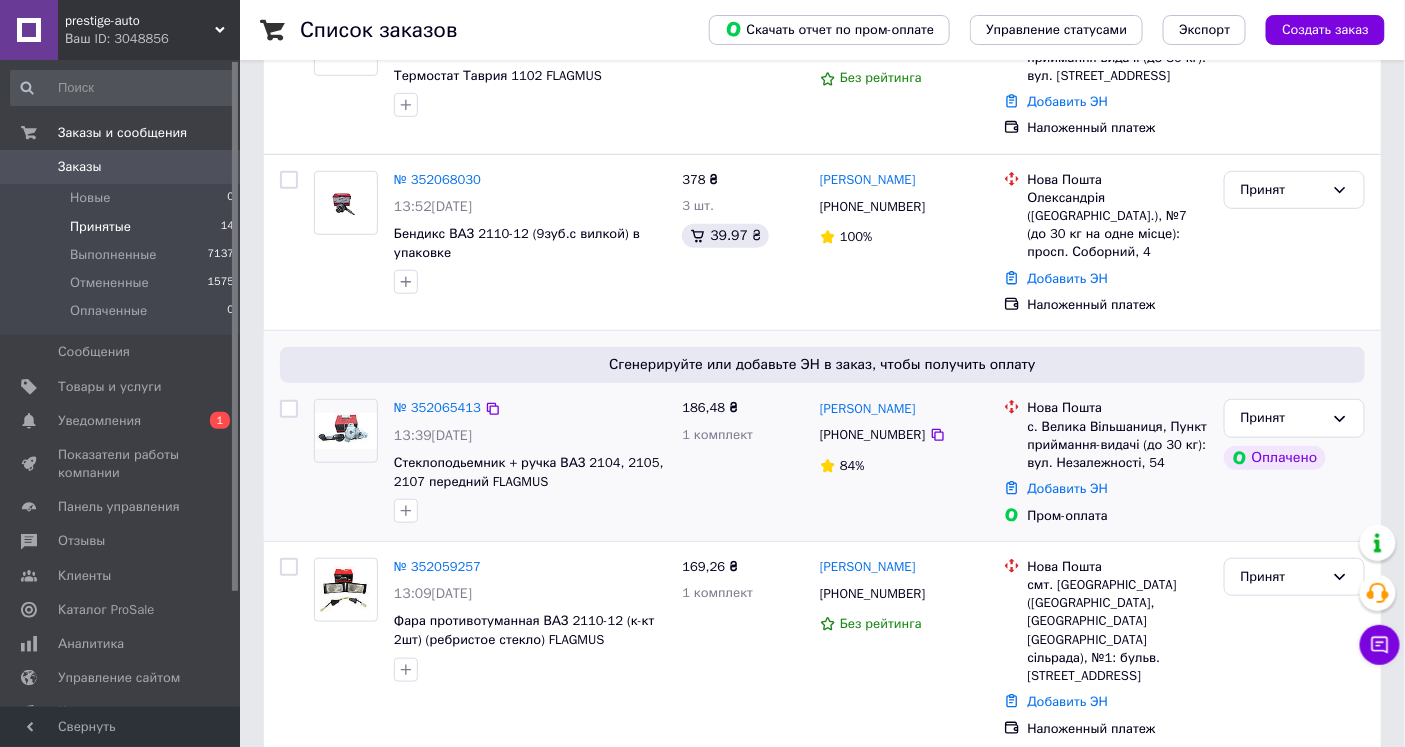 scroll, scrollTop: 330, scrollLeft: 0, axis: vertical 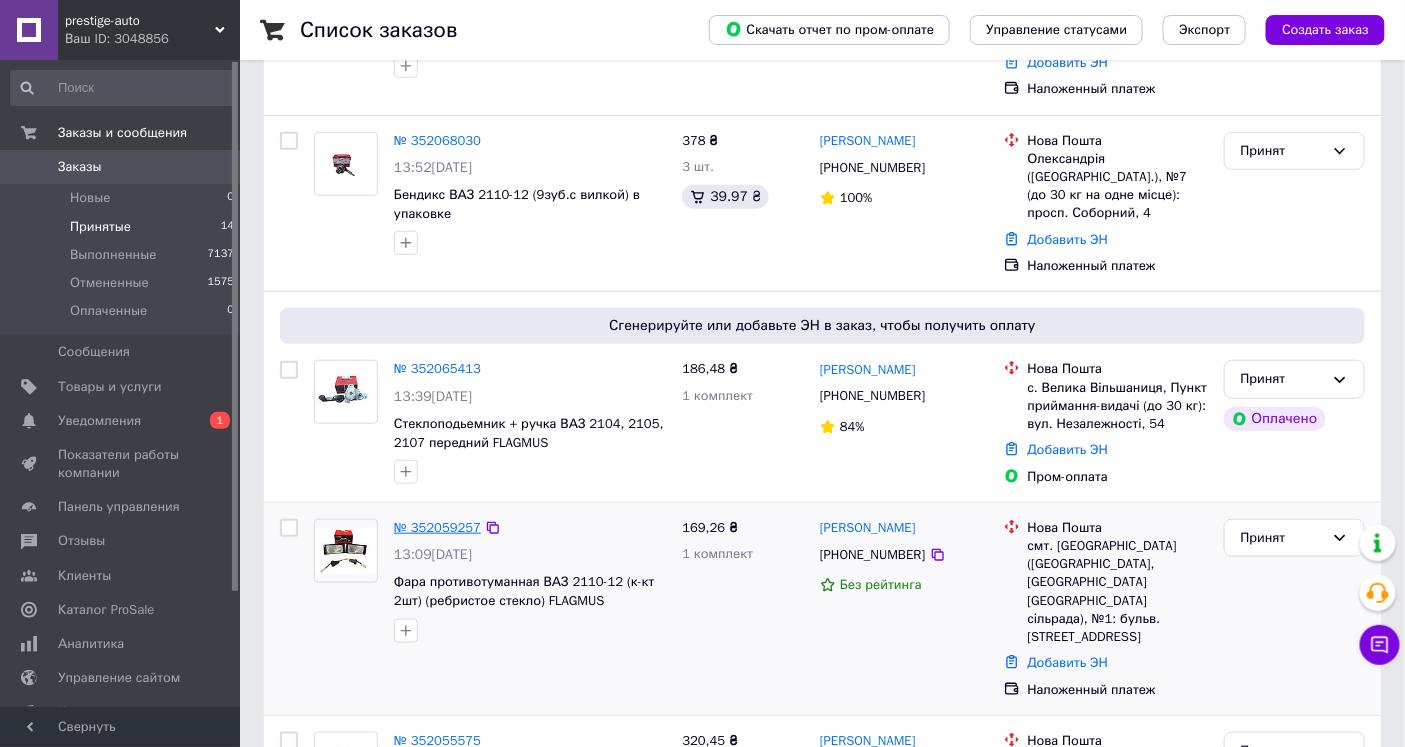 click on "№ 352059257" at bounding box center (437, 527) 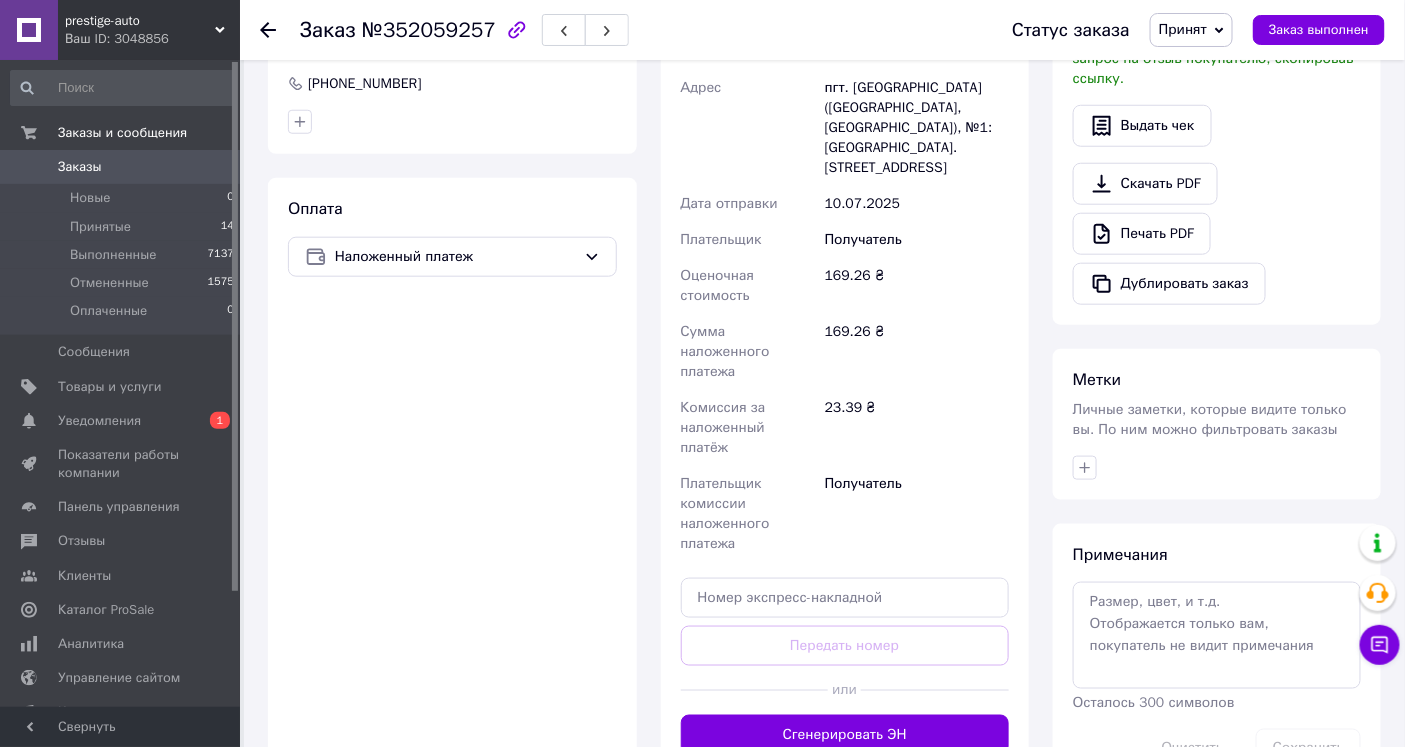 scroll, scrollTop: 602, scrollLeft: 0, axis: vertical 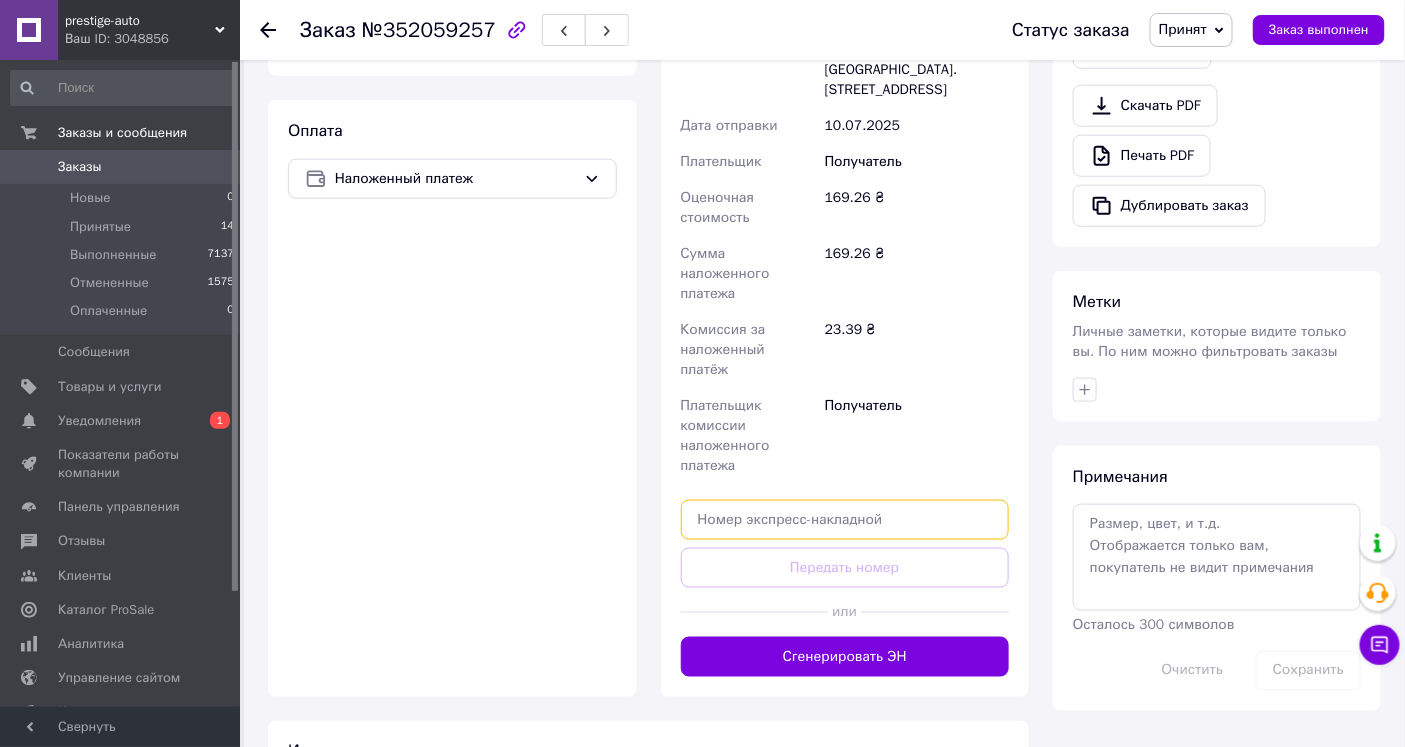 click at bounding box center (845, 520) 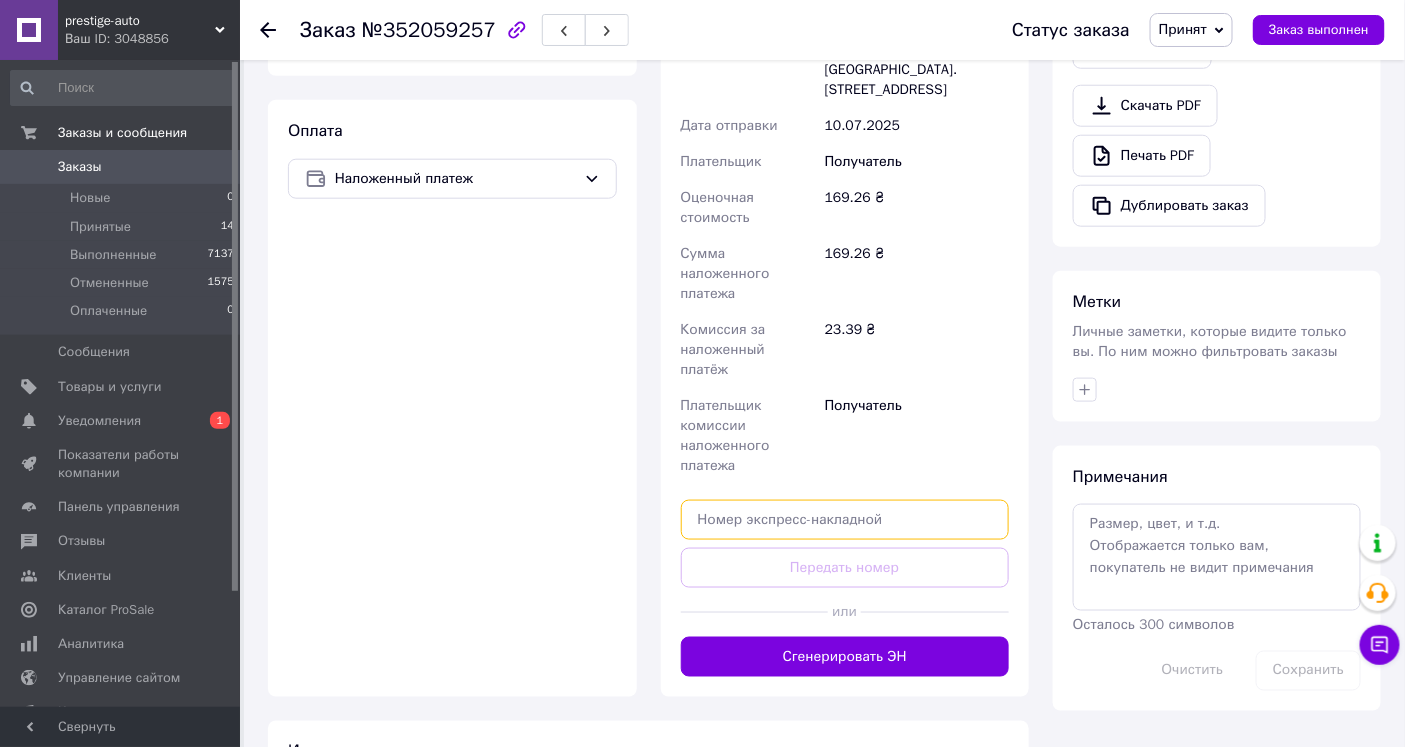 paste on "20451203216436" 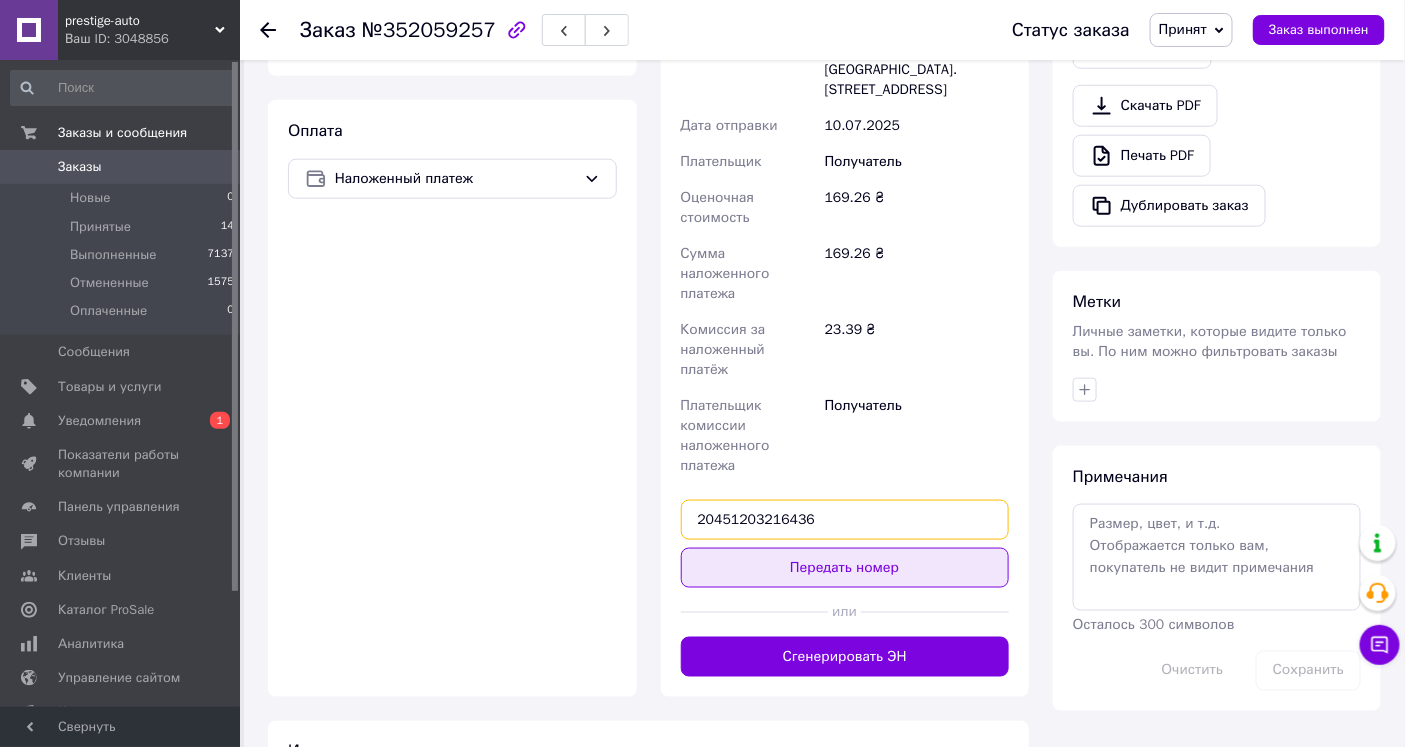 type on "20451203216436" 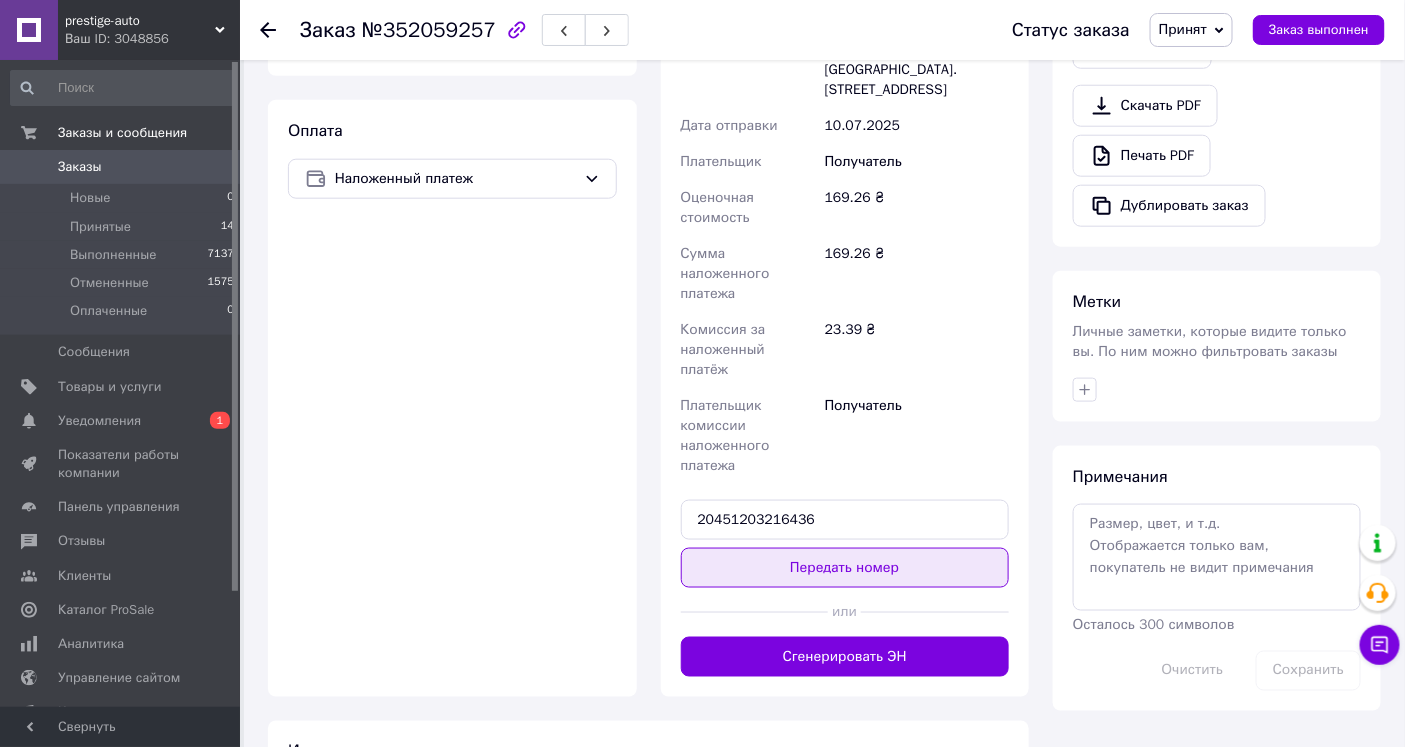 click on "Передать номер" at bounding box center (845, 568) 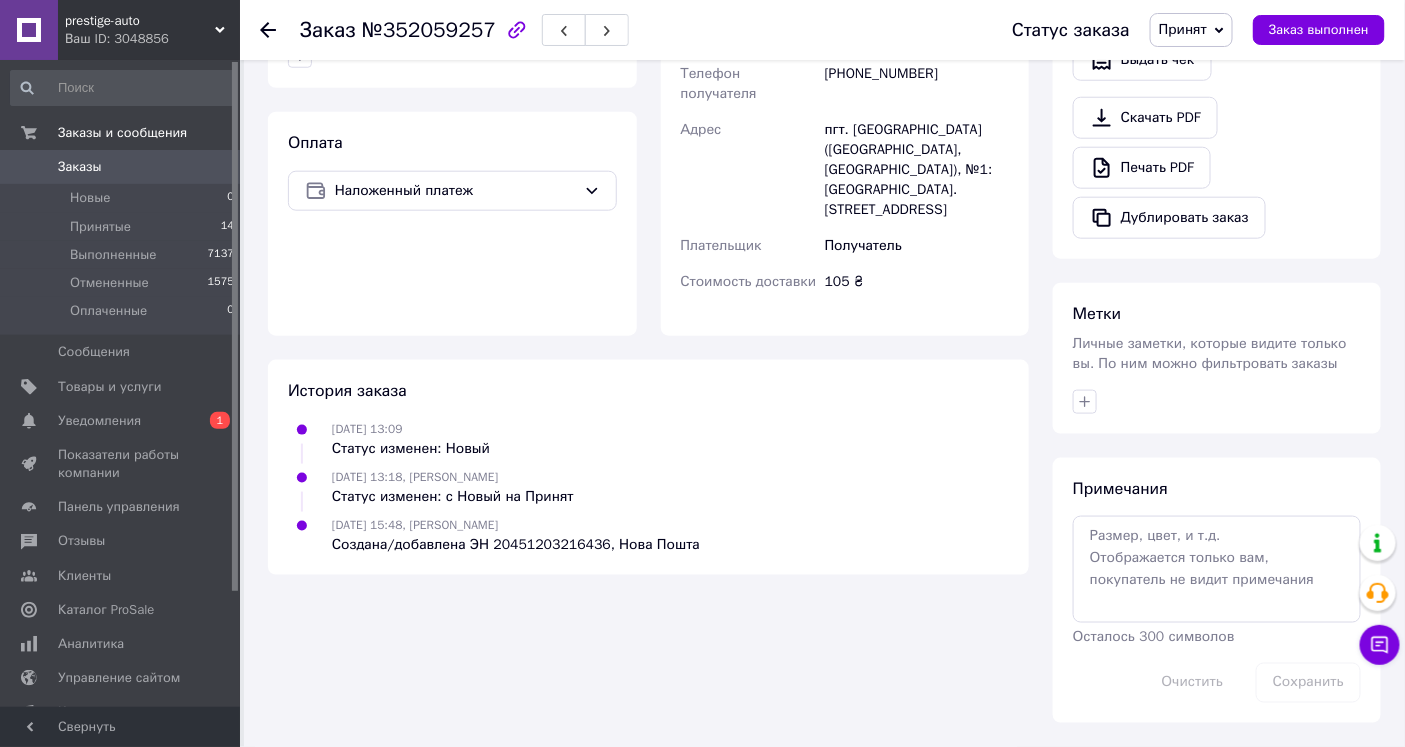 scroll, scrollTop: 570, scrollLeft: 0, axis: vertical 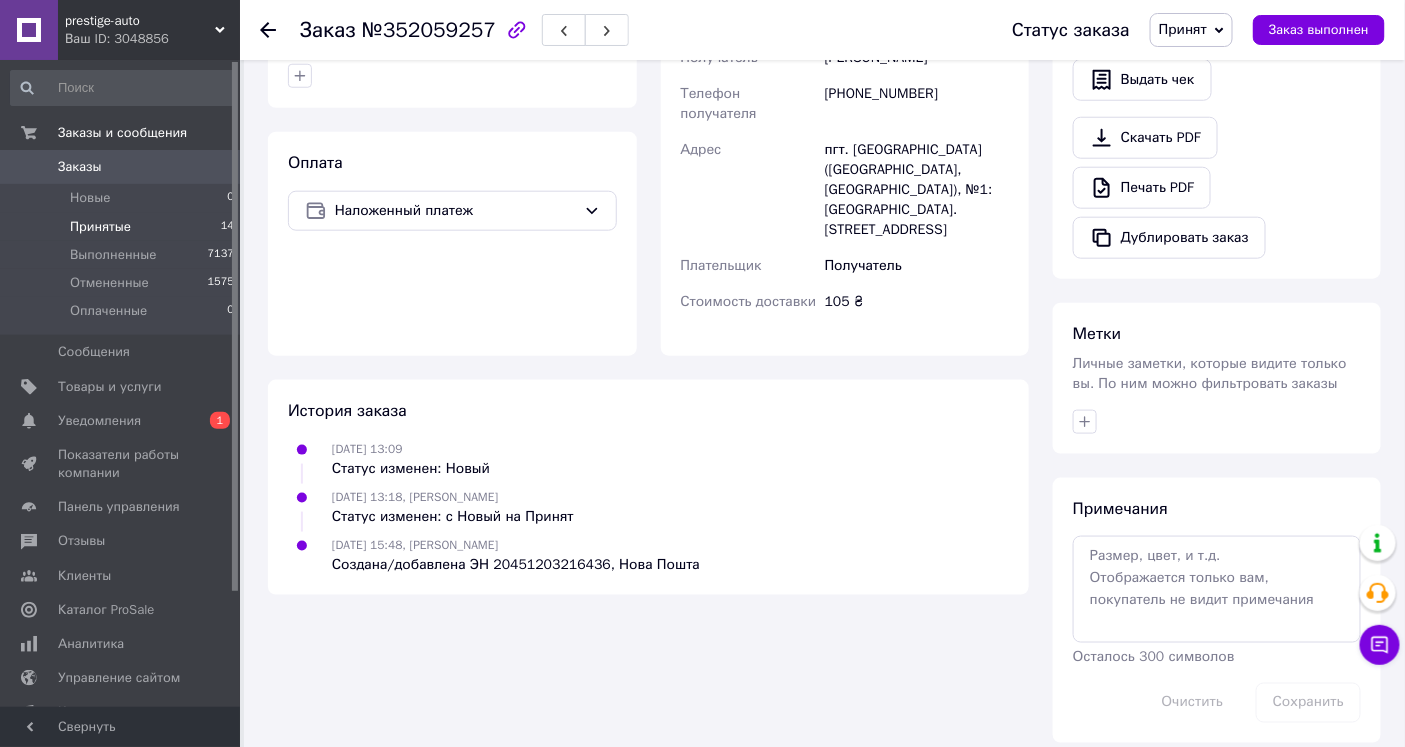 click on "Принятые" at bounding box center (100, 227) 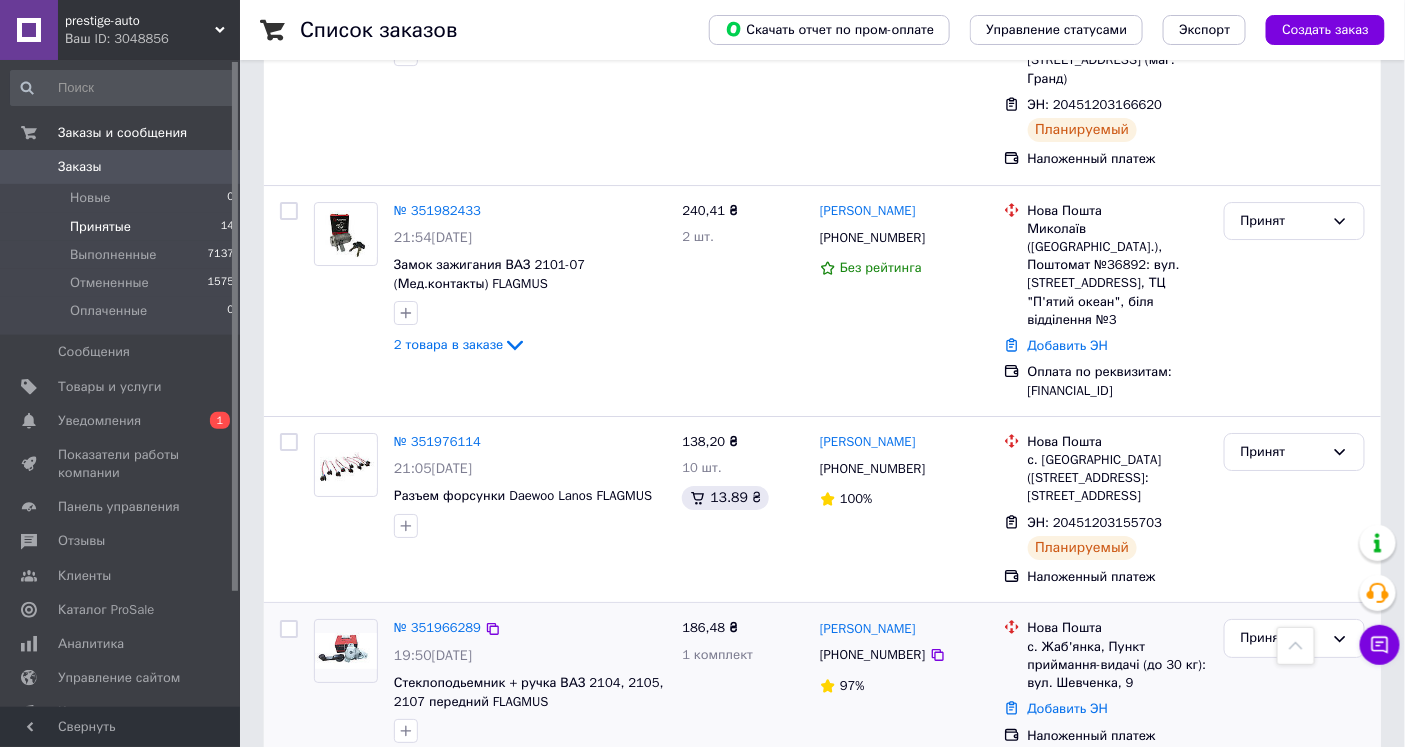 scroll, scrollTop: 2172, scrollLeft: 0, axis: vertical 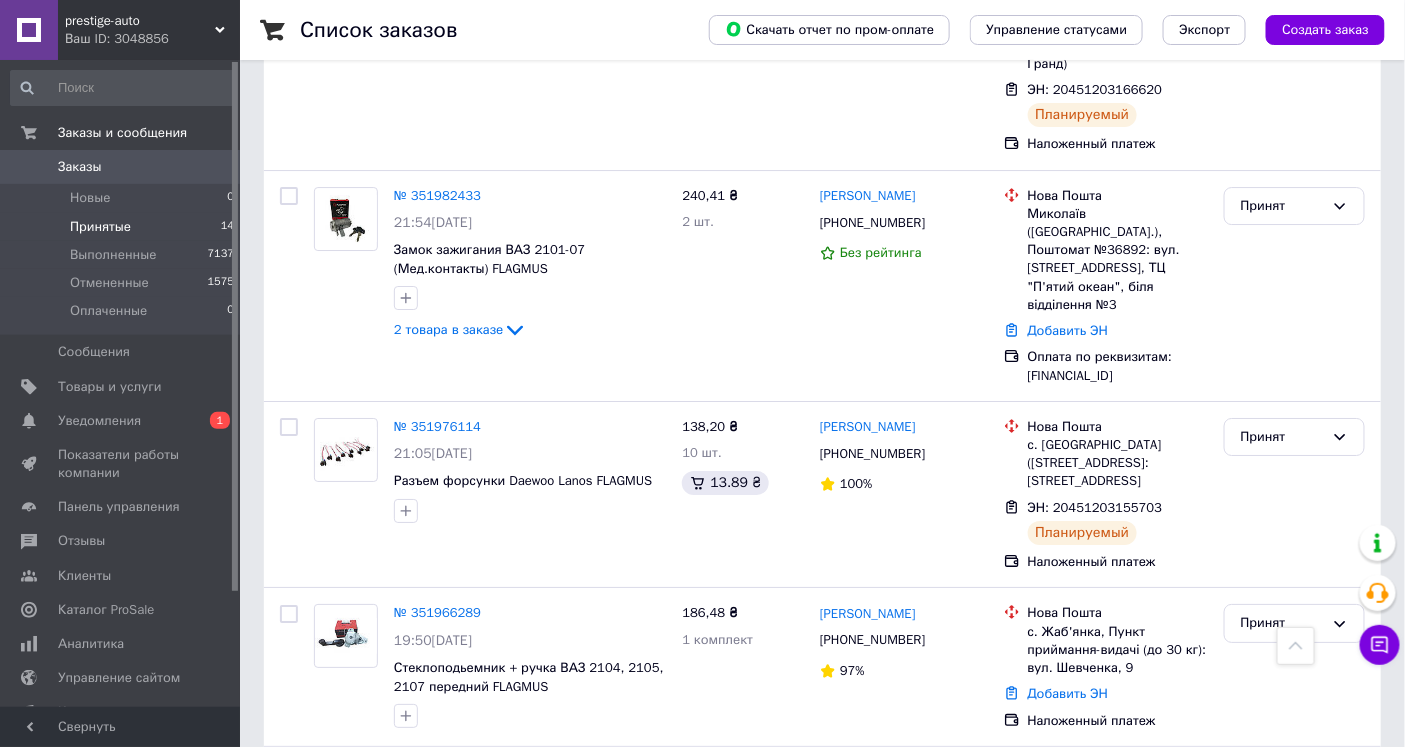 click on "№ 351965895" at bounding box center (437, 771) 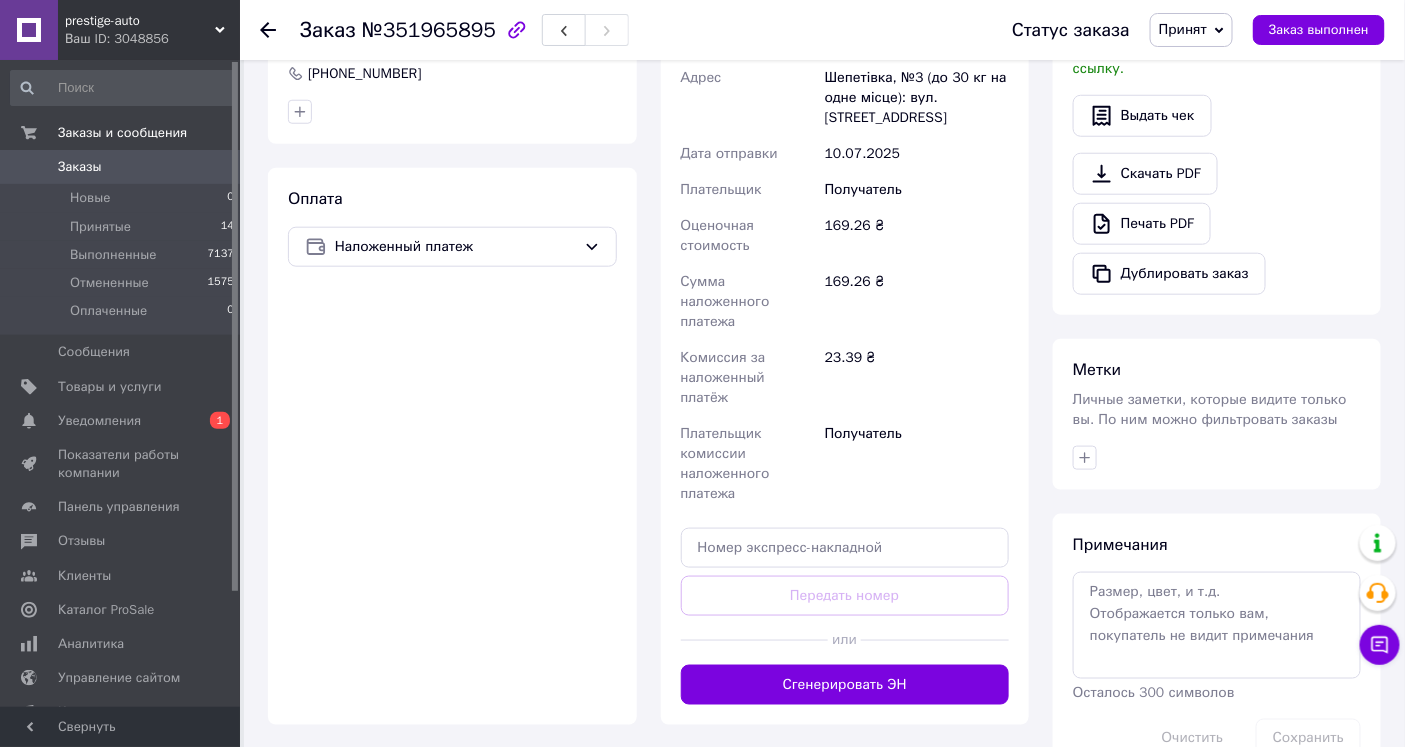 scroll, scrollTop: 666, scrollLeft: 0, axis: vertical 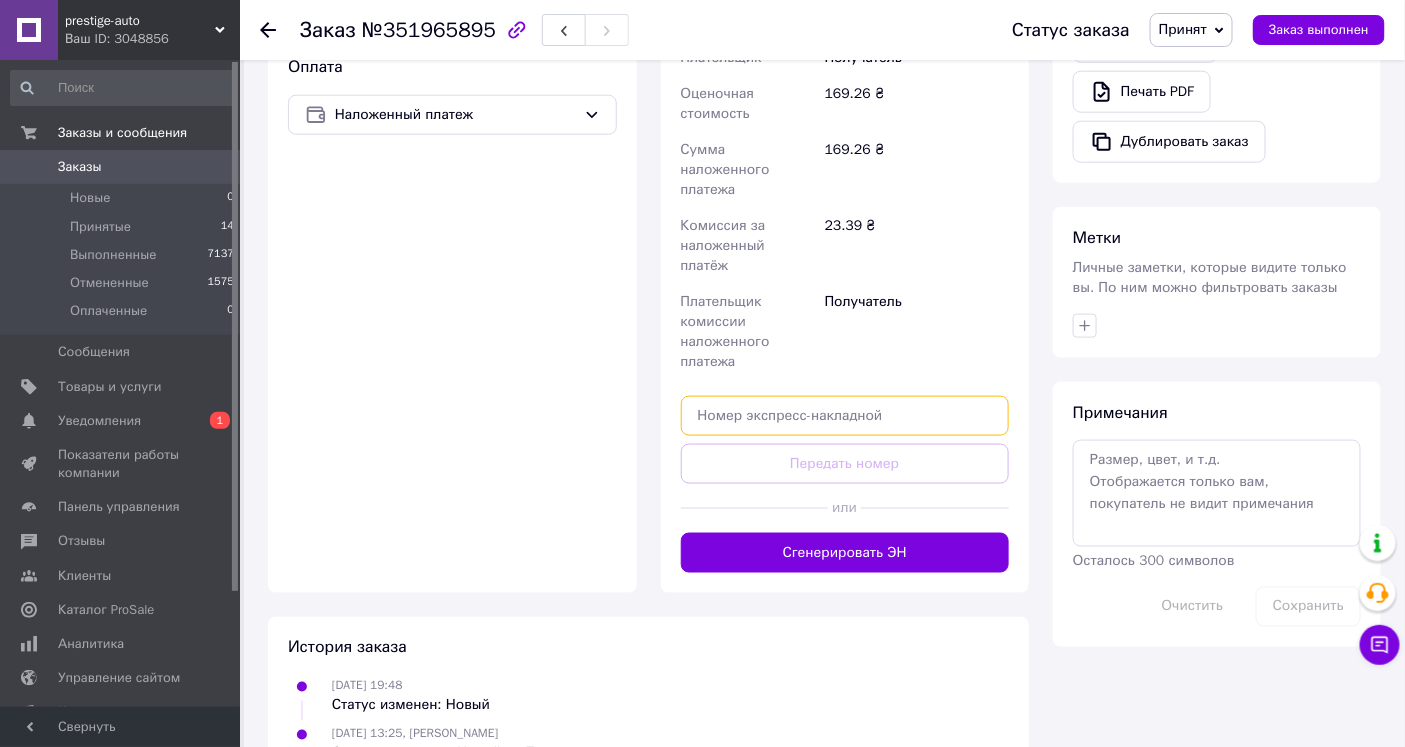 click at bounding box center [845, 416] 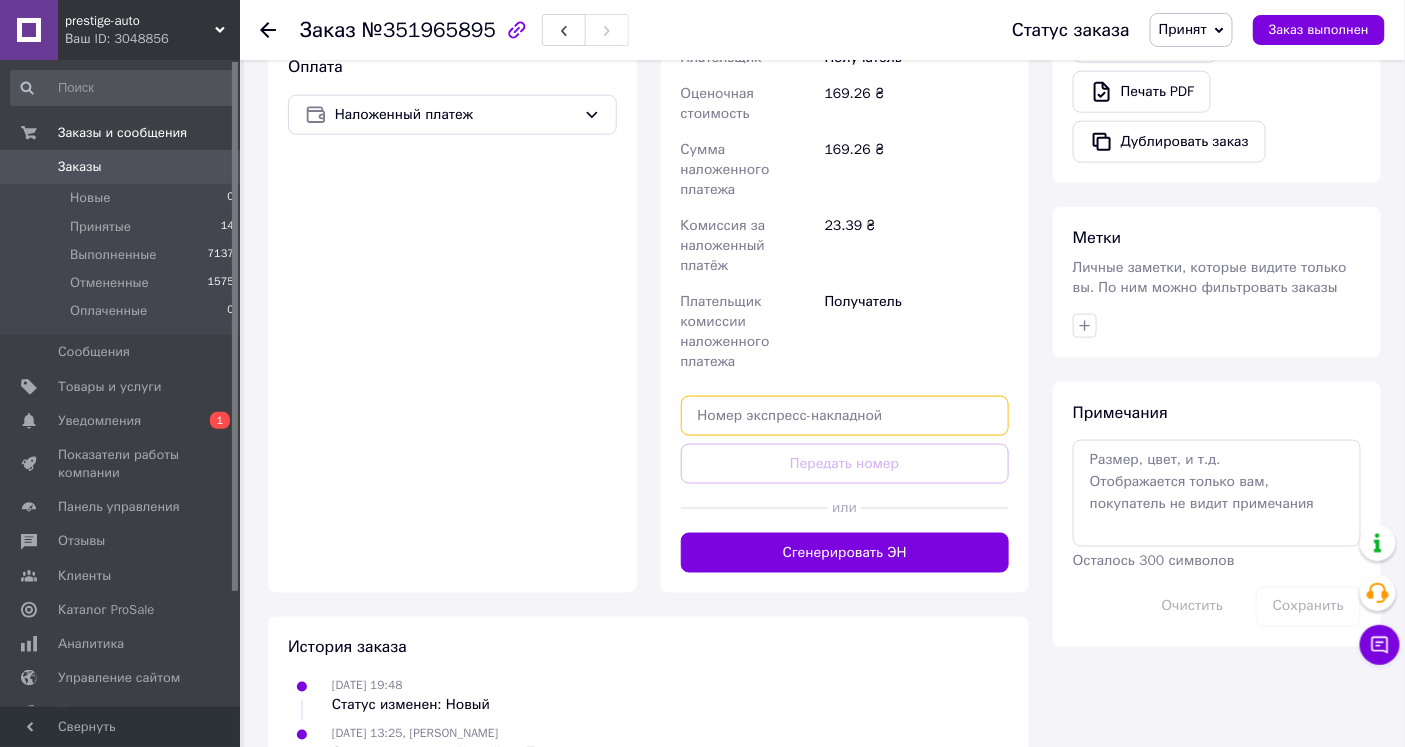 paste on "20451203225646" 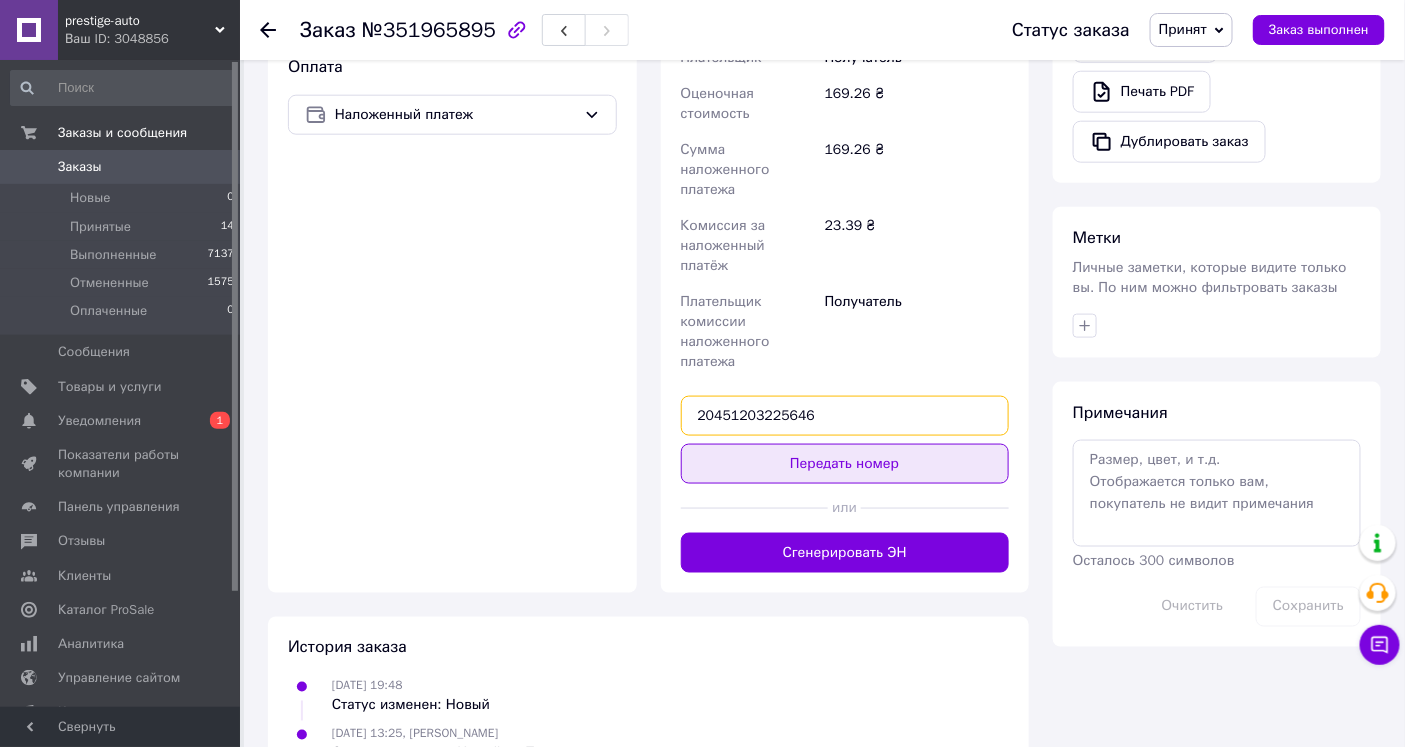 type on "20451203225646" 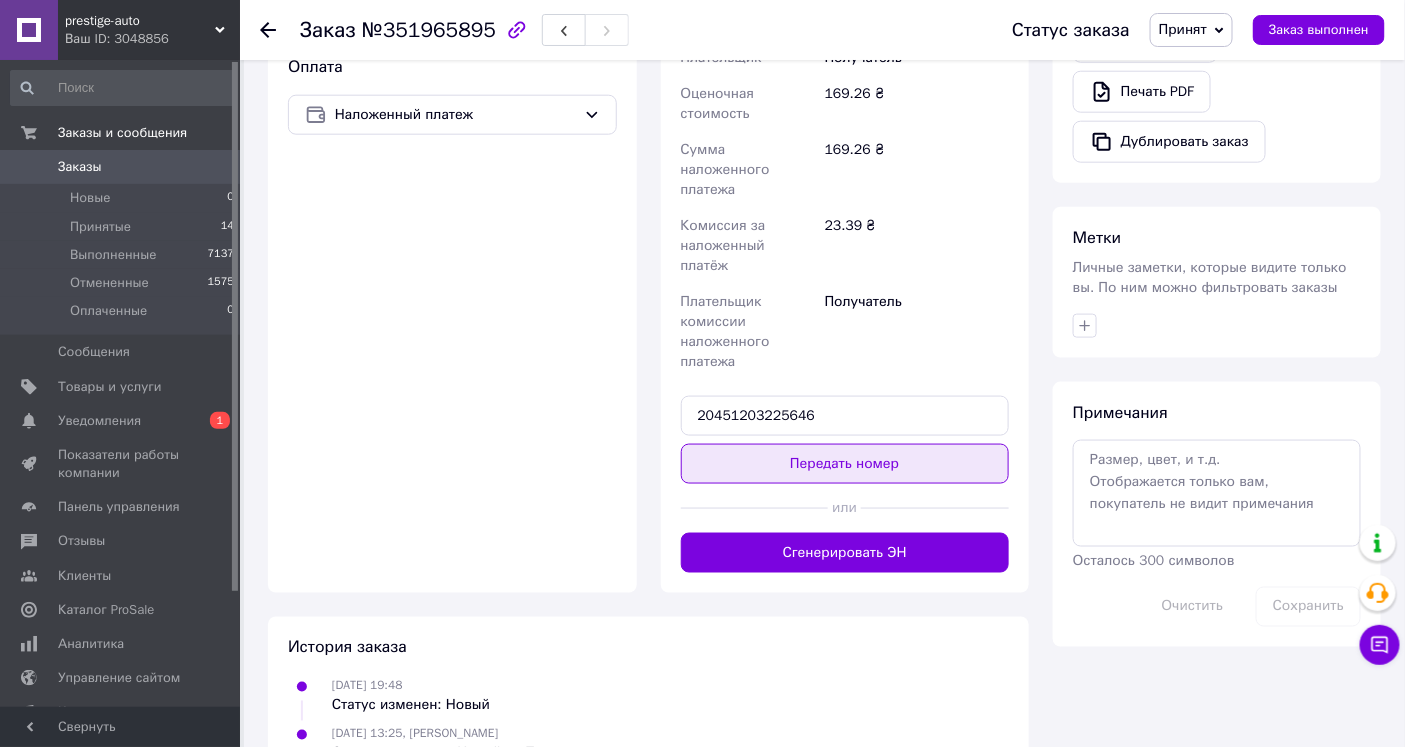 click on "Передать номер" at bounding box center [845, 464] 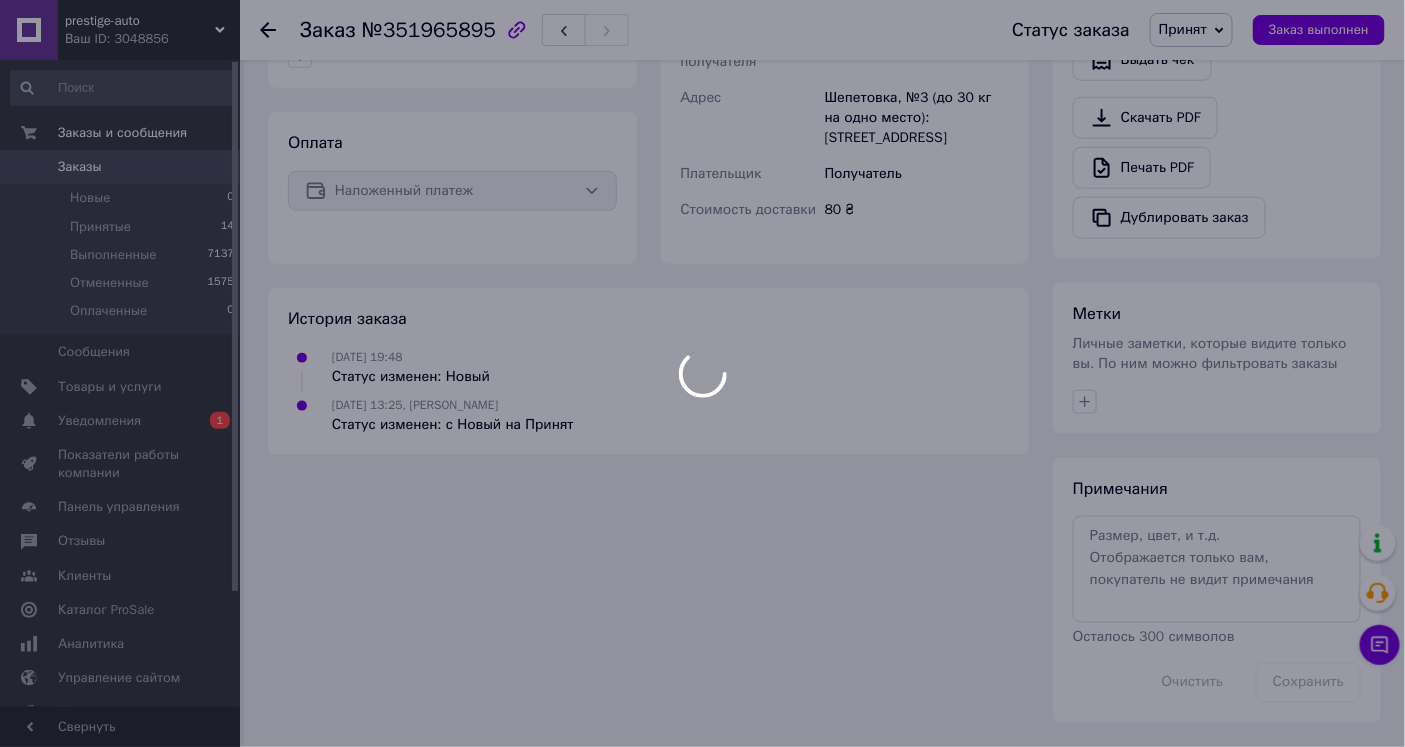 scroll, scrollTop: 570, scrollLeft: 0, axis: vertical 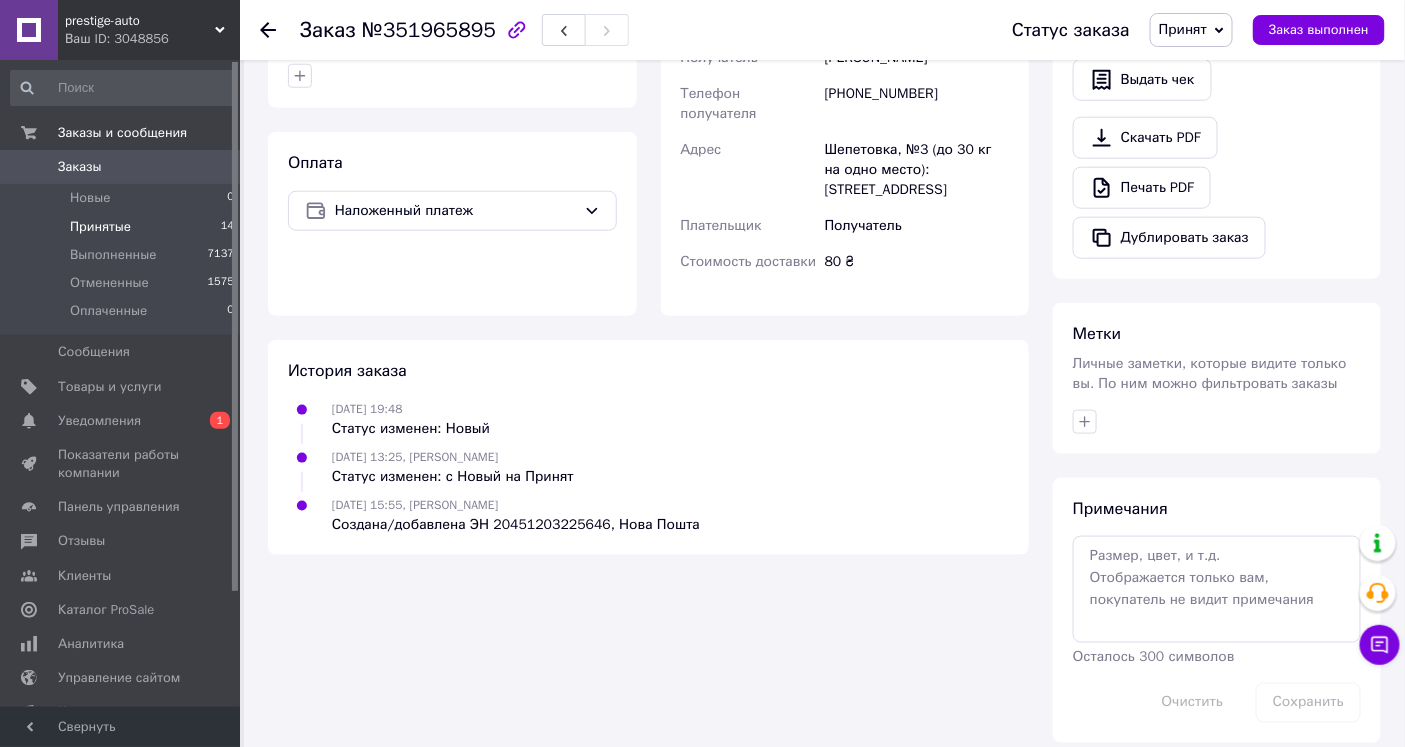 click on "Принятые 14" at bounding box center [123, 227] 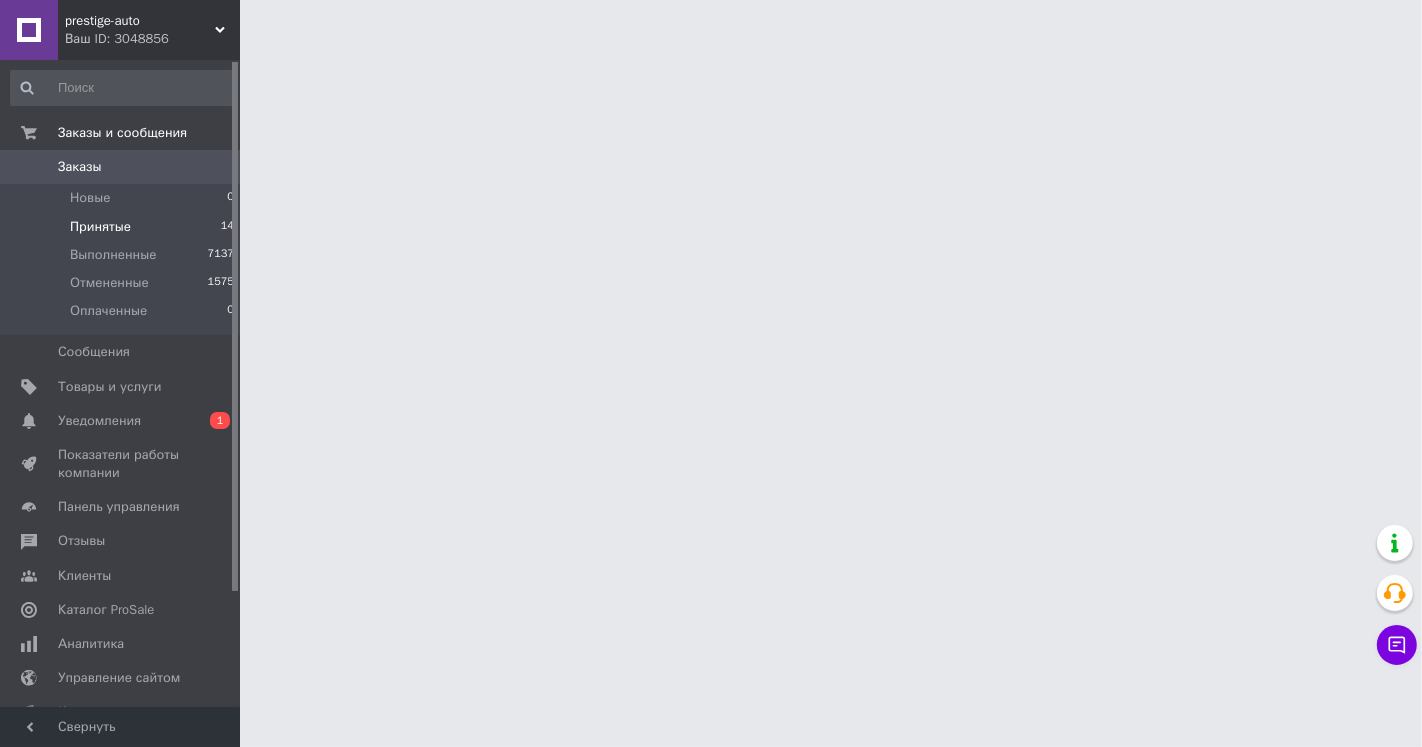 click on "Принятые" at bounding box center [100, 227] 